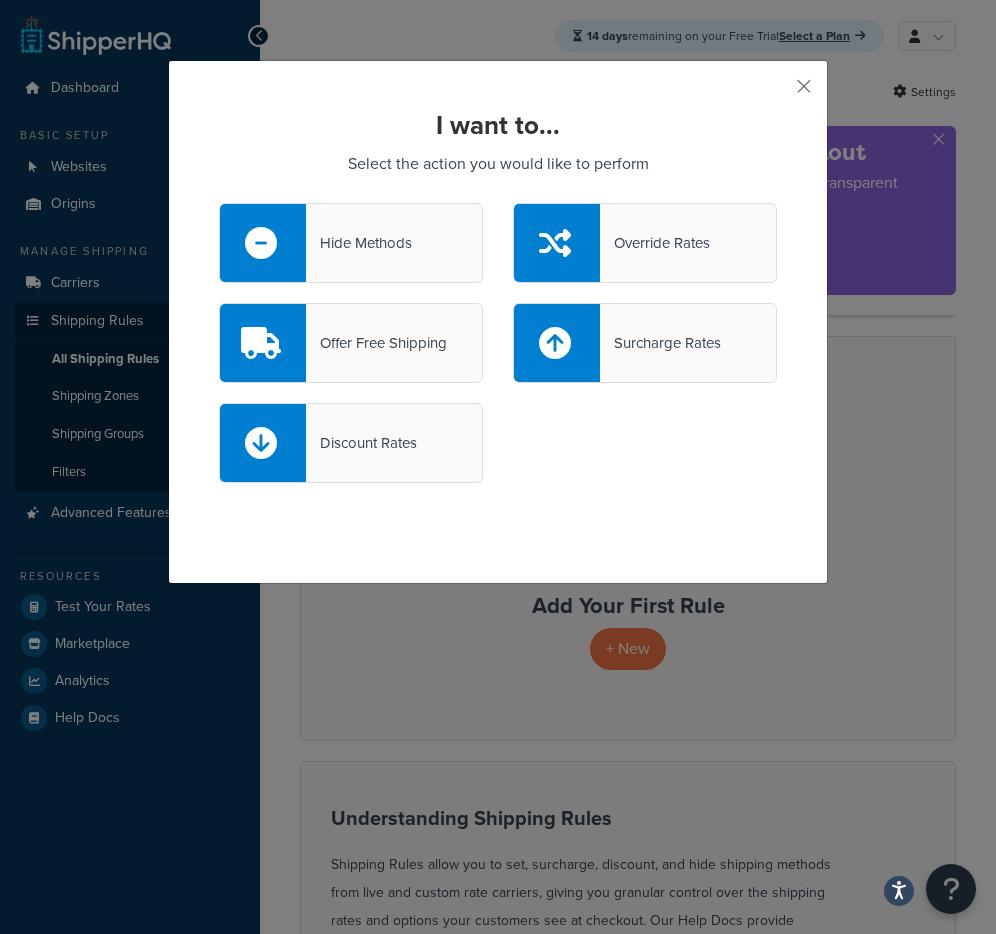 scroll, scrollTop: 273, scrollLeft: 0, axis: vertical 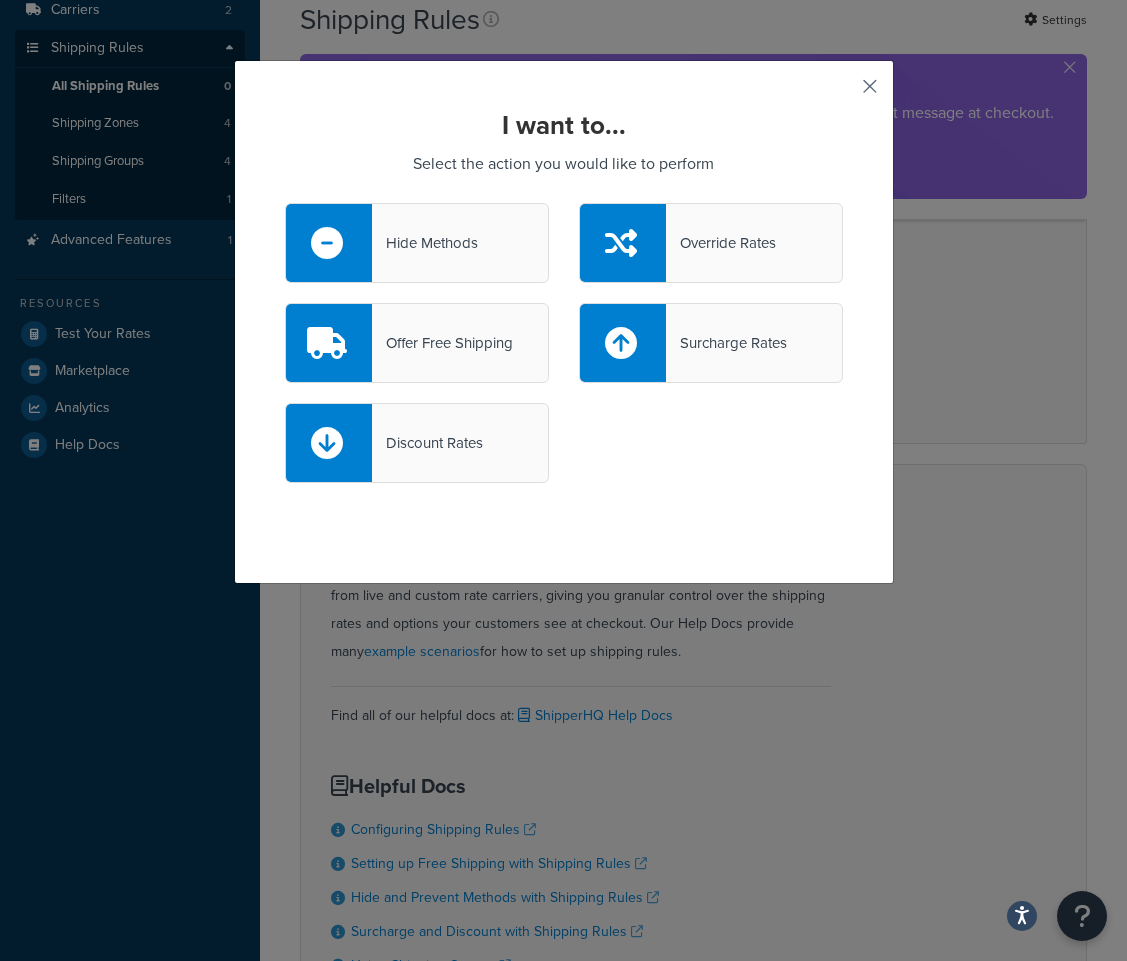 click at bounding box center [840, 93] 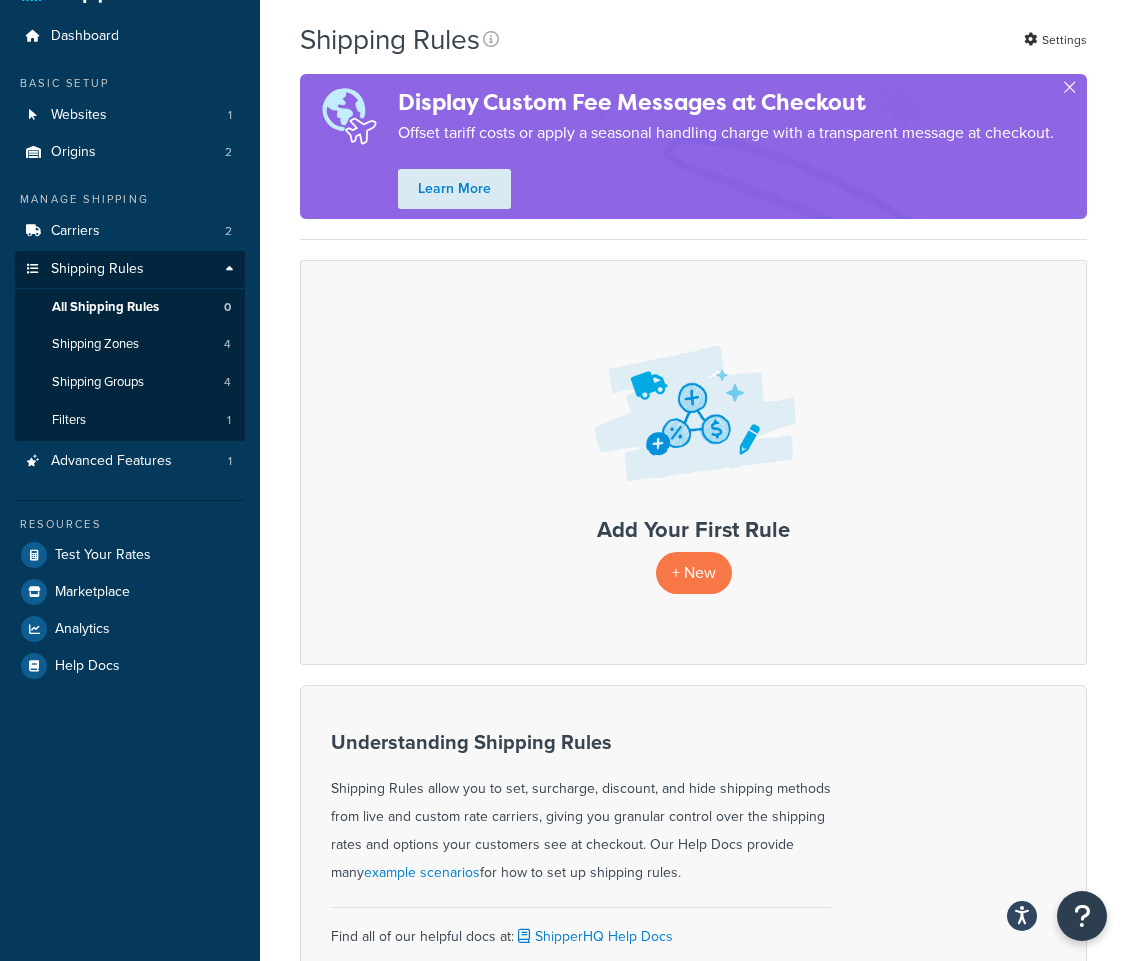 scroll, scrollTop: 0, scrollLeft: 0, axis: both 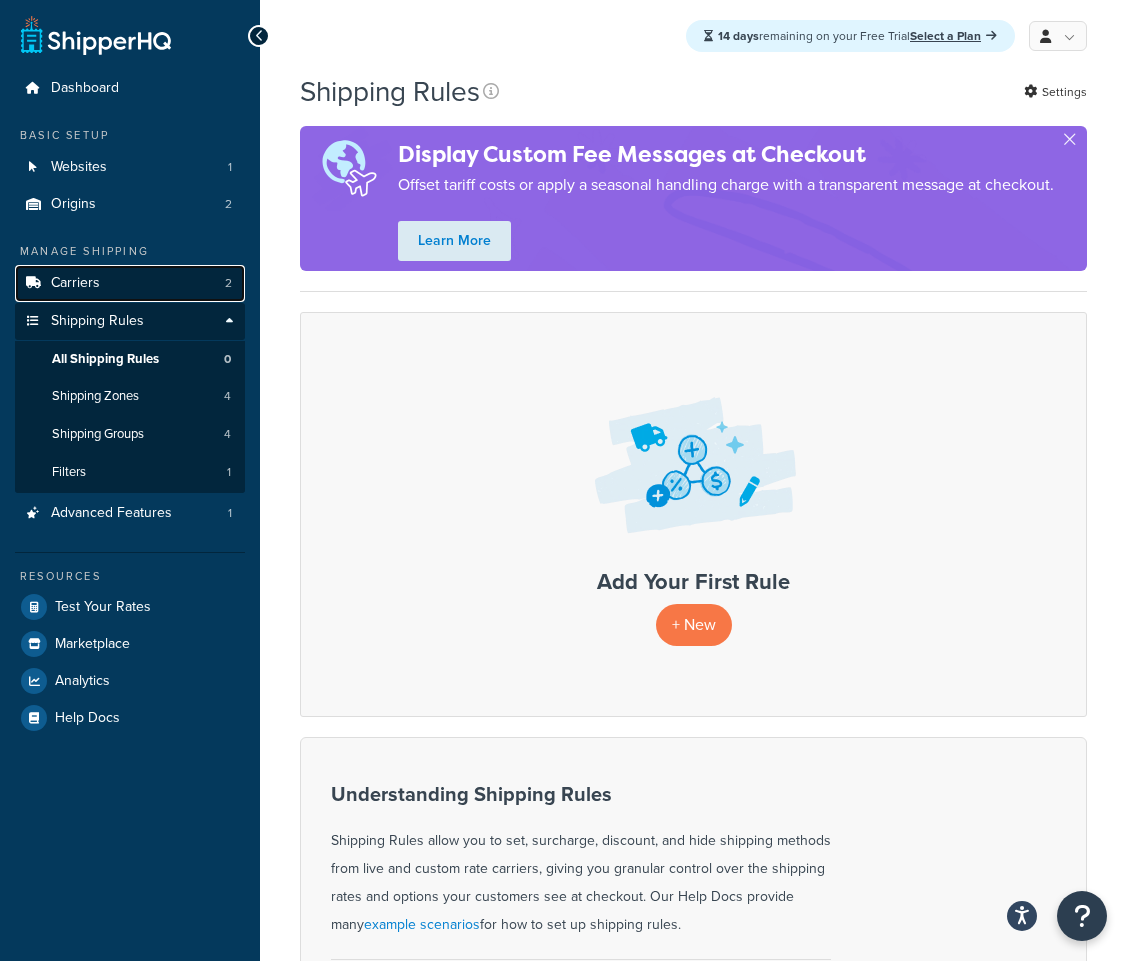 click on "Carriers
2" at bounding box center (130, 283) 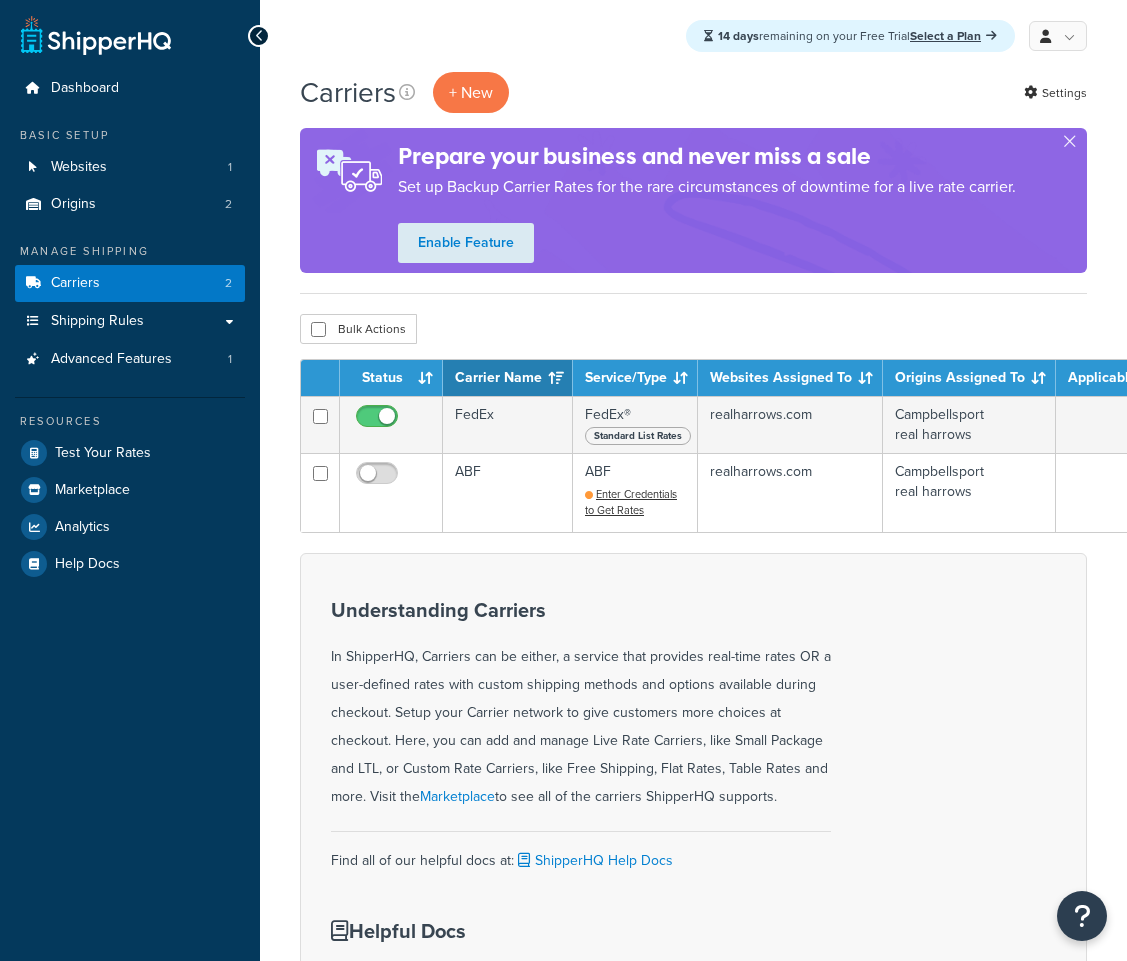 scroll, scrollTop: 0, scrollLeft: 0, axis: both 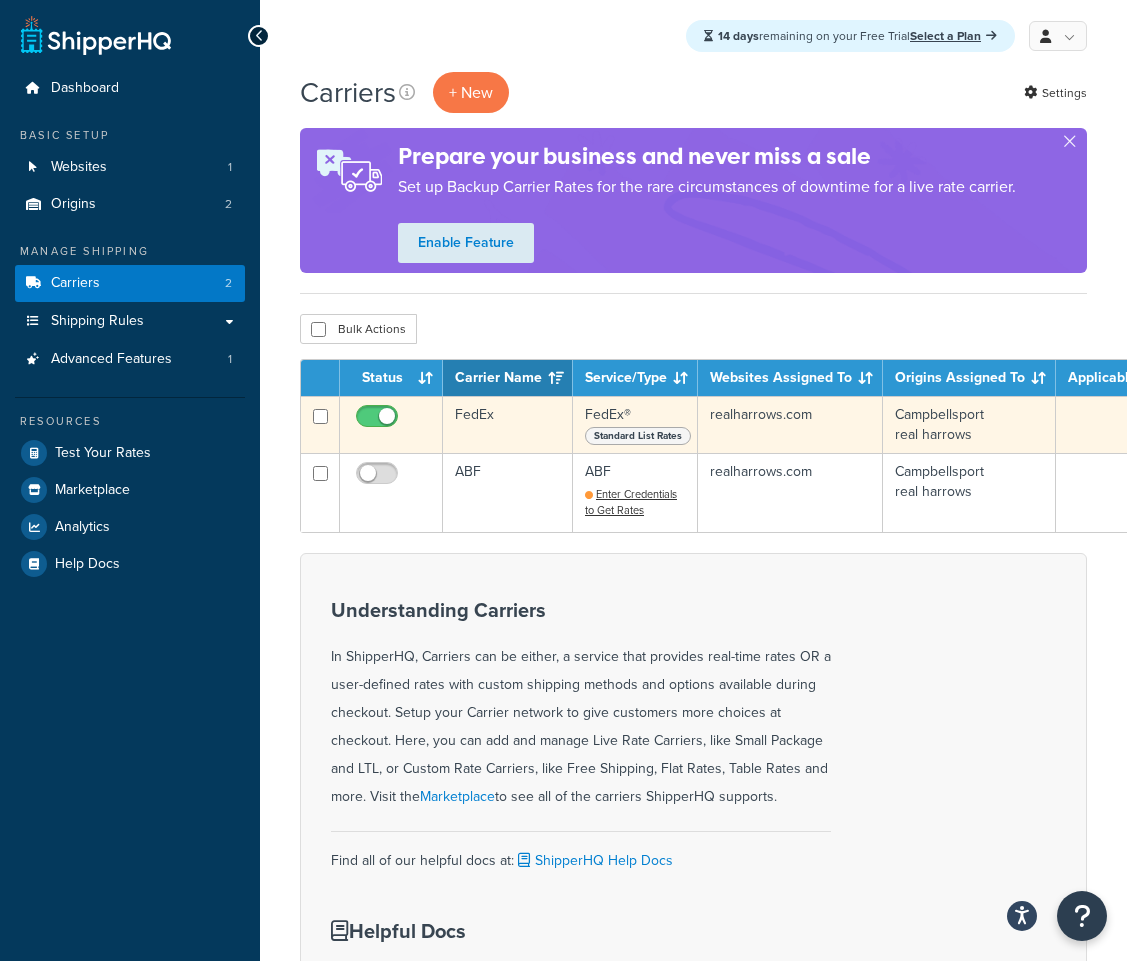 click on "Campbellsport
real harrows" at bounding box center (969, 424) 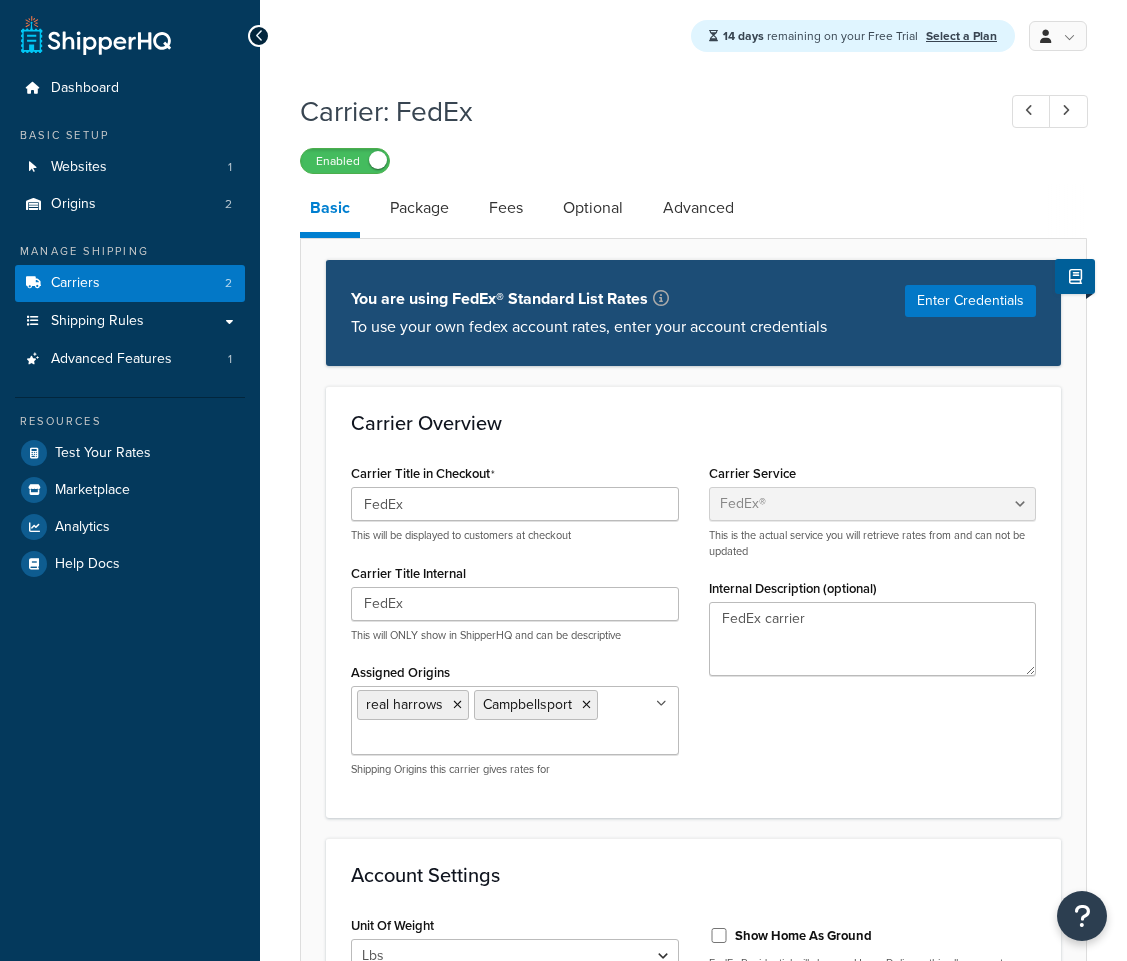 select on "fedEx" 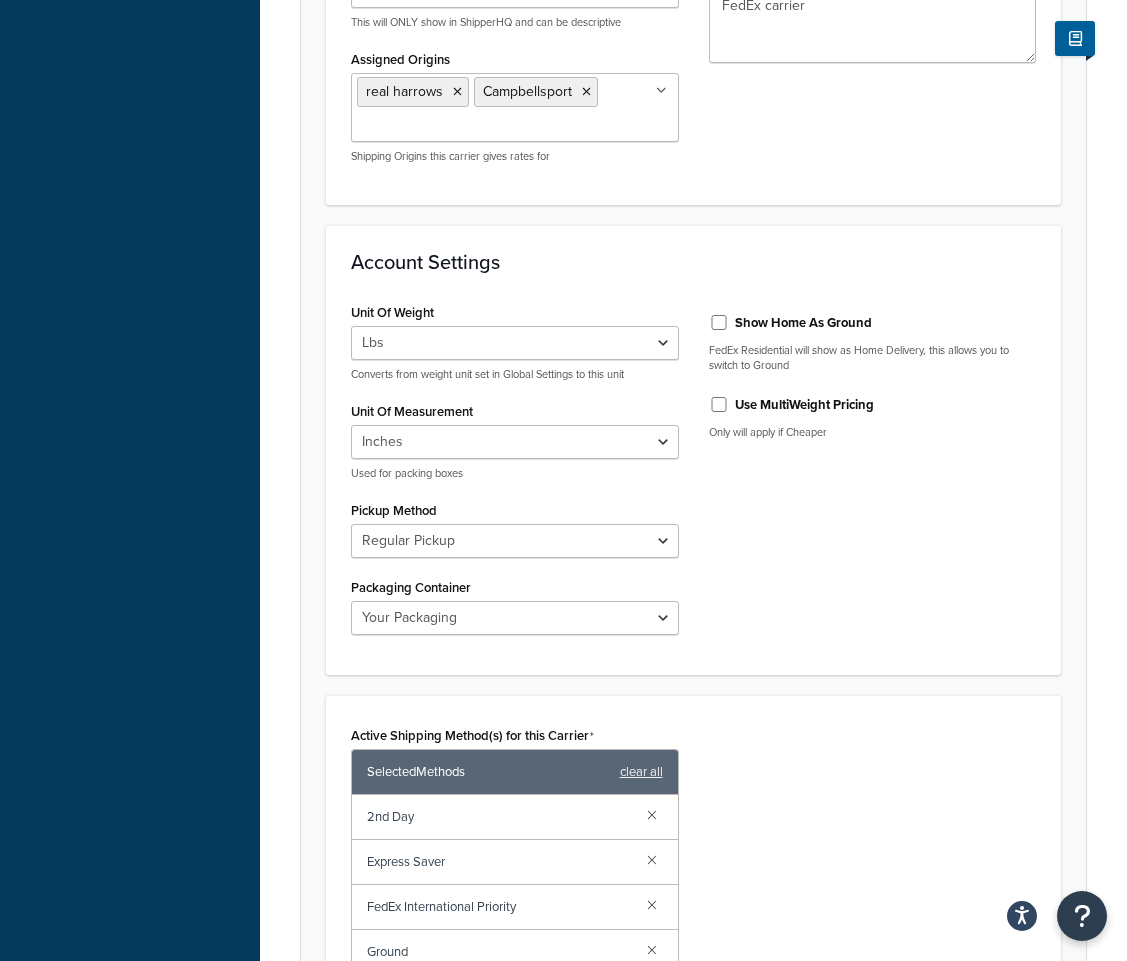 scroll, scrollTop: 0, scrollLeft: 0, axis: both 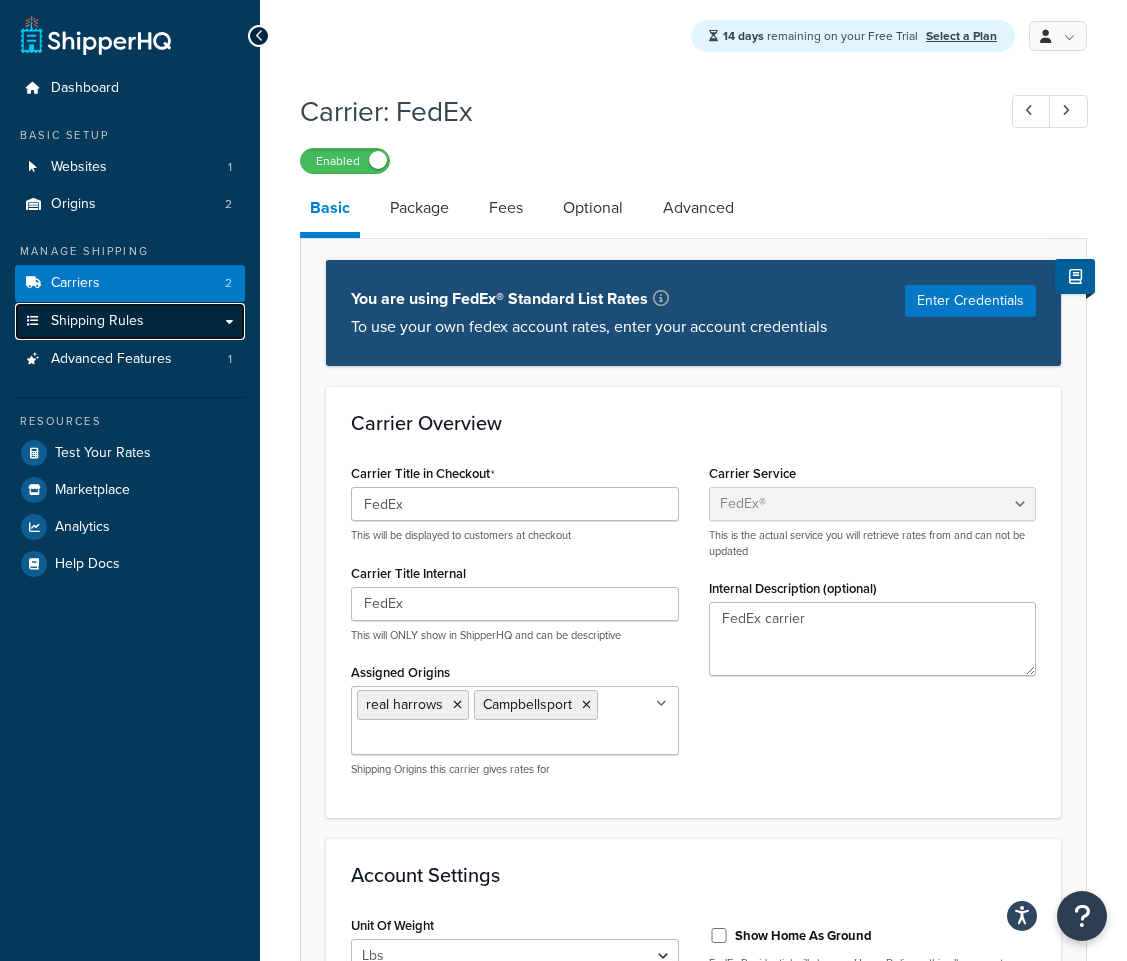 click on "Shipping Rules" at bounding box center [97, 321] 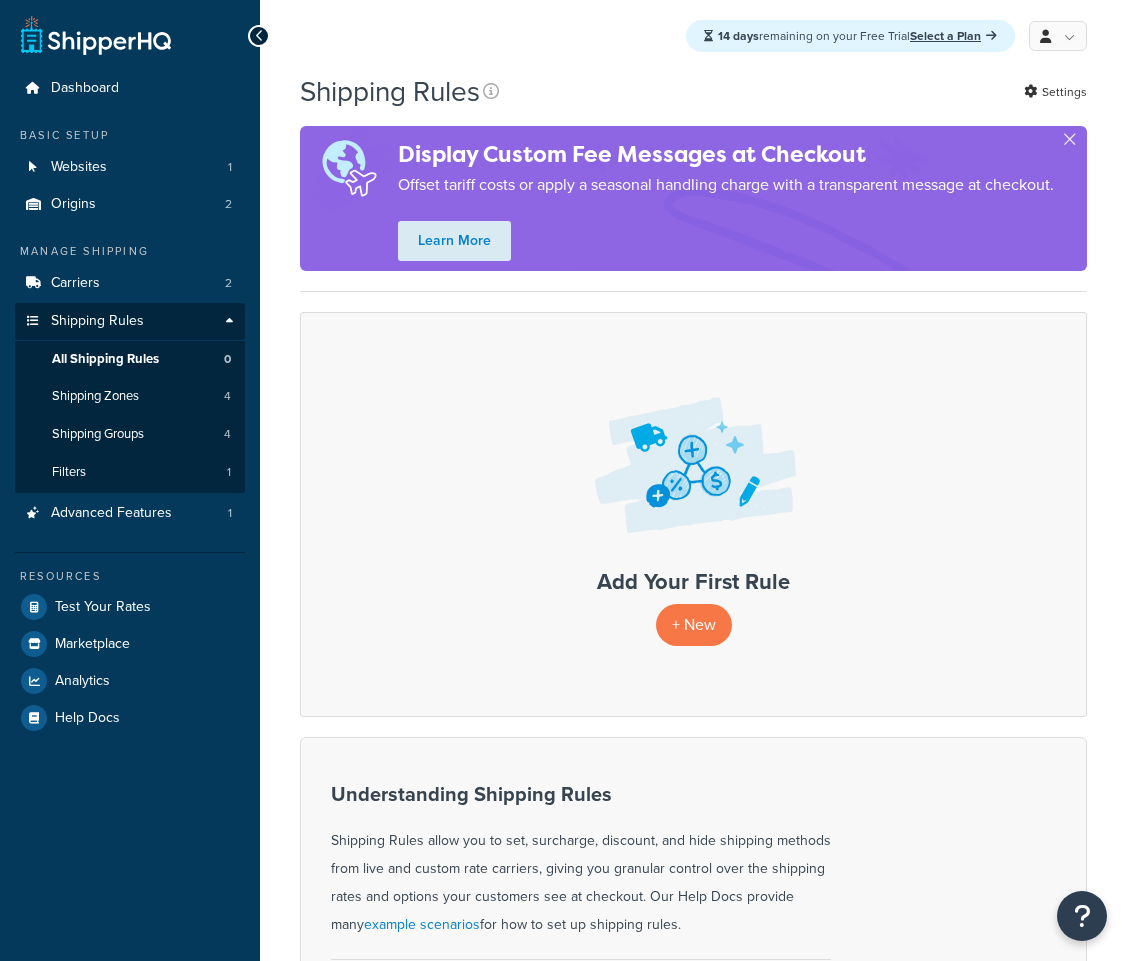 scroll, scrollTop: 0, scrollLeft: 0, axis: both 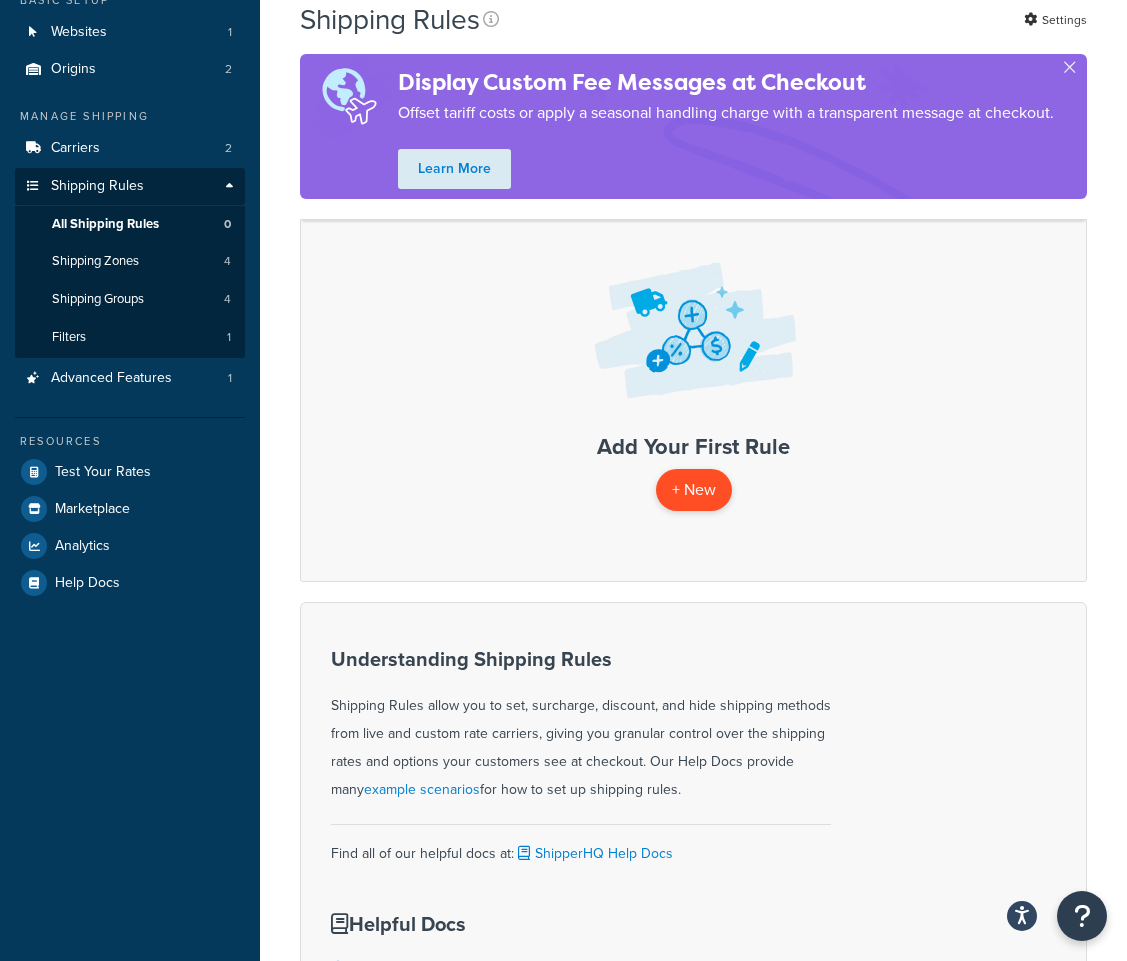 click on "+ New" at bounding box center [694, 489] 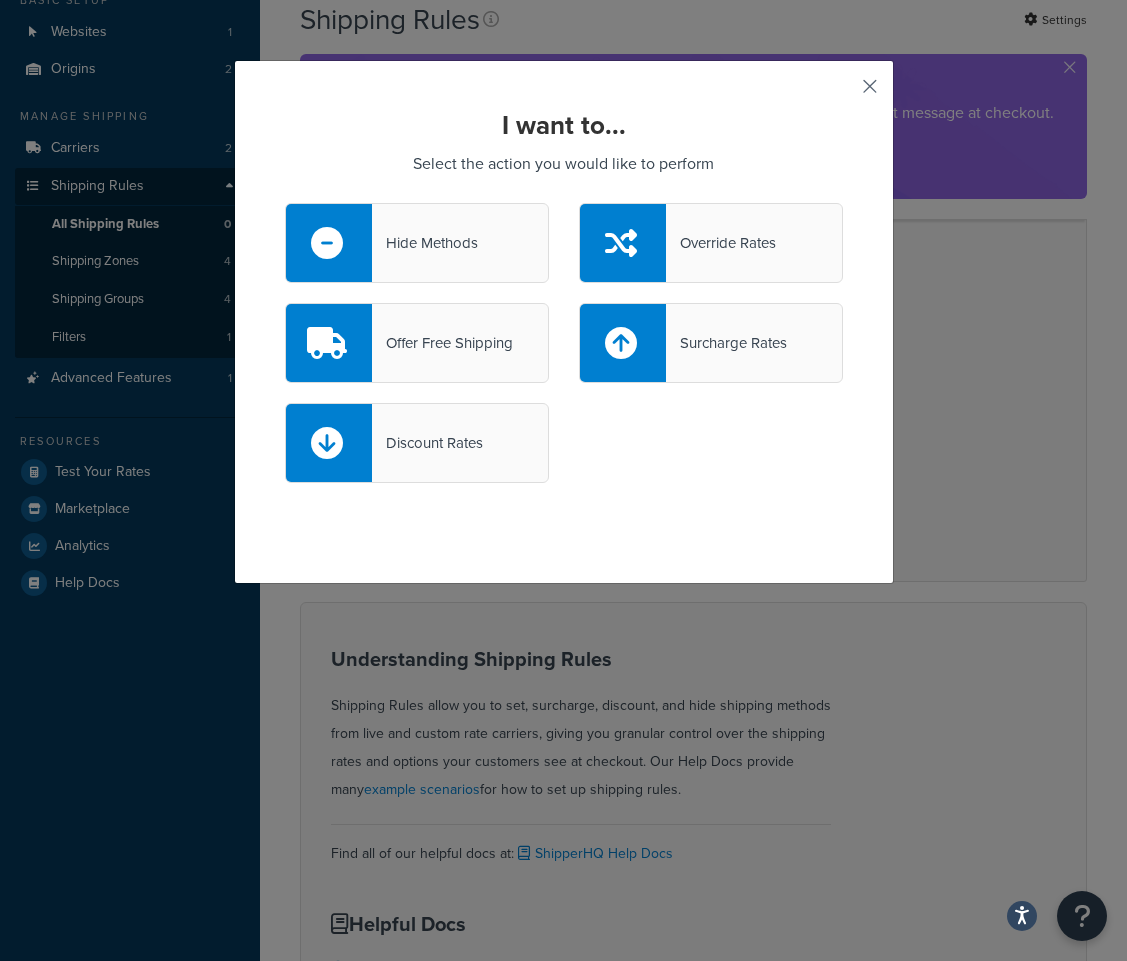 click at bounding box center (840, 93) 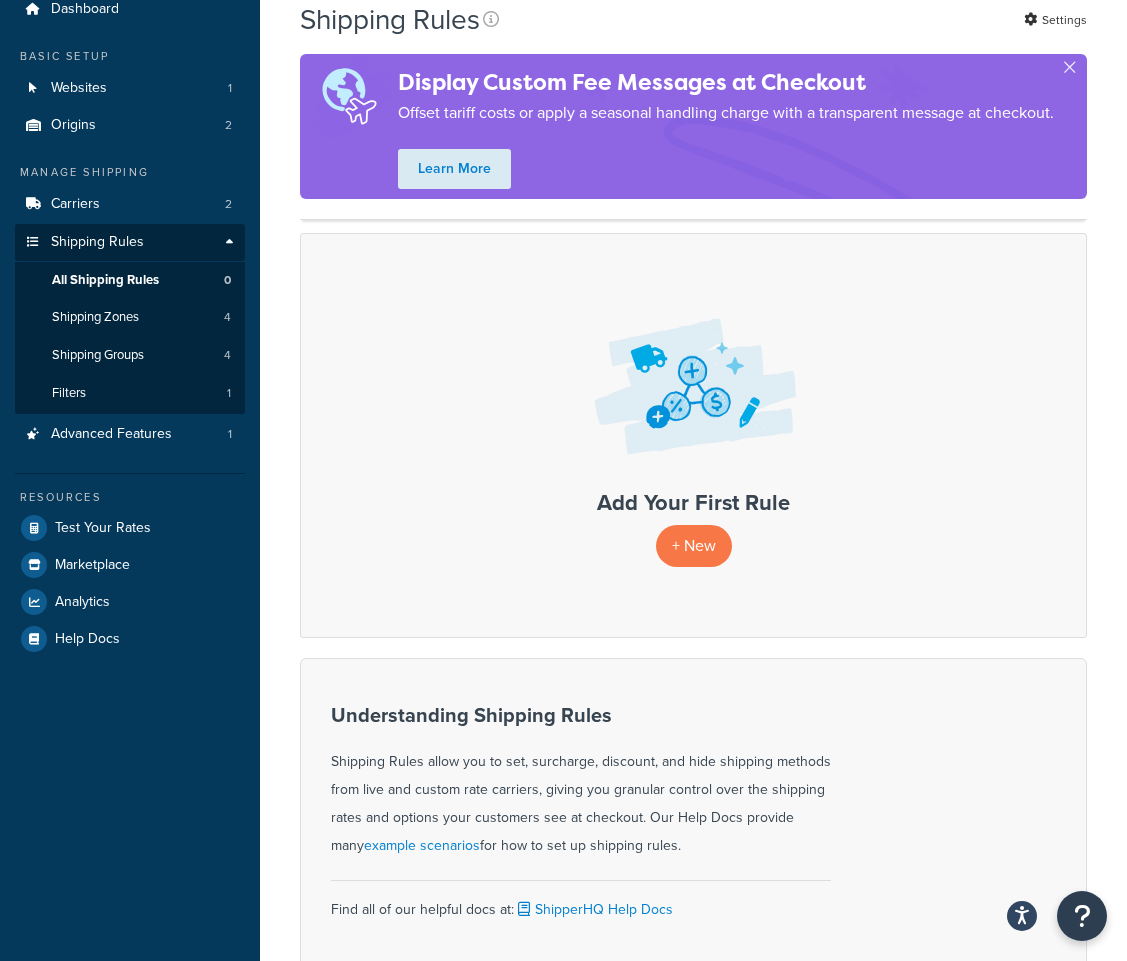 scroll, scrollTop: 0, scrollLeft: 0, axis: both 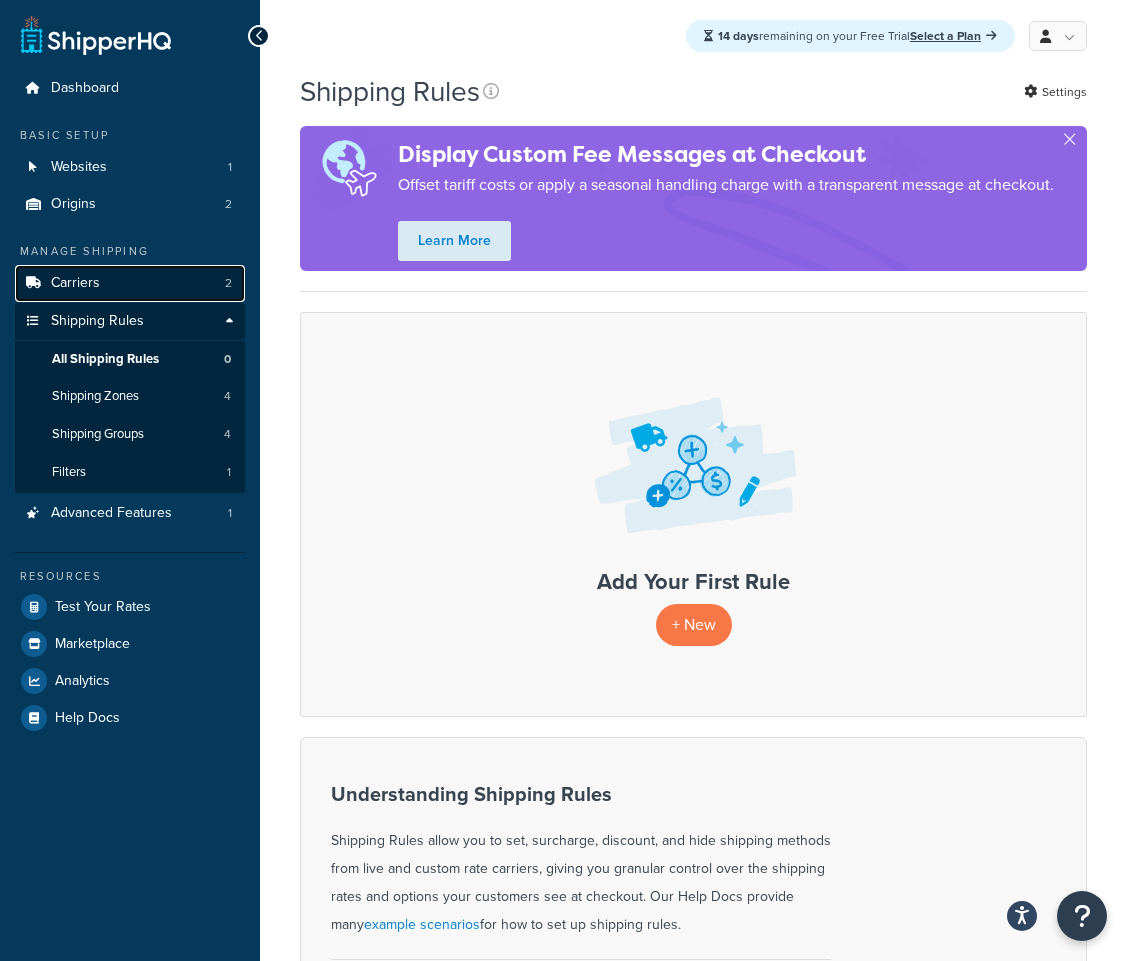 click on "Carriers
2" at bounding box center (130, 283) 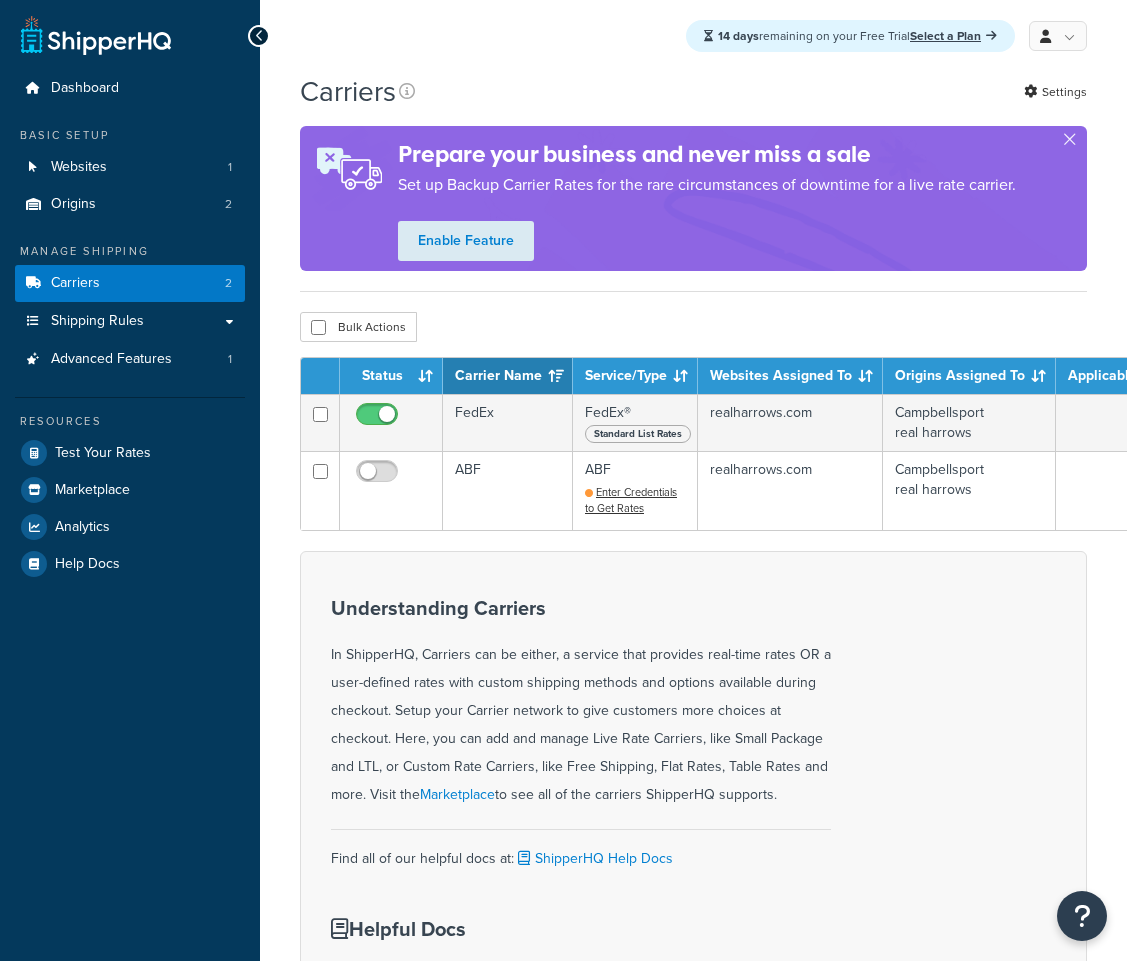 scroll, scrollTop: 0, scrollLeft: 0, axis: both 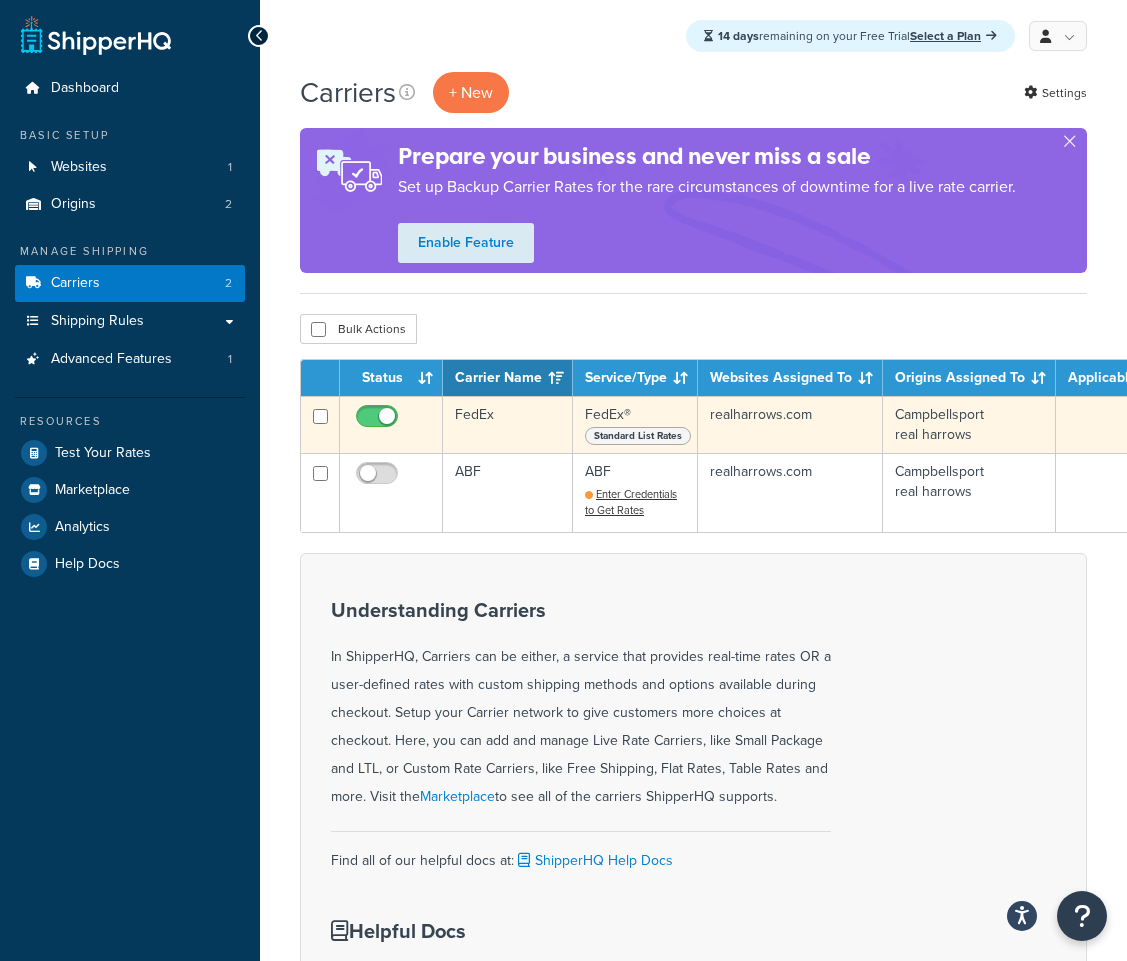 click on "Standard List Rates" at bounding box center [635, 435] 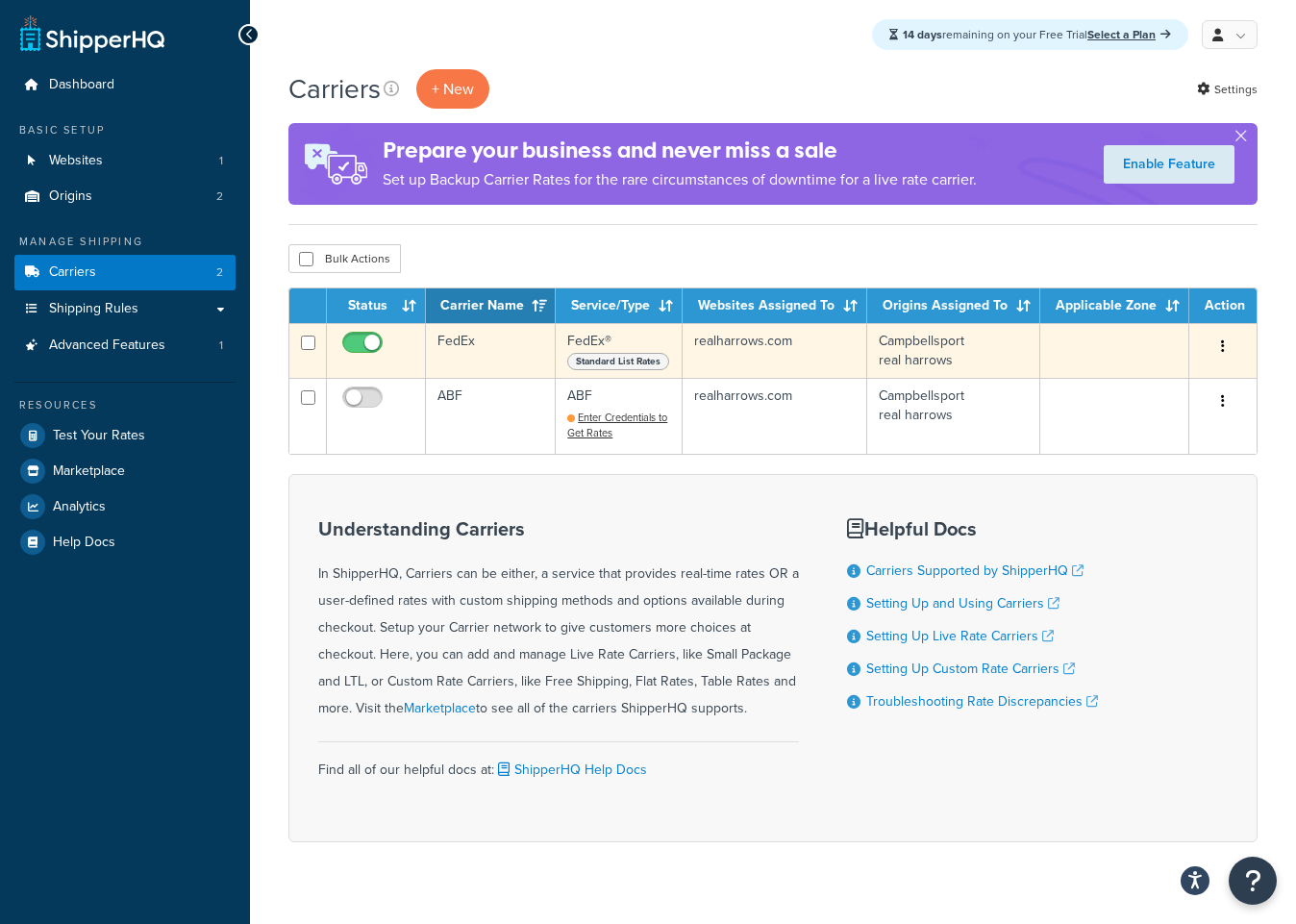 click at bounding box center (1223, 346) 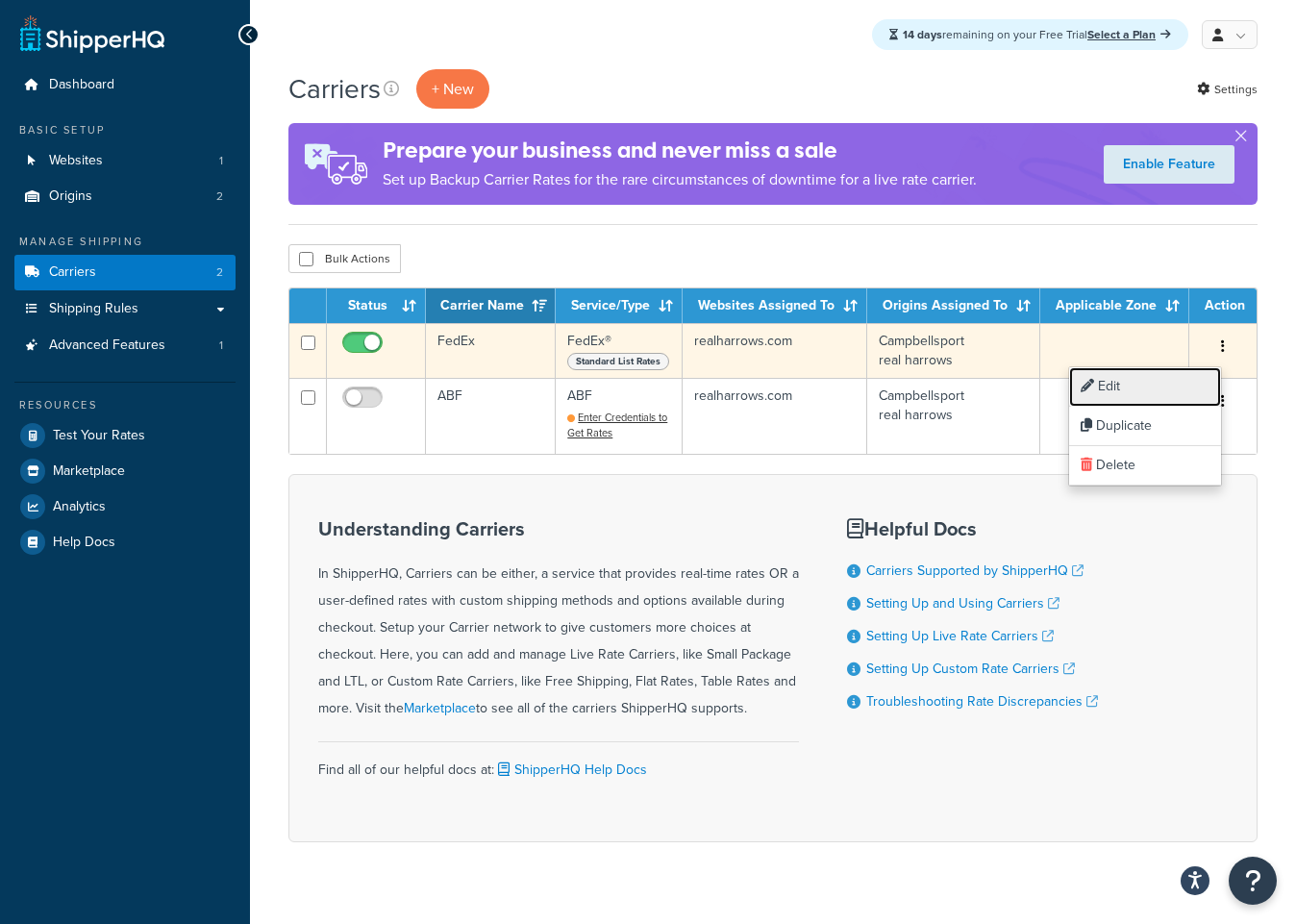 click on "Edit" at bounding box center [1145, 387] 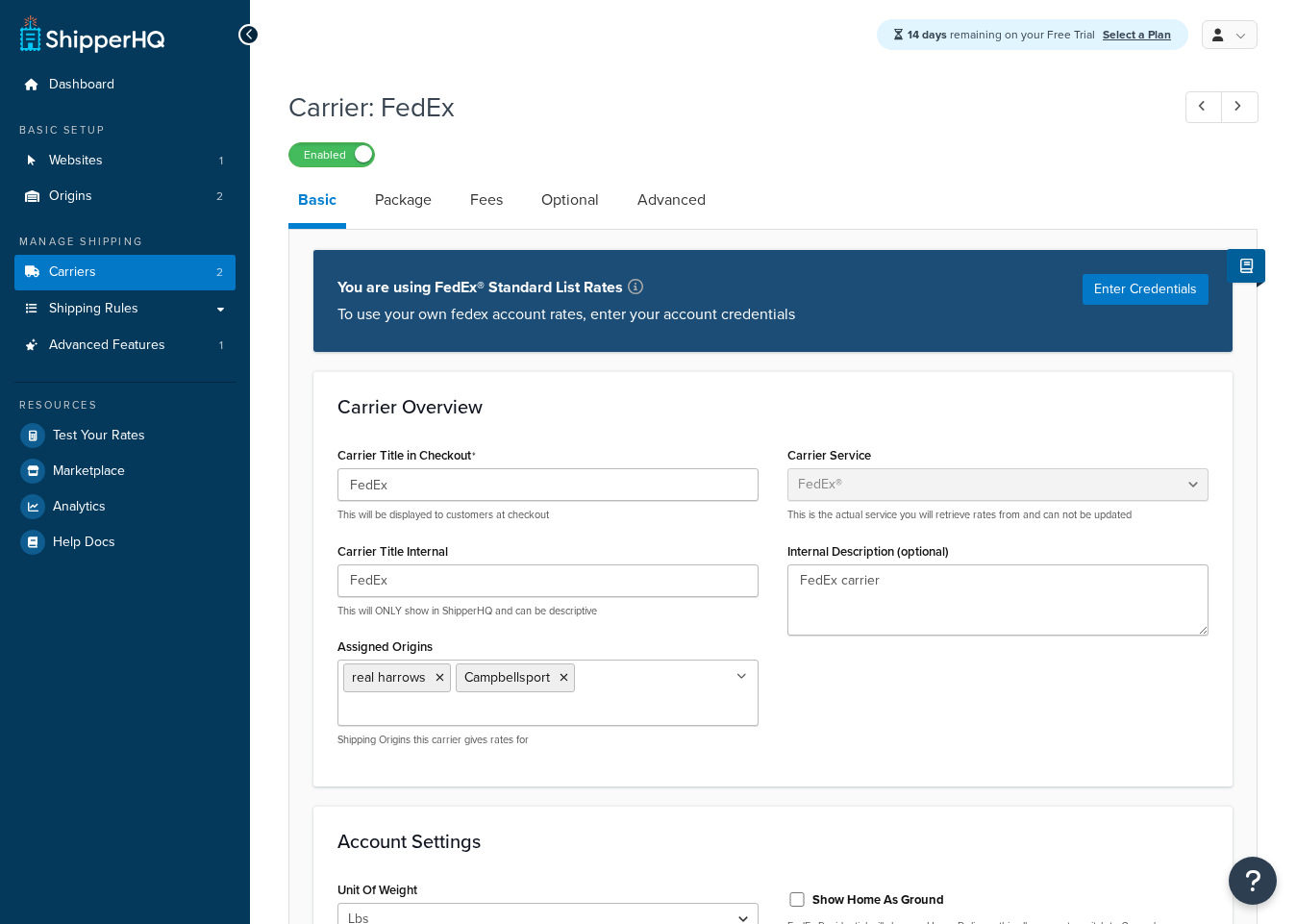 select on "fedEx" 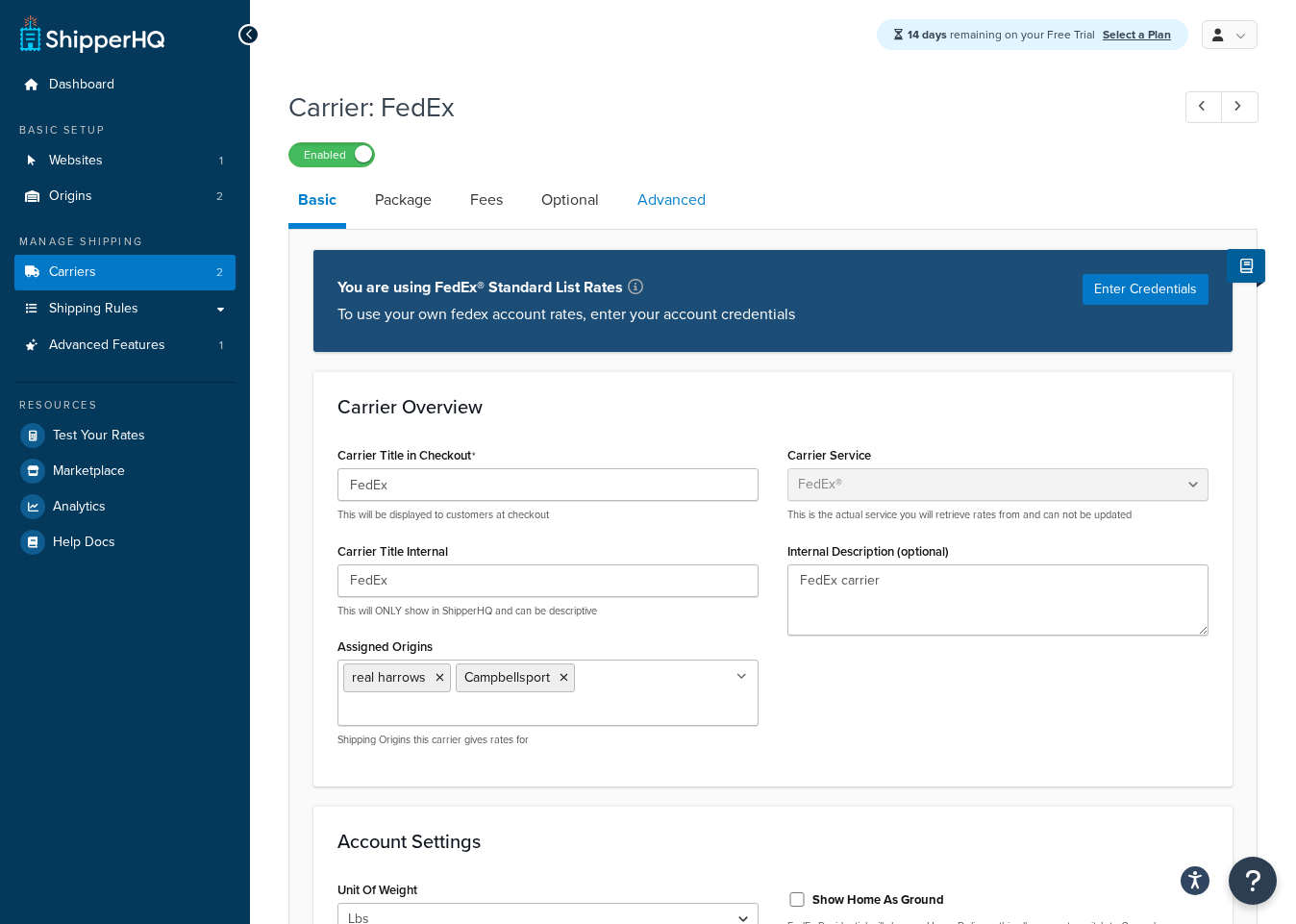 click on "Advanced" at bounding box center [671, 200] 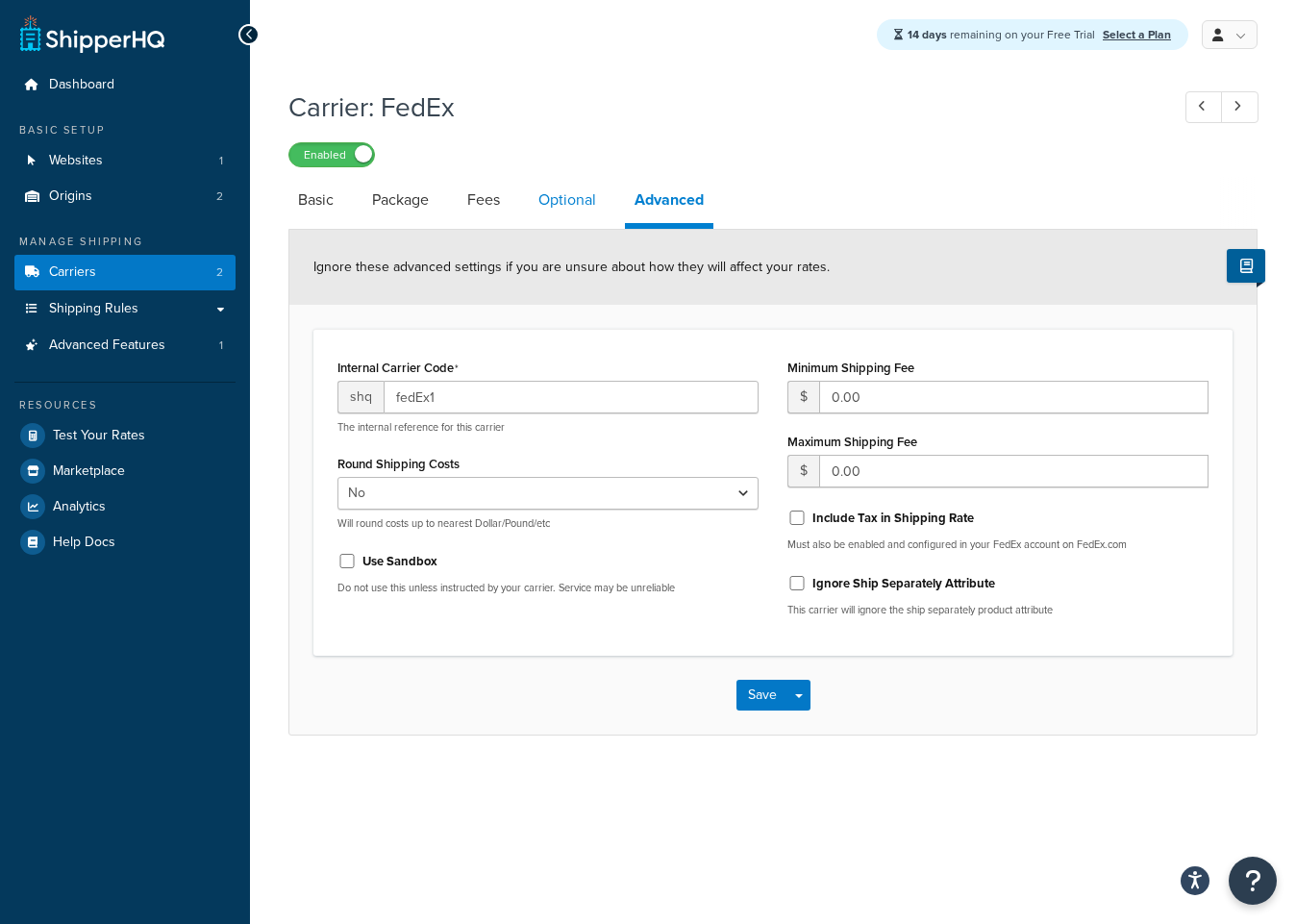 click on "Optional" at bounding box center (567, 200) 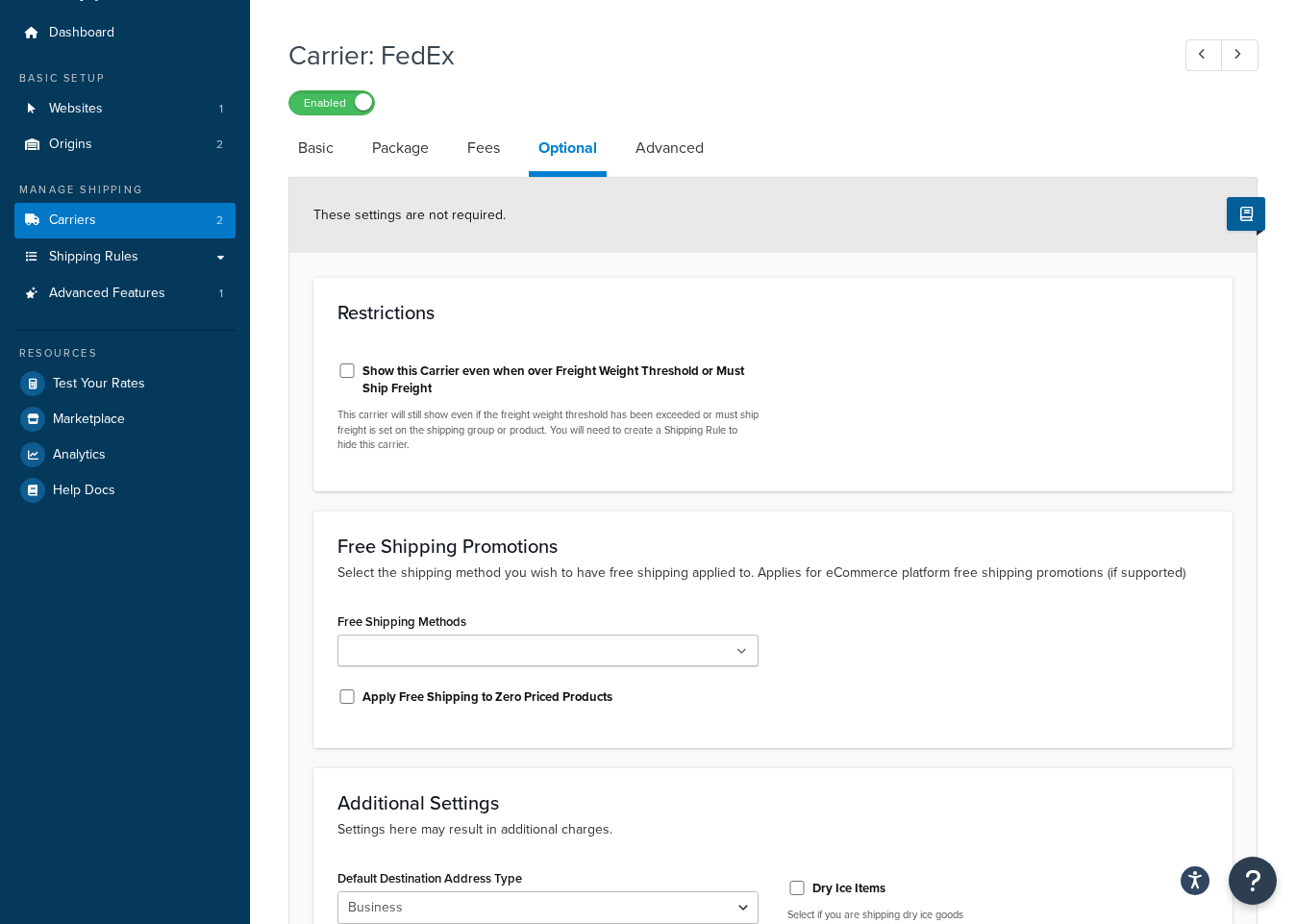 scroll, scrollTop: 0, scrollLeft: 0, axis: both 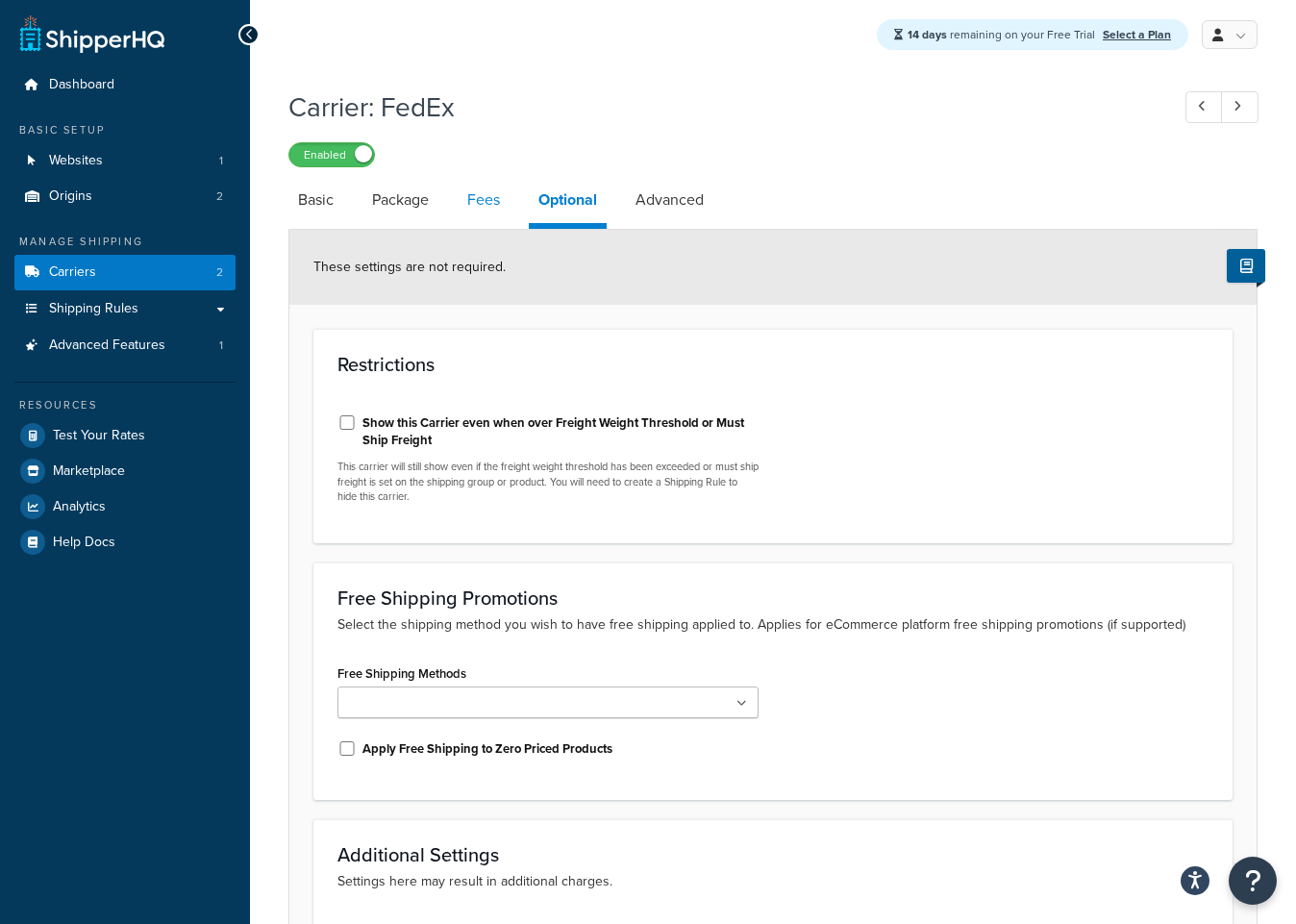 click on "Fees" at bounding box center [484, 200] 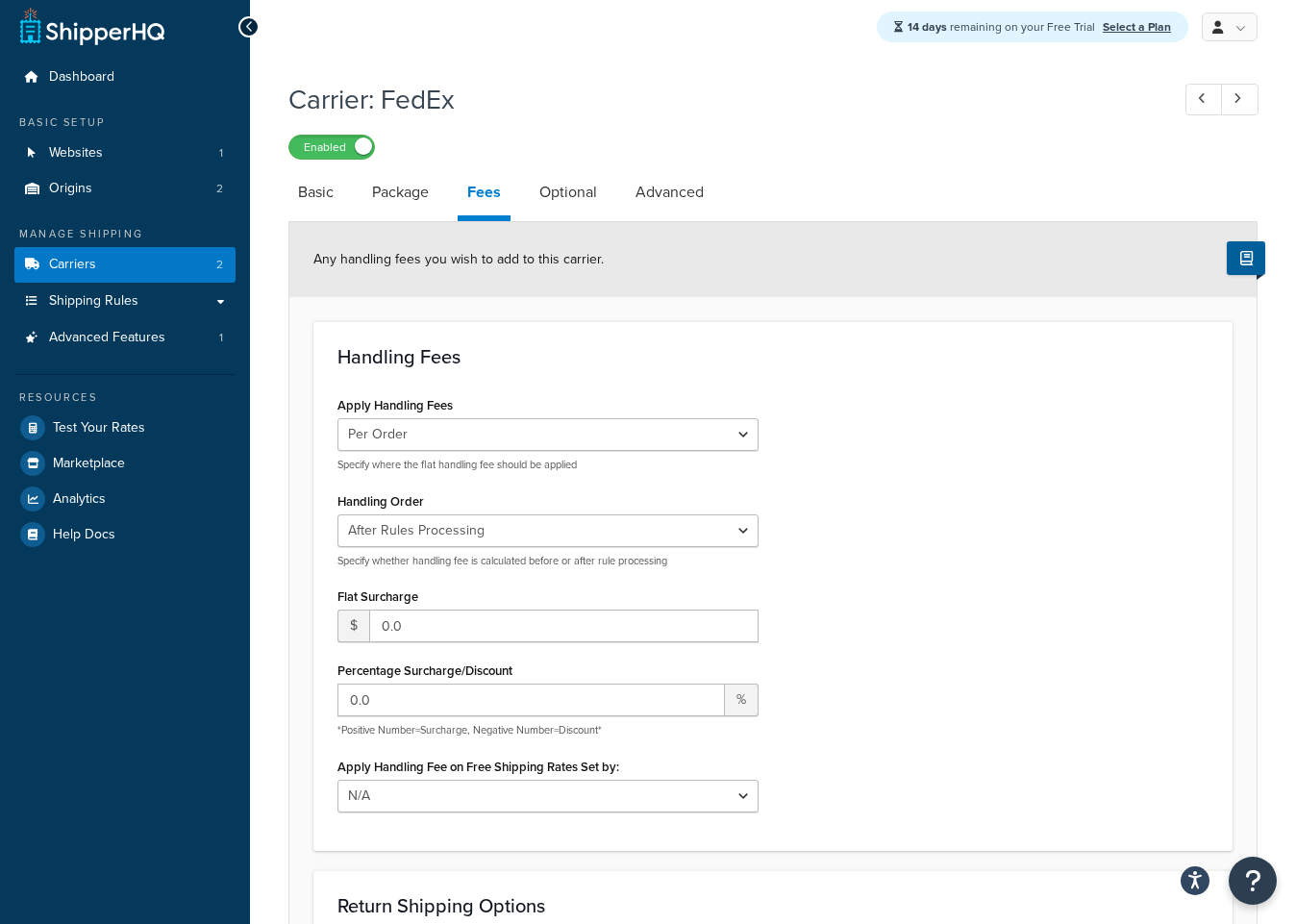 scroll, scrollTop: 0, scrollLeft: 0, axis: both 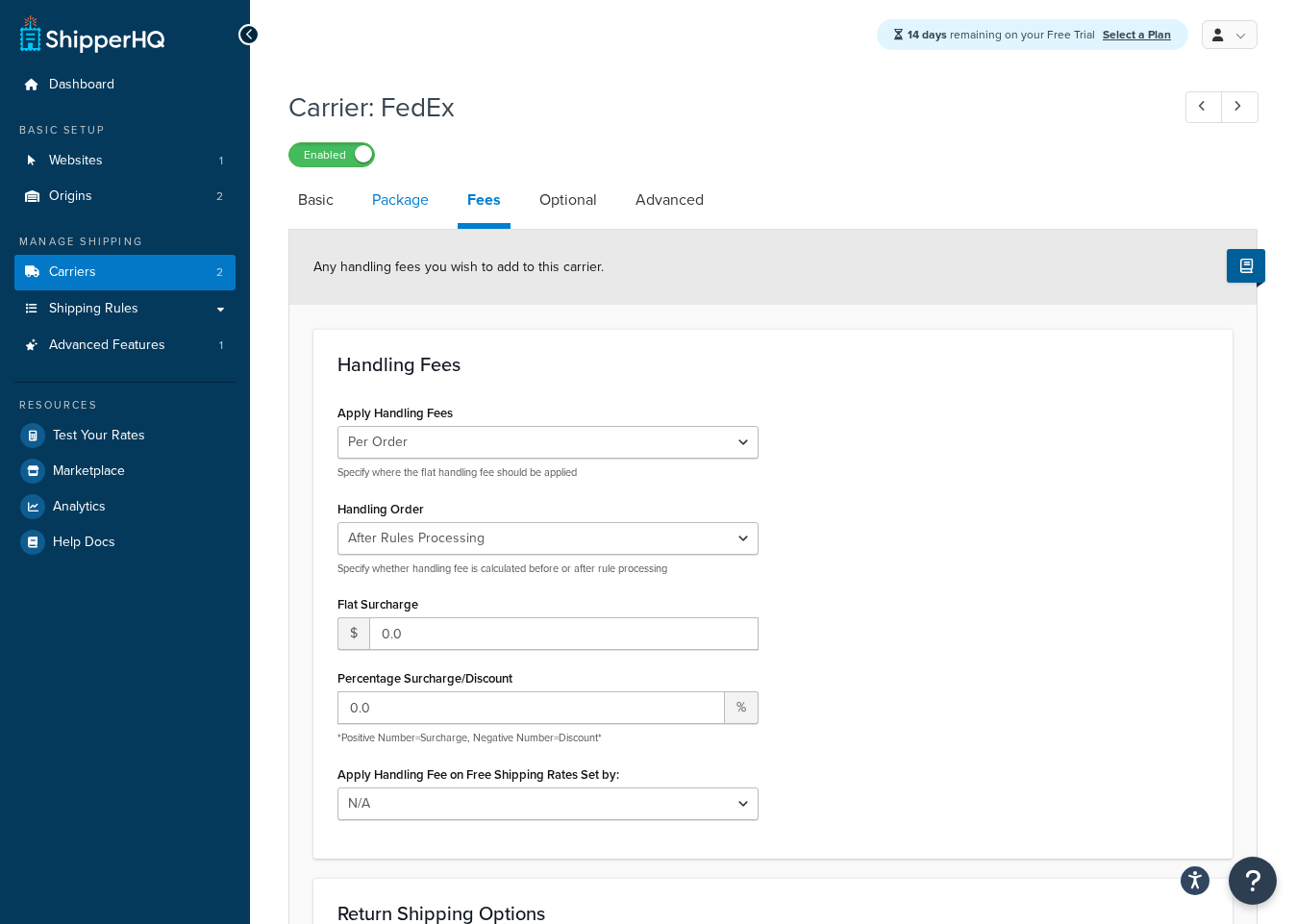click on "Package" at bounding box center (400, 200) 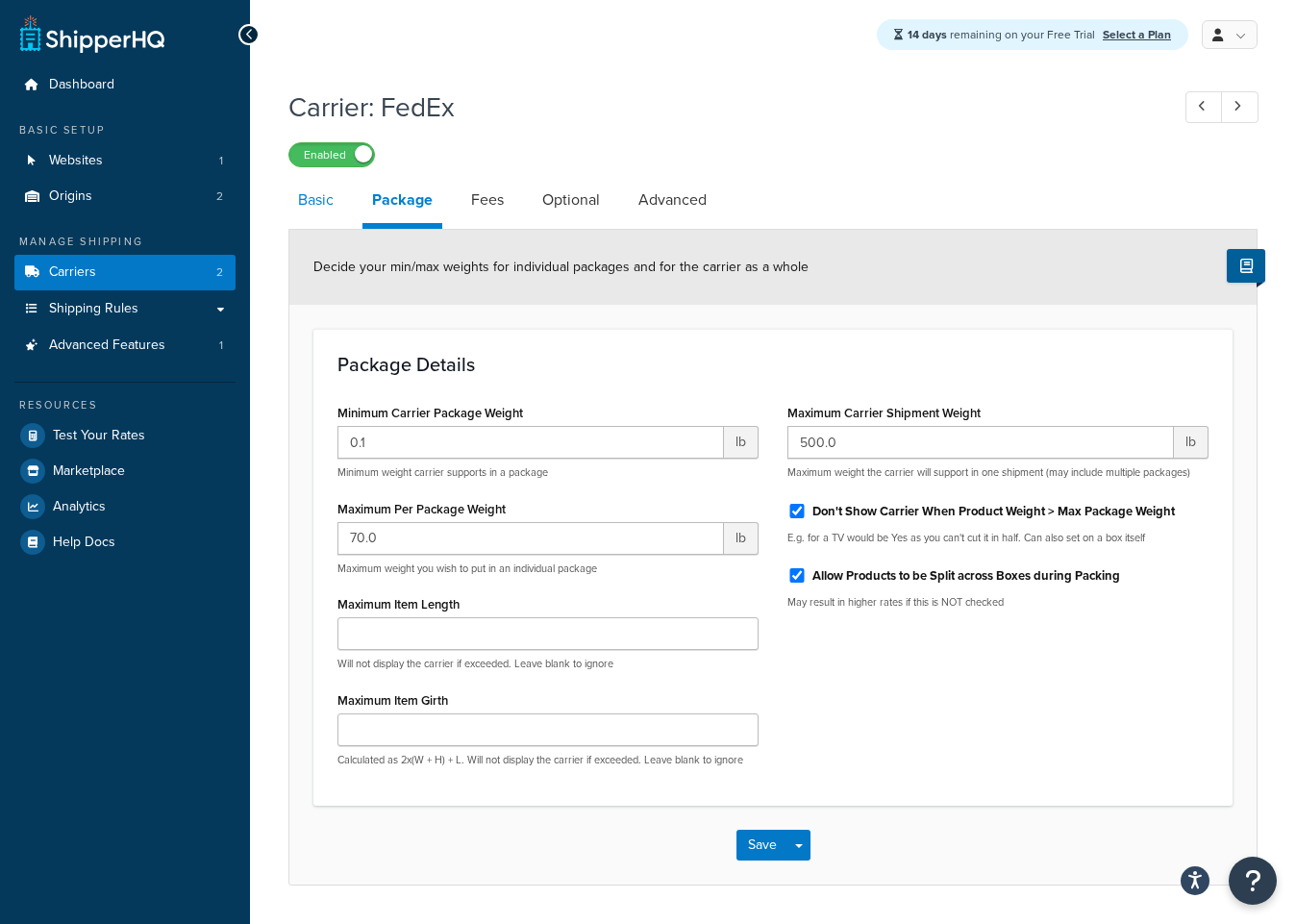 click on "Basic" at bounding box center [315, 200] 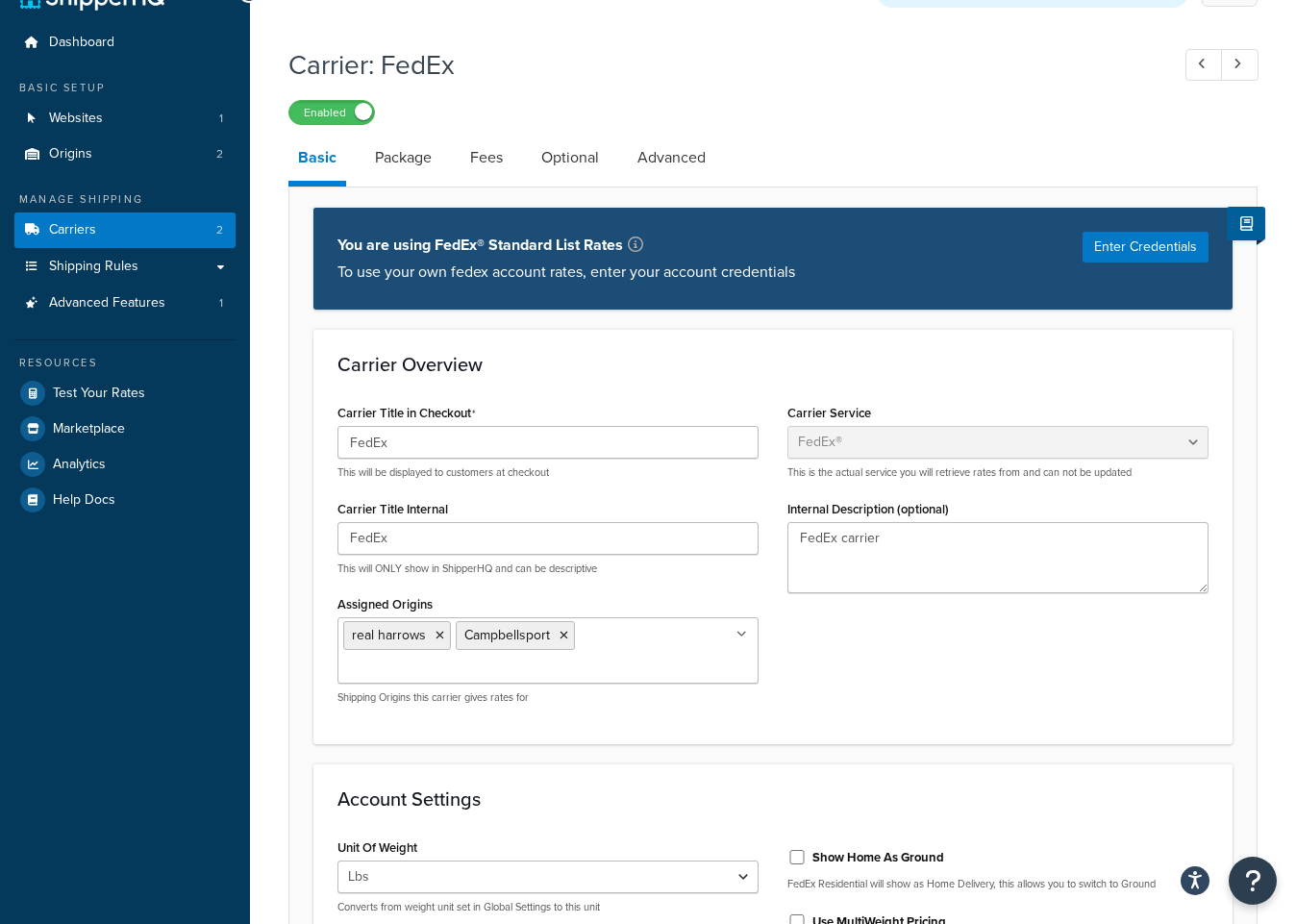 scroll, scrollTop: 40, scrollLeft: 0, axis: vertical 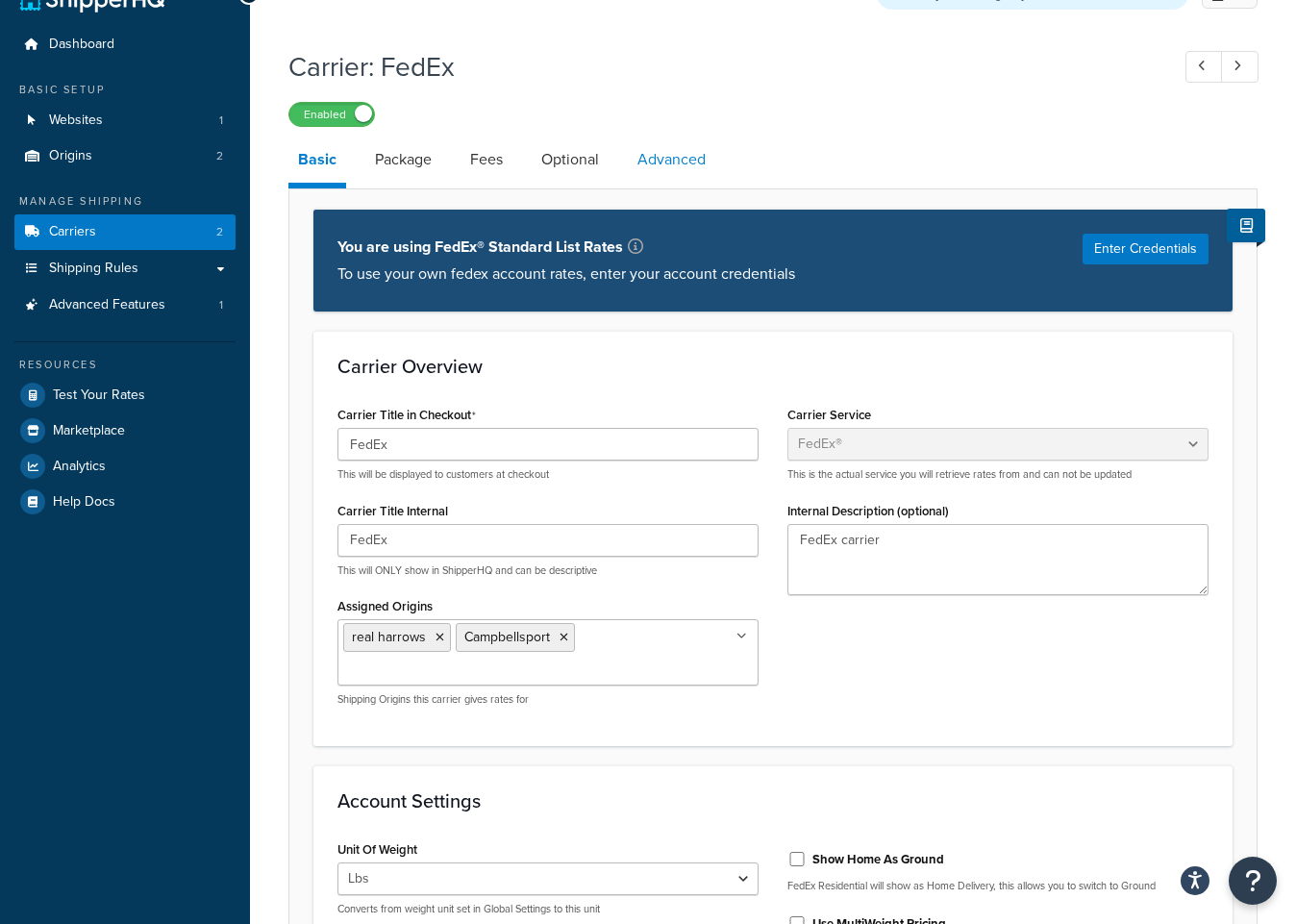 click on "Advanced" at bounding box center [671, 160] 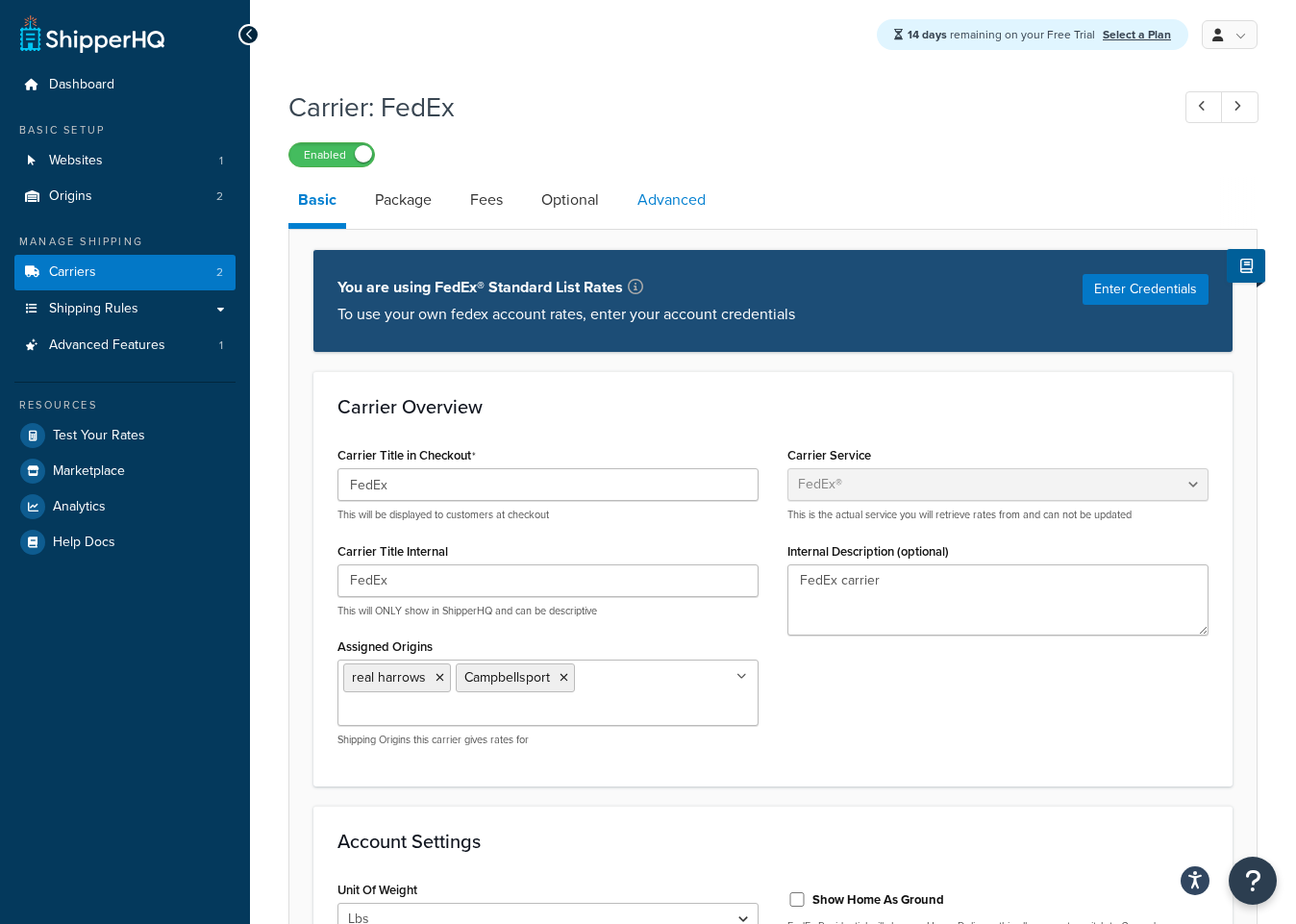 select on "false" 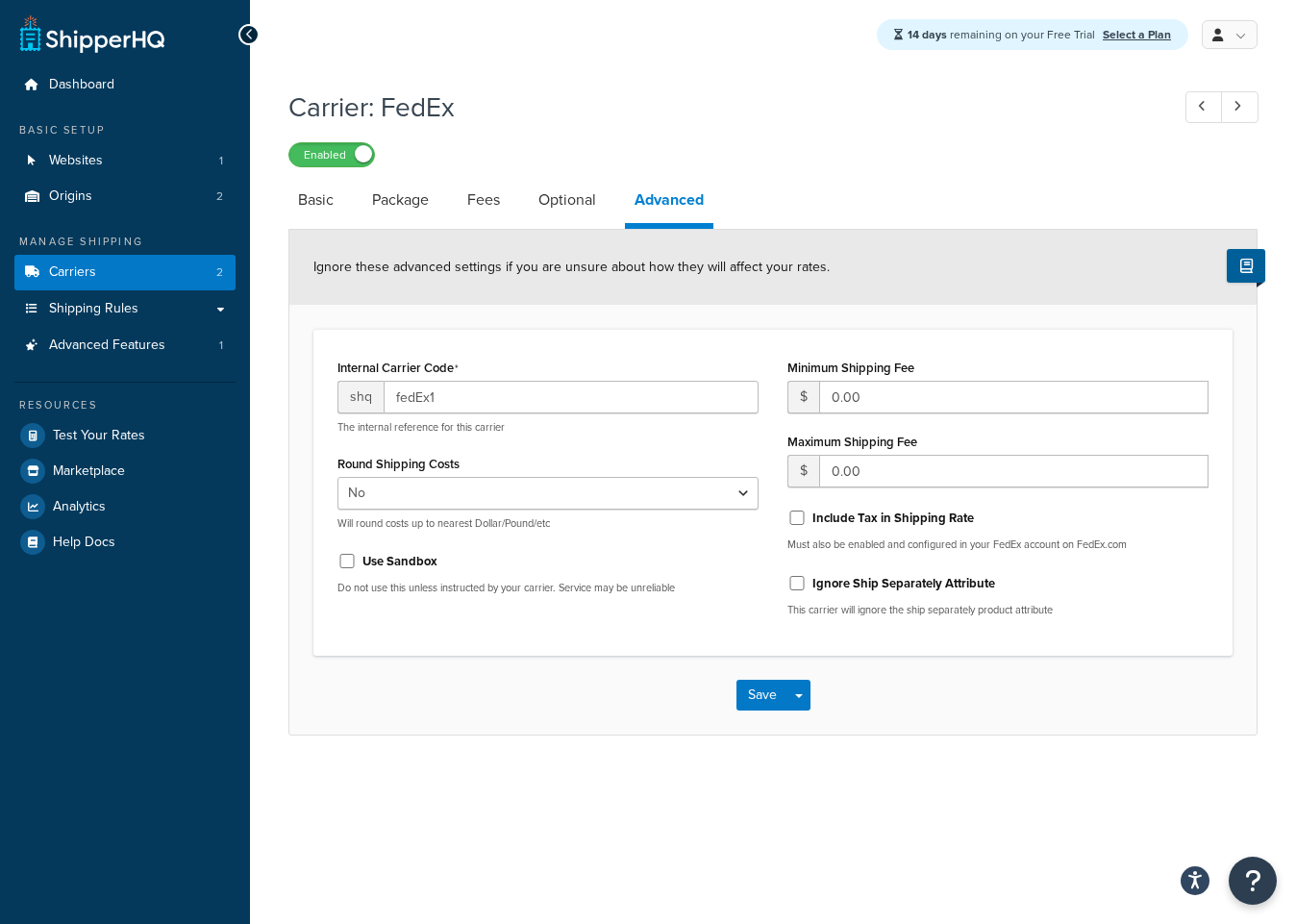 click on "Do not use this unless instructed by your carrier. Service may be unreliable" at bounding box center [548, 587] 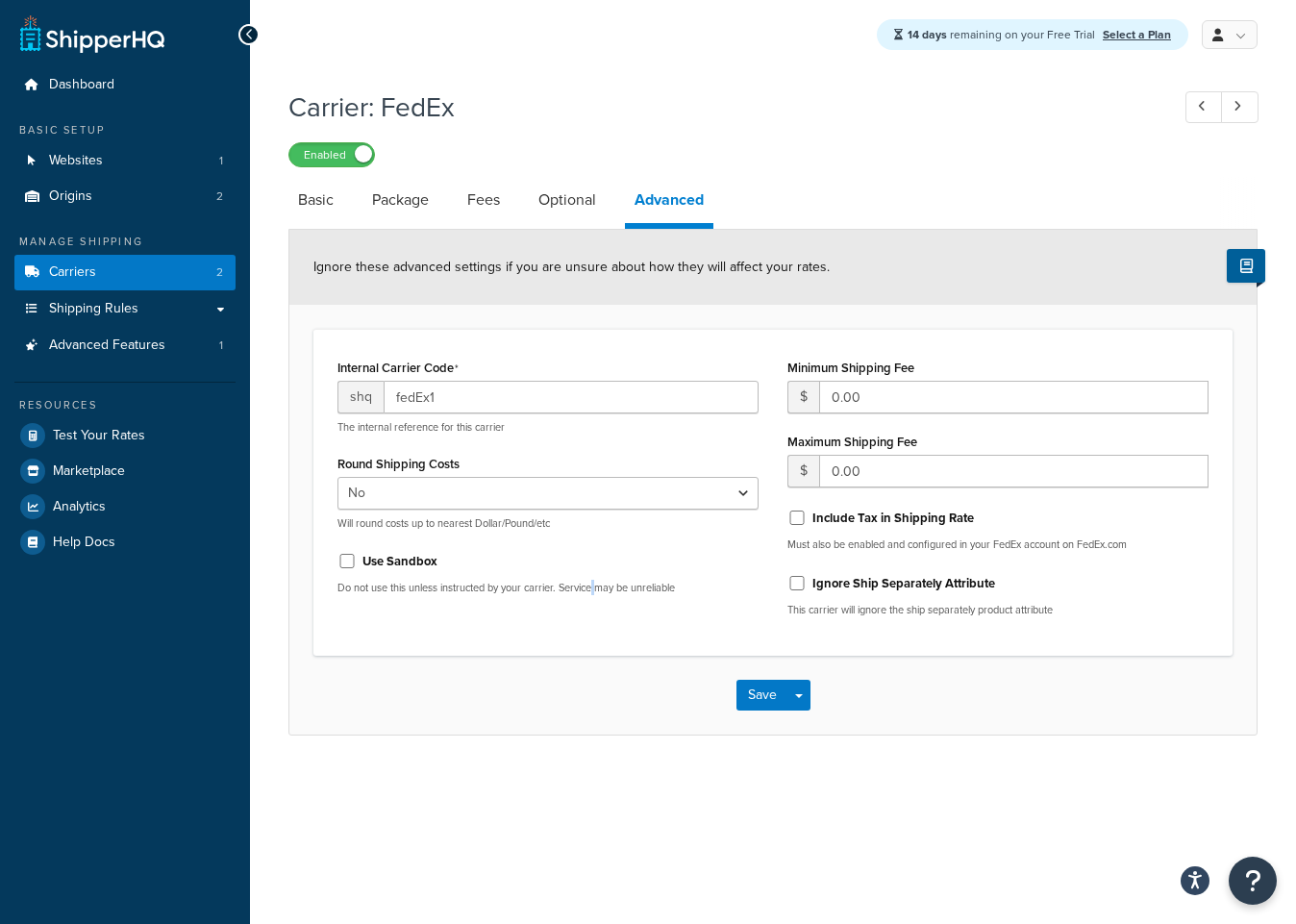 click on "Do not use this unless instructed by your carrier. Service may be unreliable" at bounding box center (548, 587) 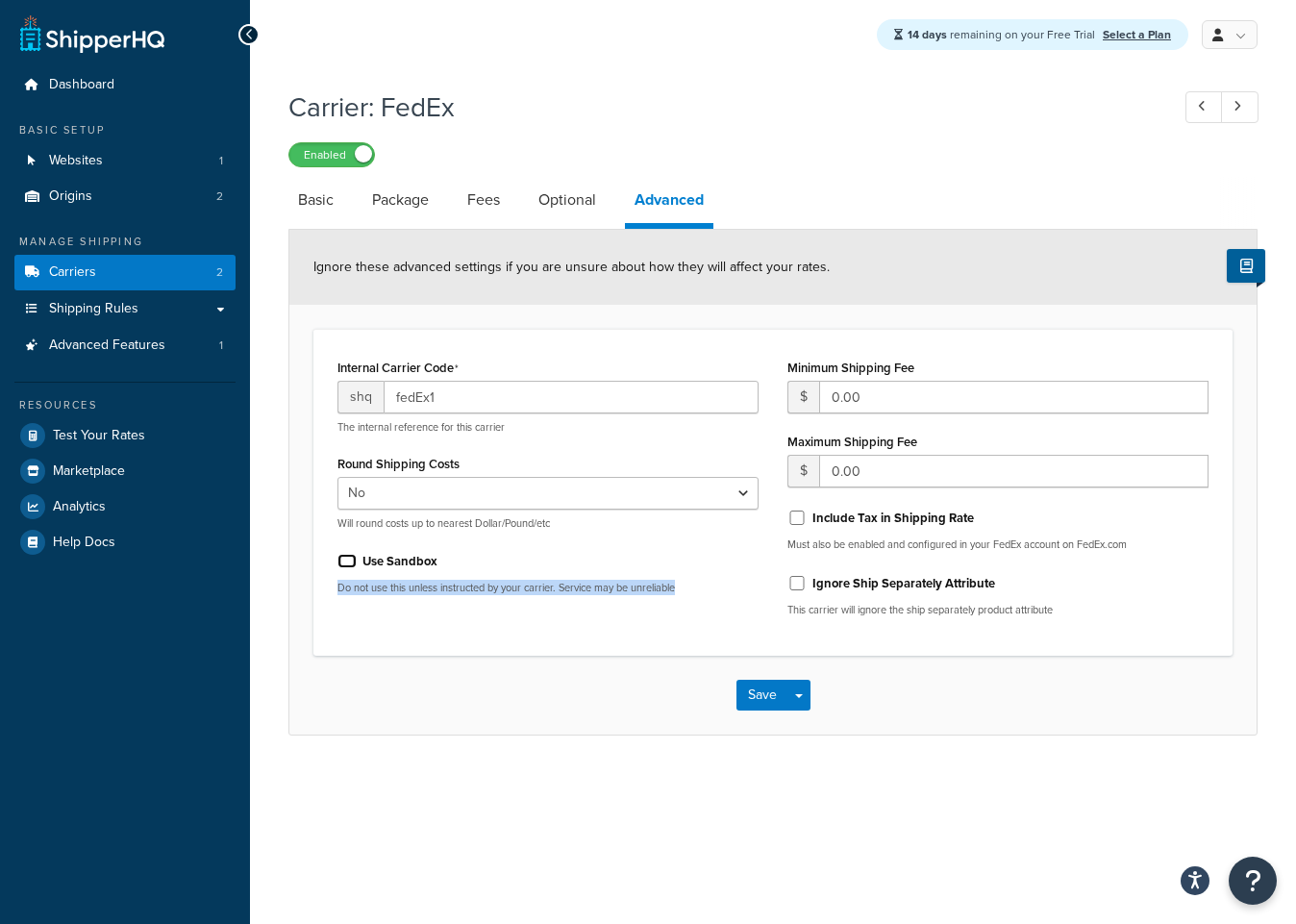 click on "Use Sandbox" at bounding box center [347, 561] 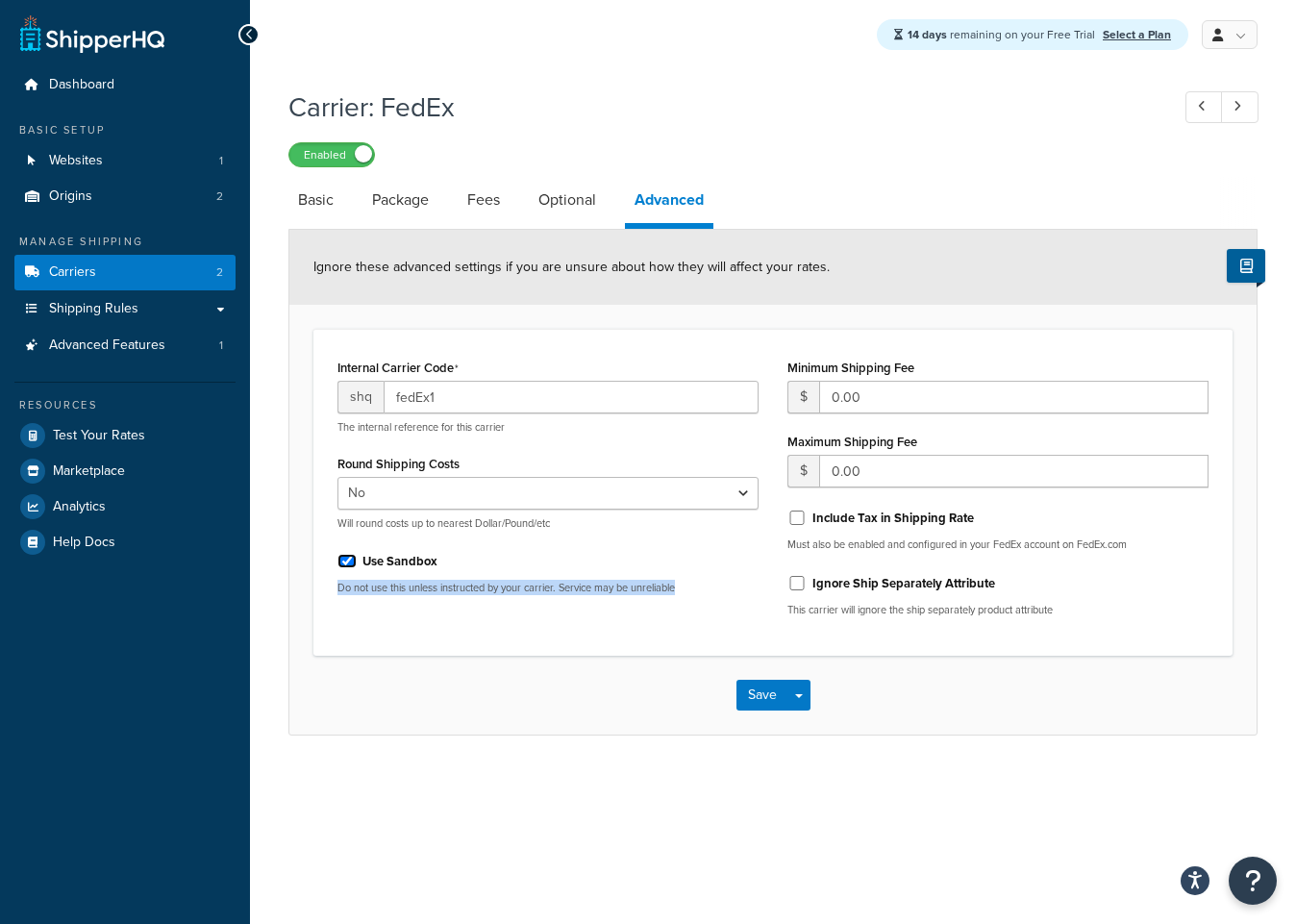 checkbox on "true" 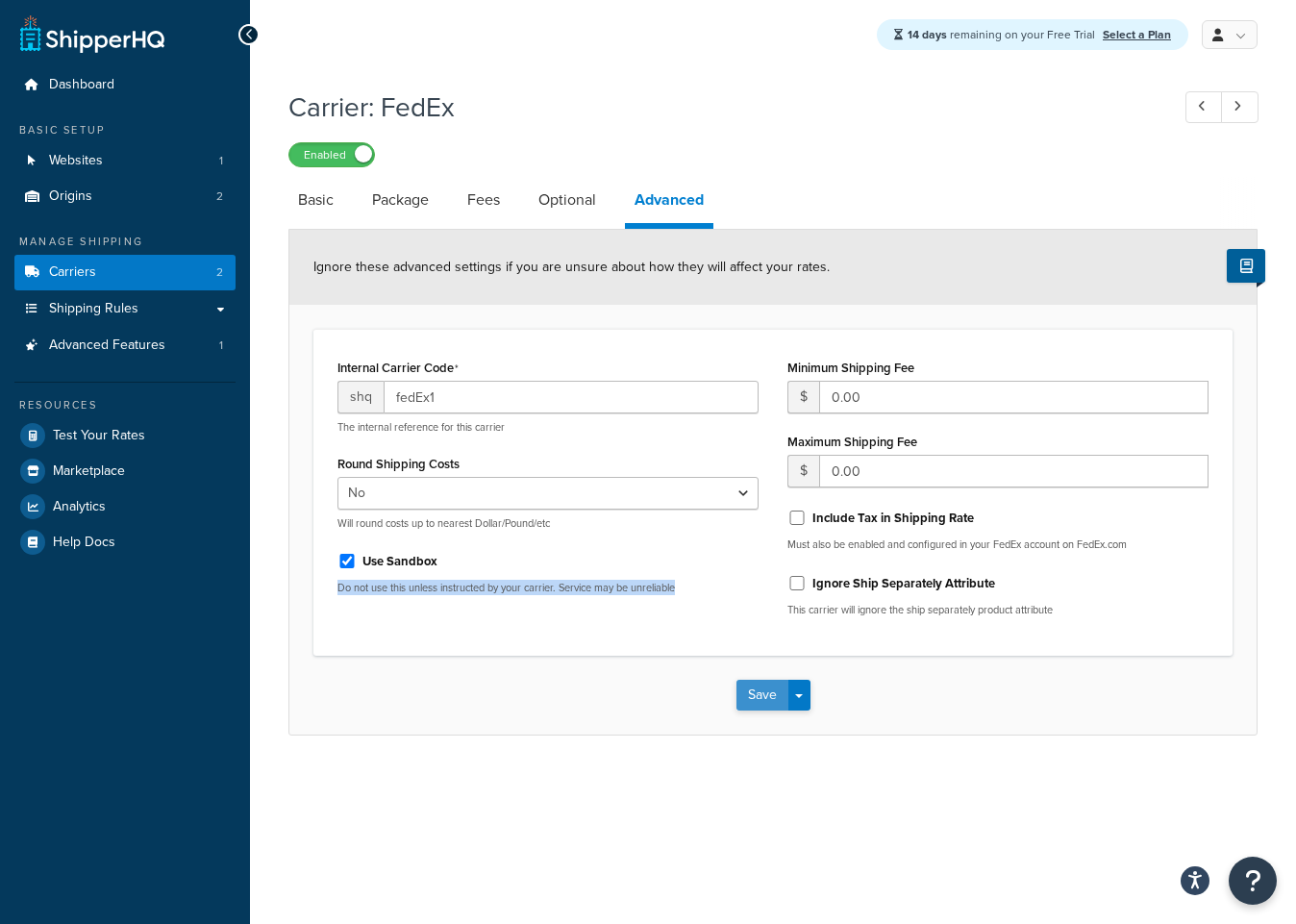 click on "Save" at bounding box center (762, 695) 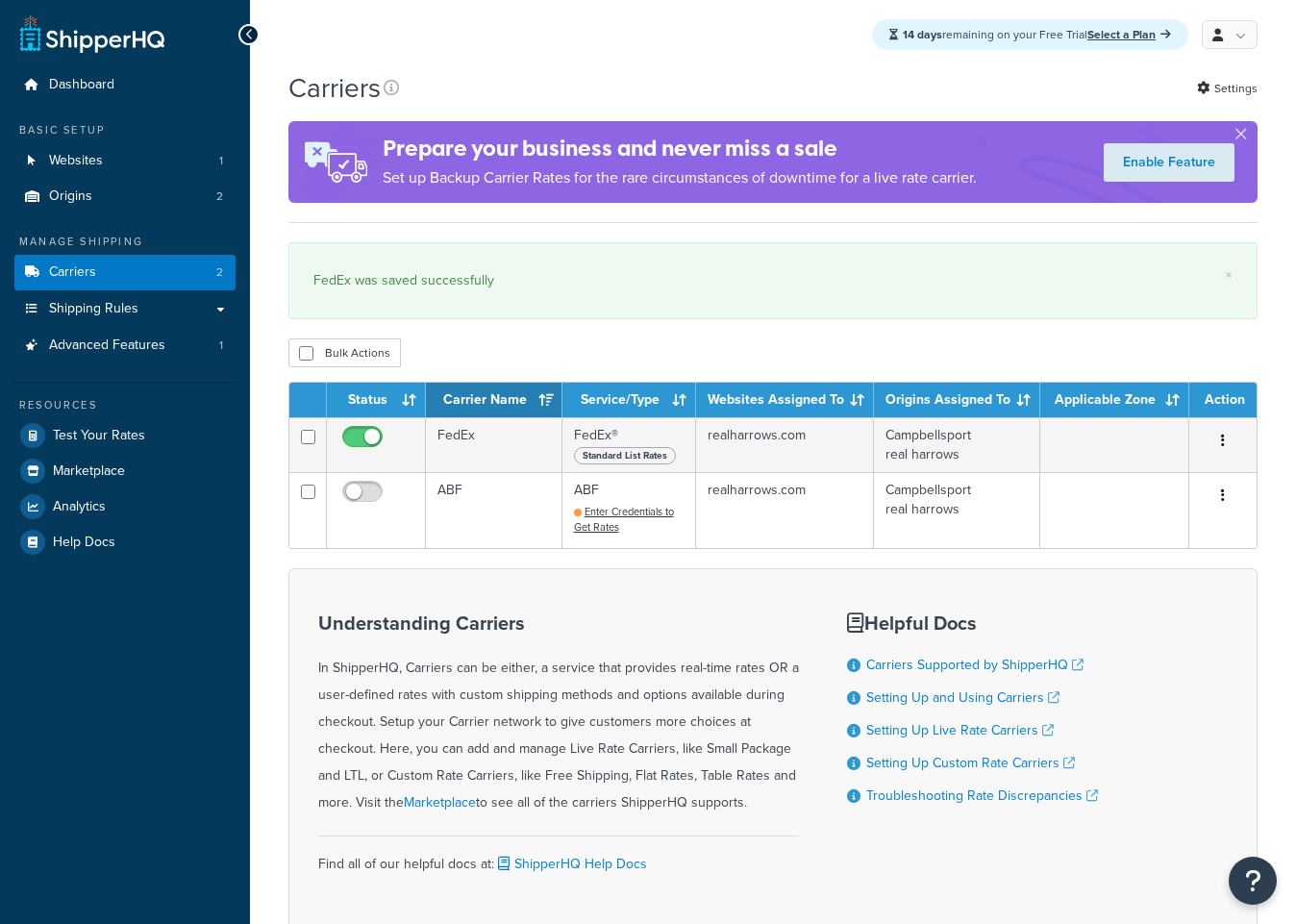scroll, scrollTop: 0, scrollLeft: 0, axis: both 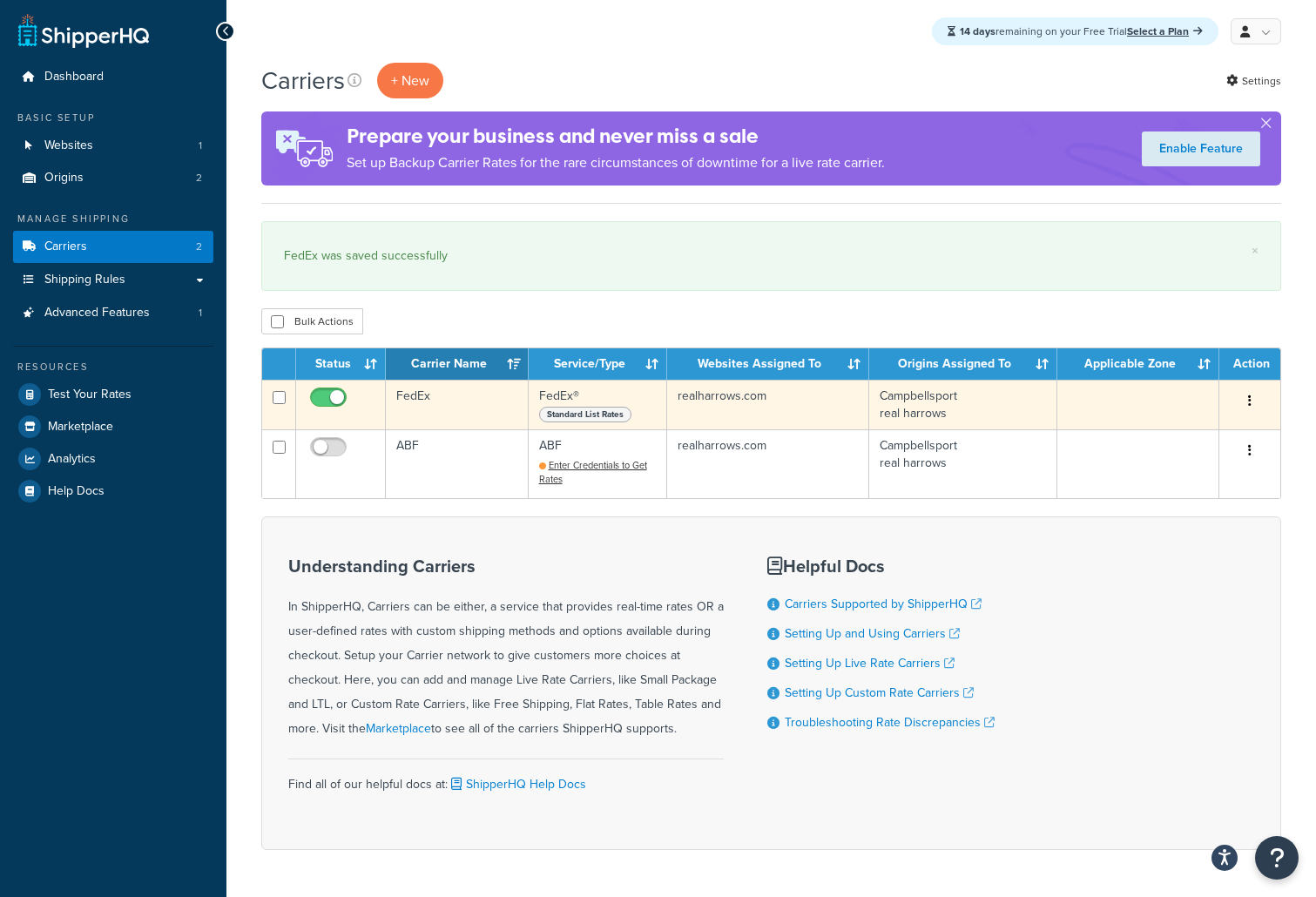 click on "[CITY]
real harrows" at bounding box center (963, 404) 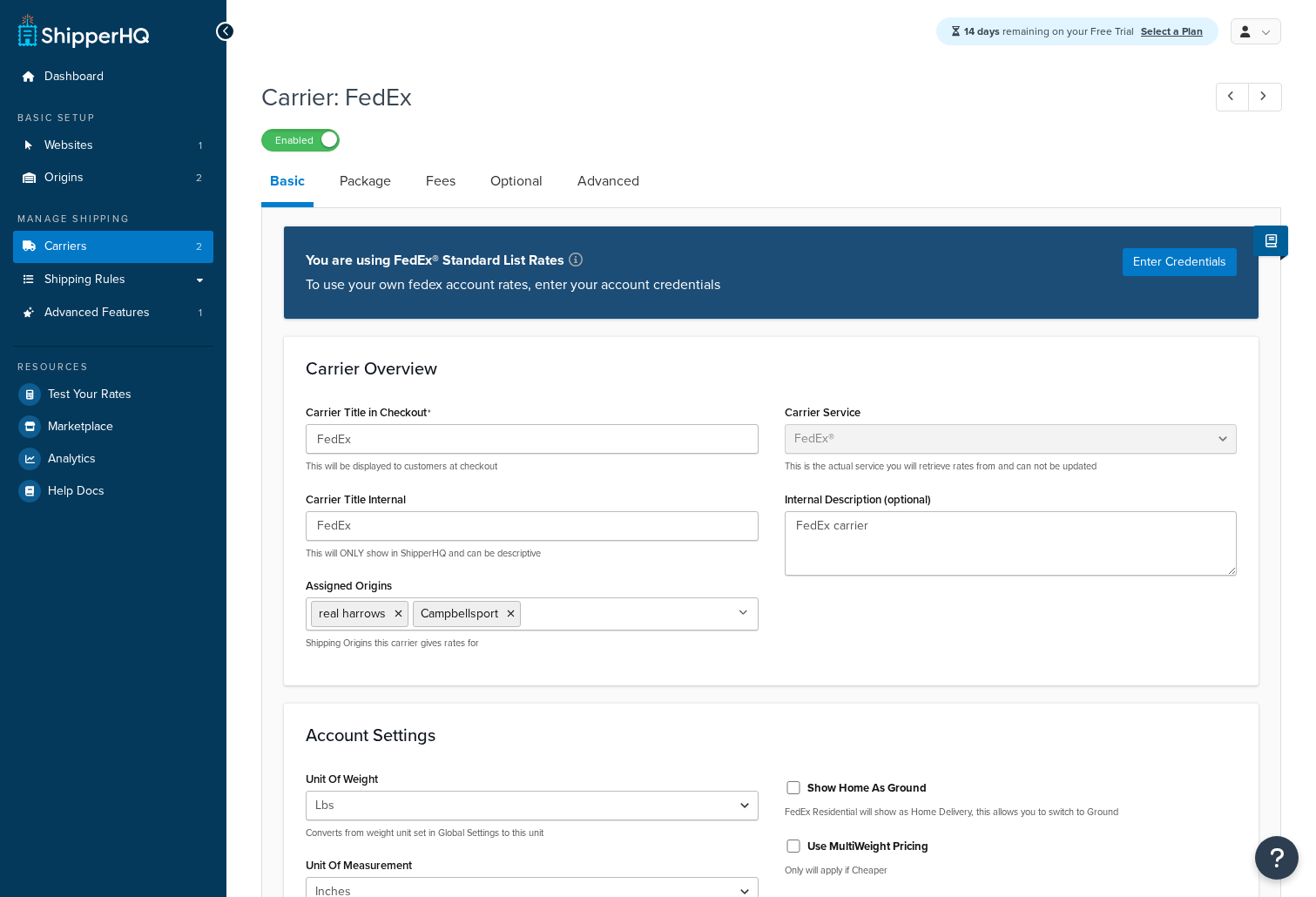 select on "fedEx" 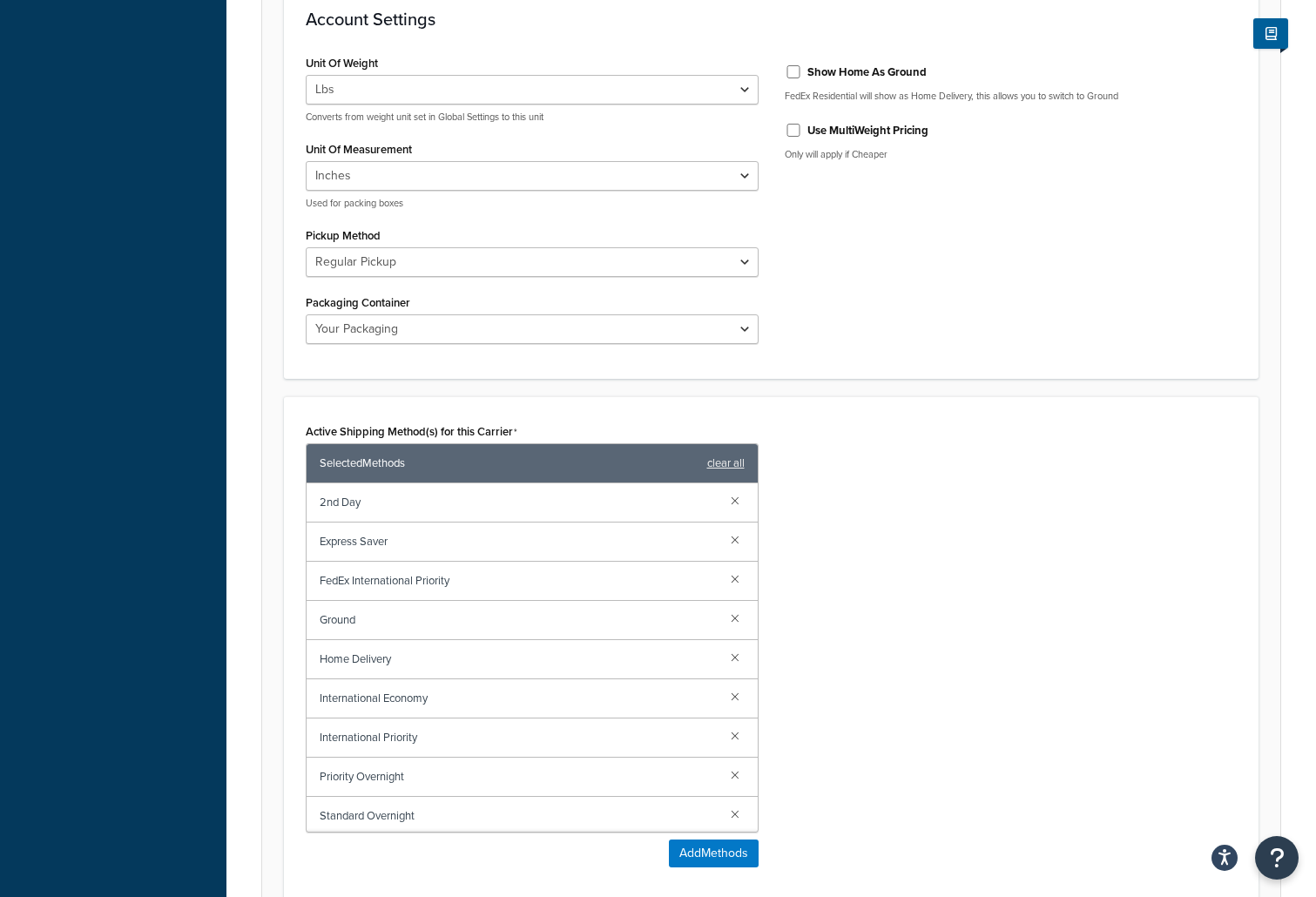 scroll, scrollTop: 728, scrollLeft: 0, axis: vertical 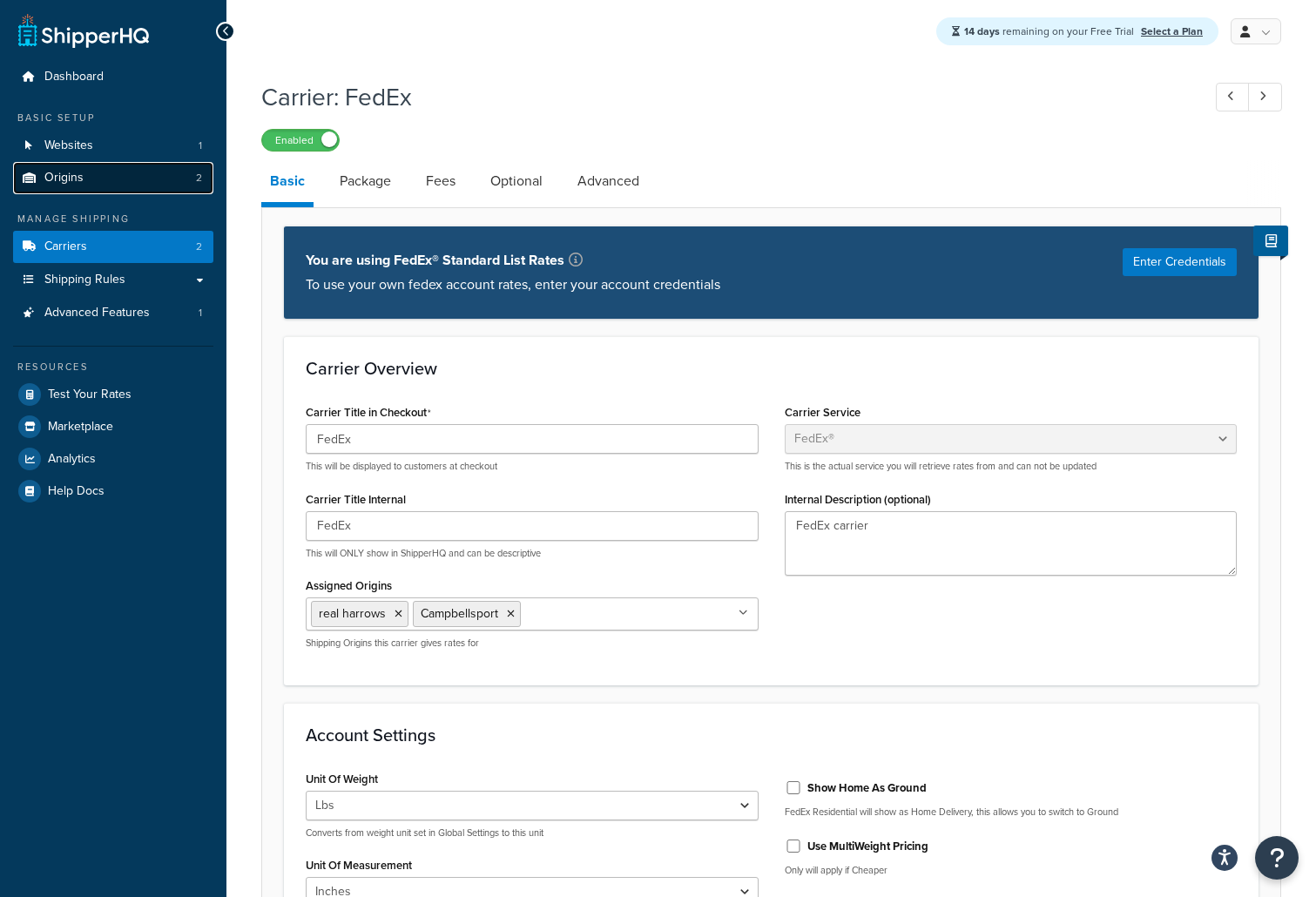 click on "Origins 2" at bounding box center [113, 178] 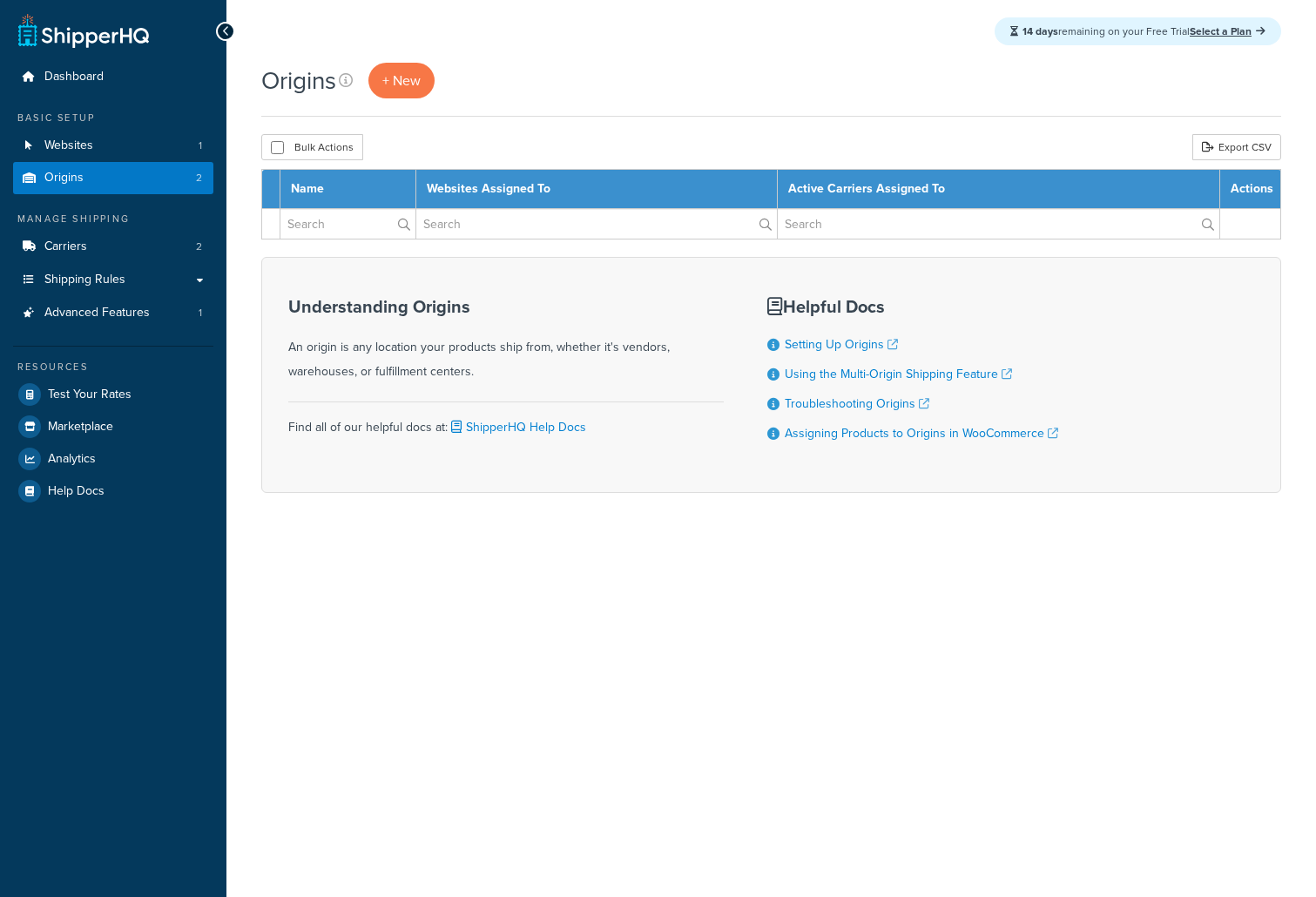 scroll, scrollTop: 0, scrollLeft: 0, axis: both 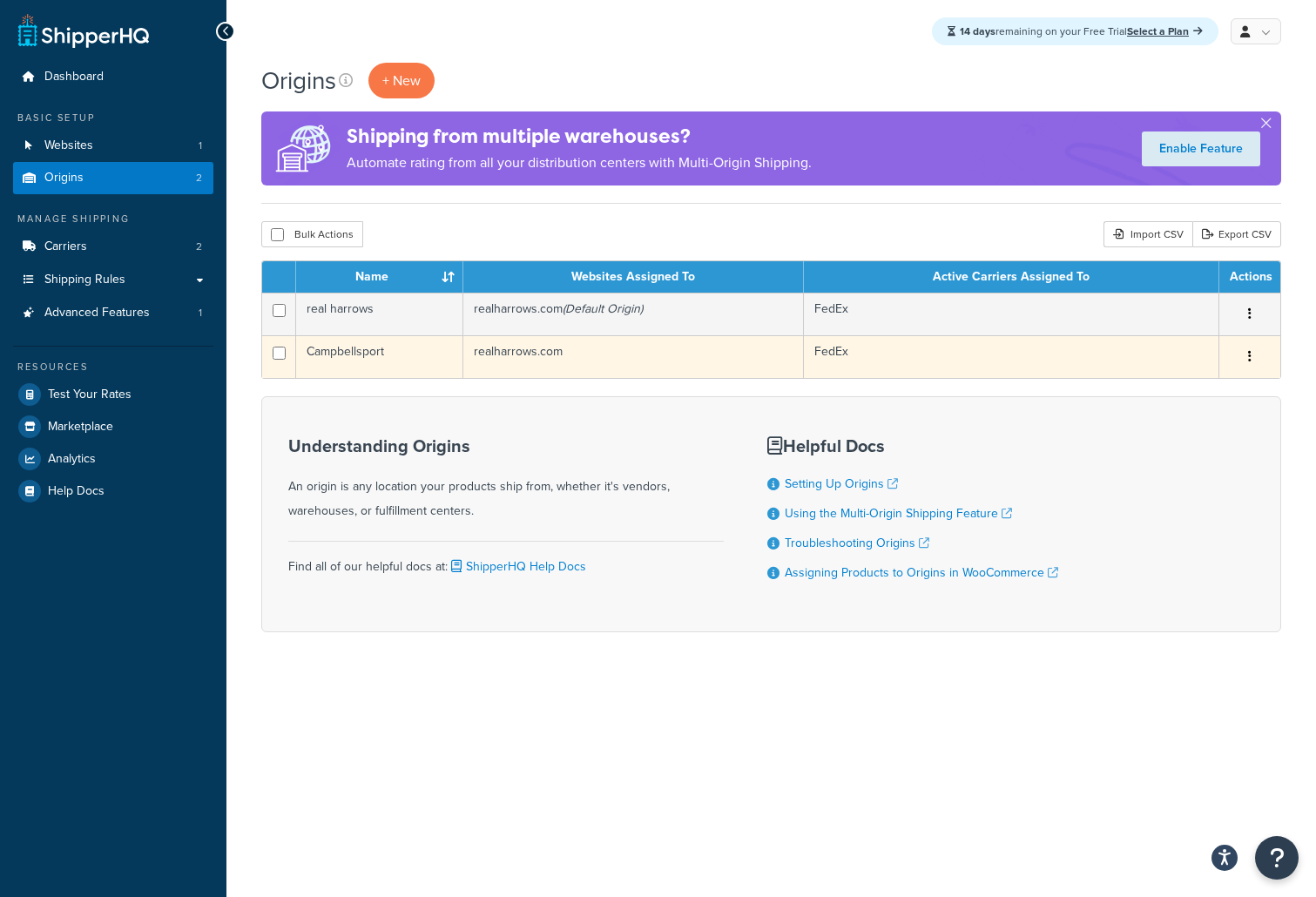 click at bounding box center (1250, 356) 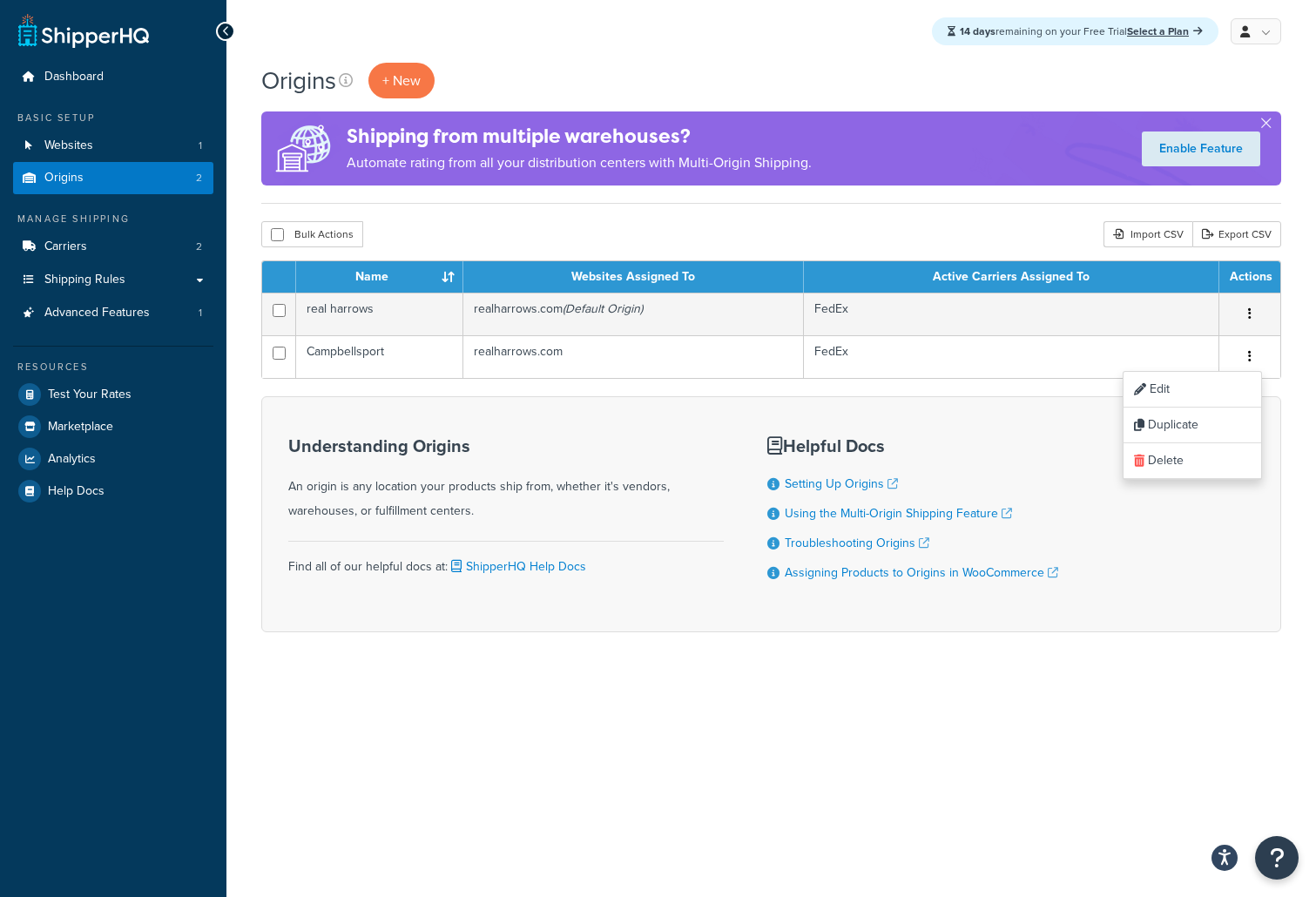 click on "Understanding Origins
An origin is any location your products ship from, whether it's vendors, warehouses, or fulfillment centers.
Find all of our helpful docs at:
ShipperHQ Help Docs
Helpful Docs
Setting Up Origins
Using the Multi-Origin Shipping Feature
Troubleshooting Origins
Assigning Products to Origins in WooCommerce" at bounding box center (771, 514) 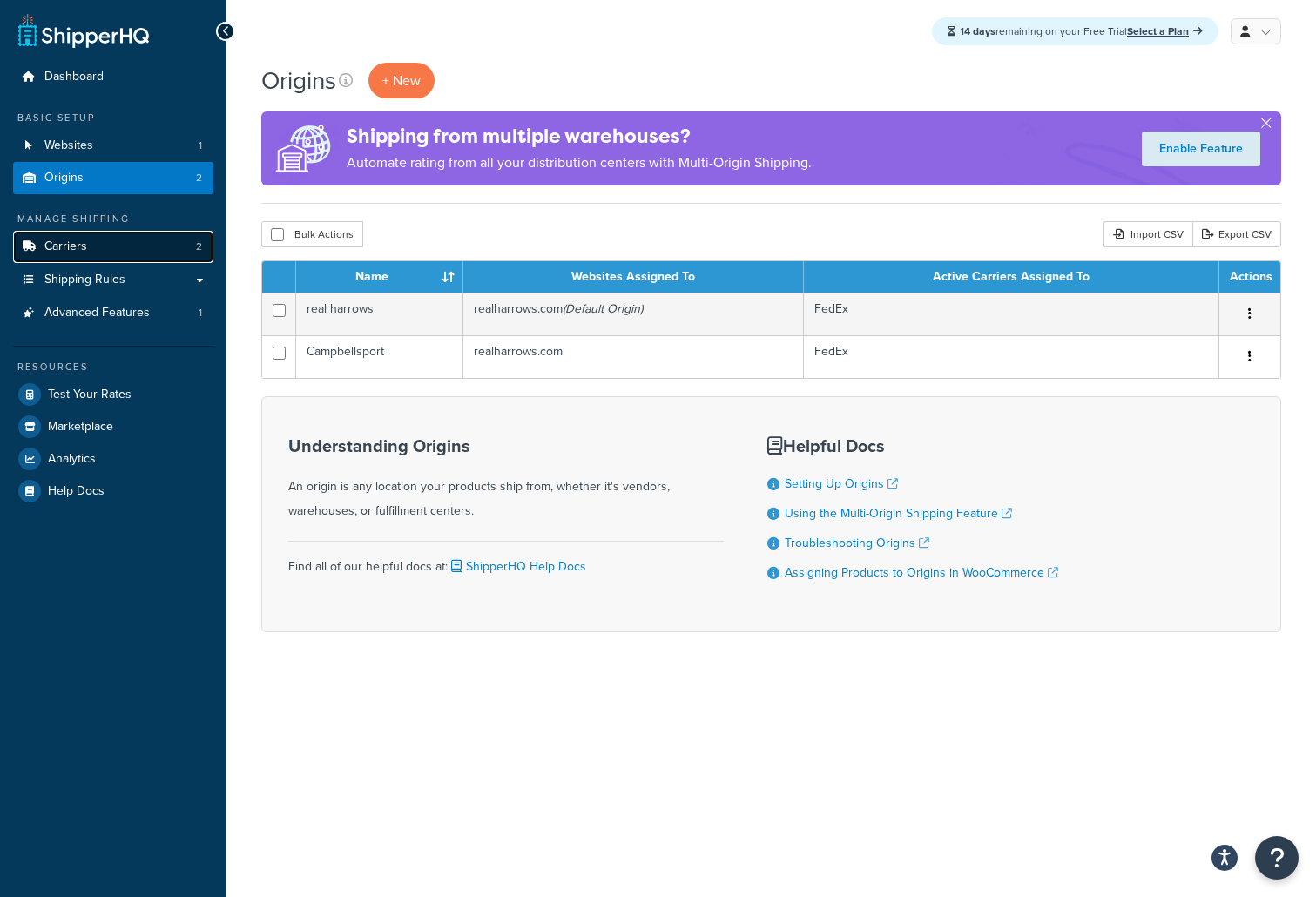 click on "Carriers
2" at bounding box center (113, 246) 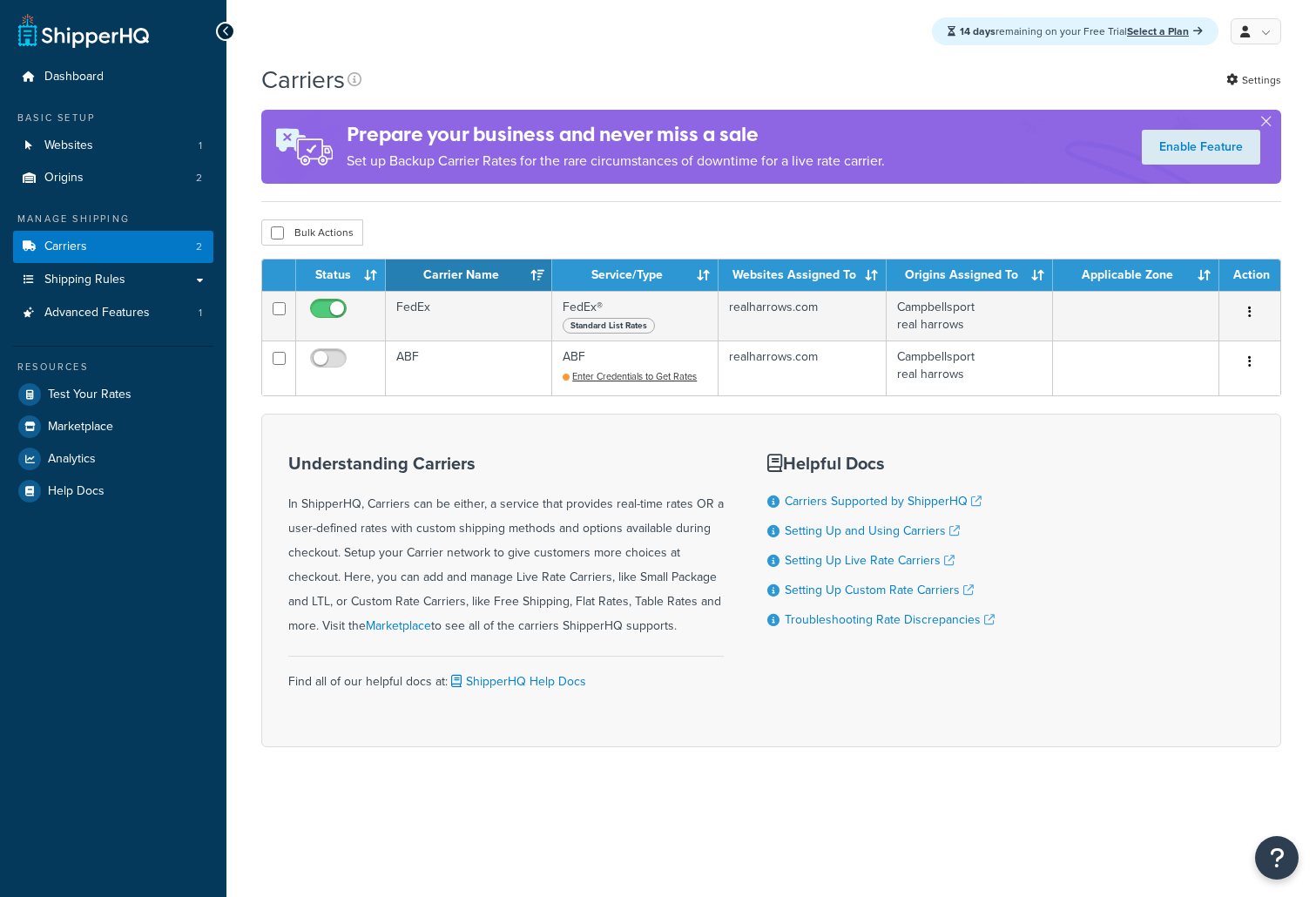 scroll, scrollTop: 0, scrollLeft: 0, axis: both 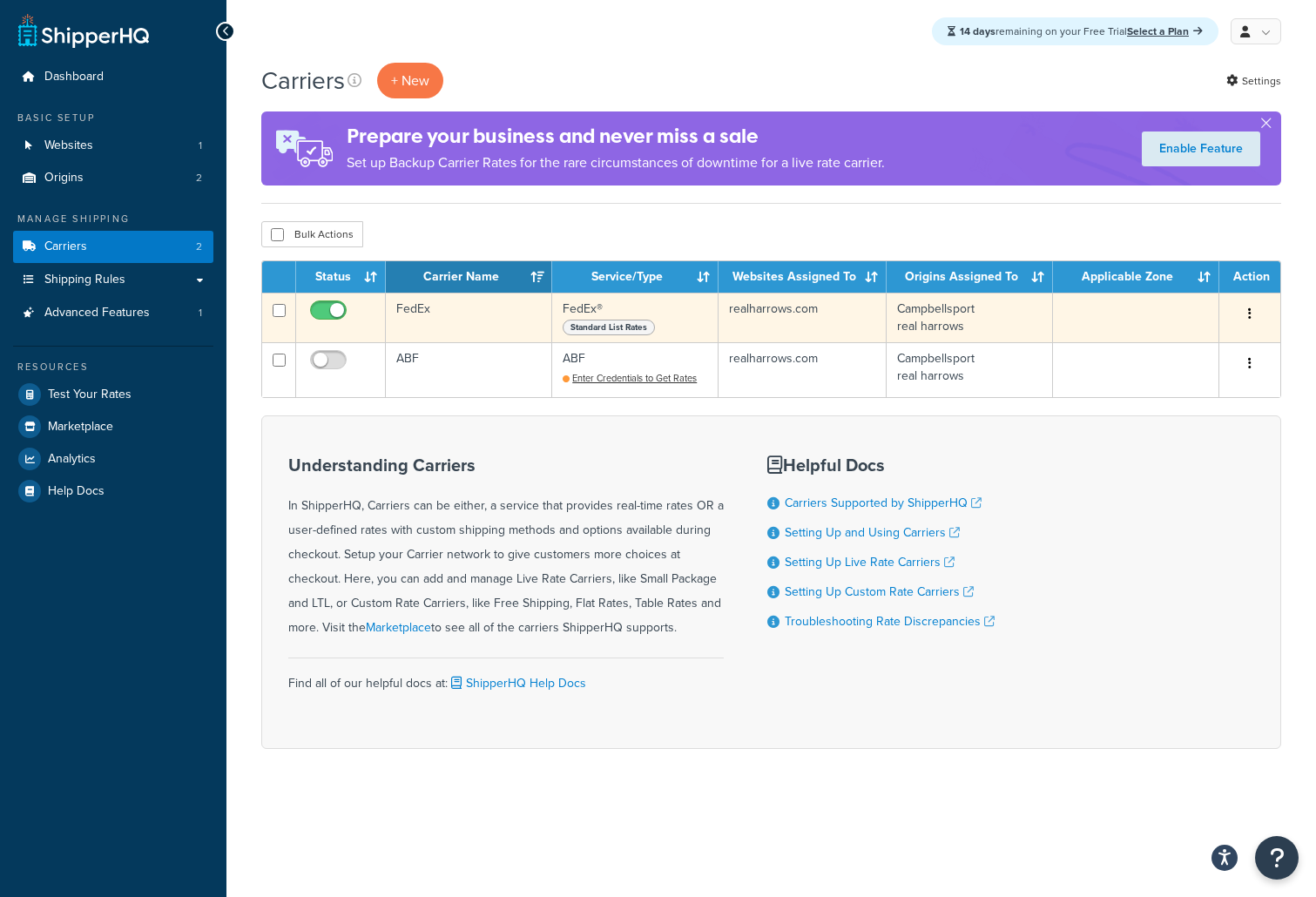 click on "FedEx" at bounding box center [469, 317] 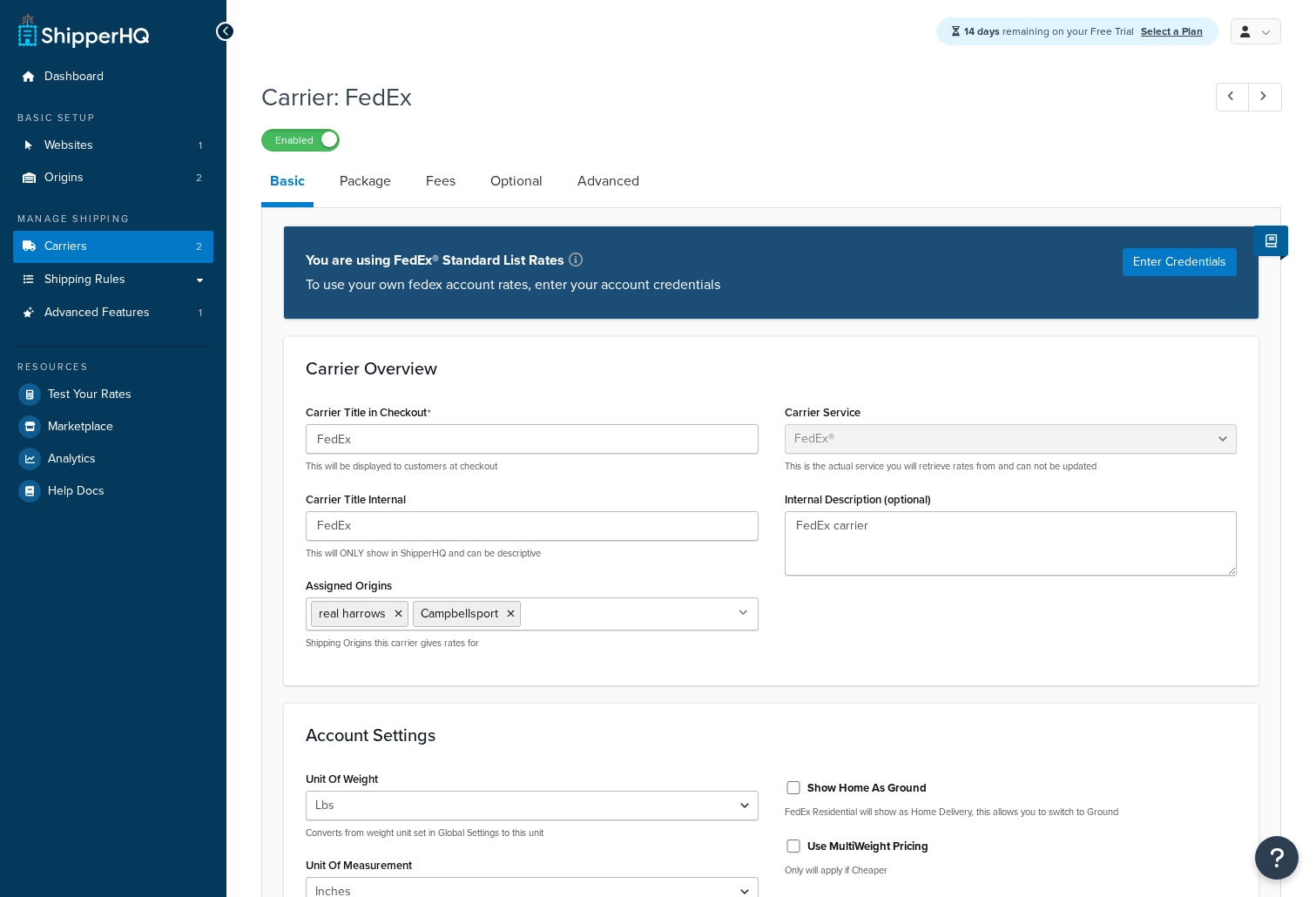 select on "fedEx" 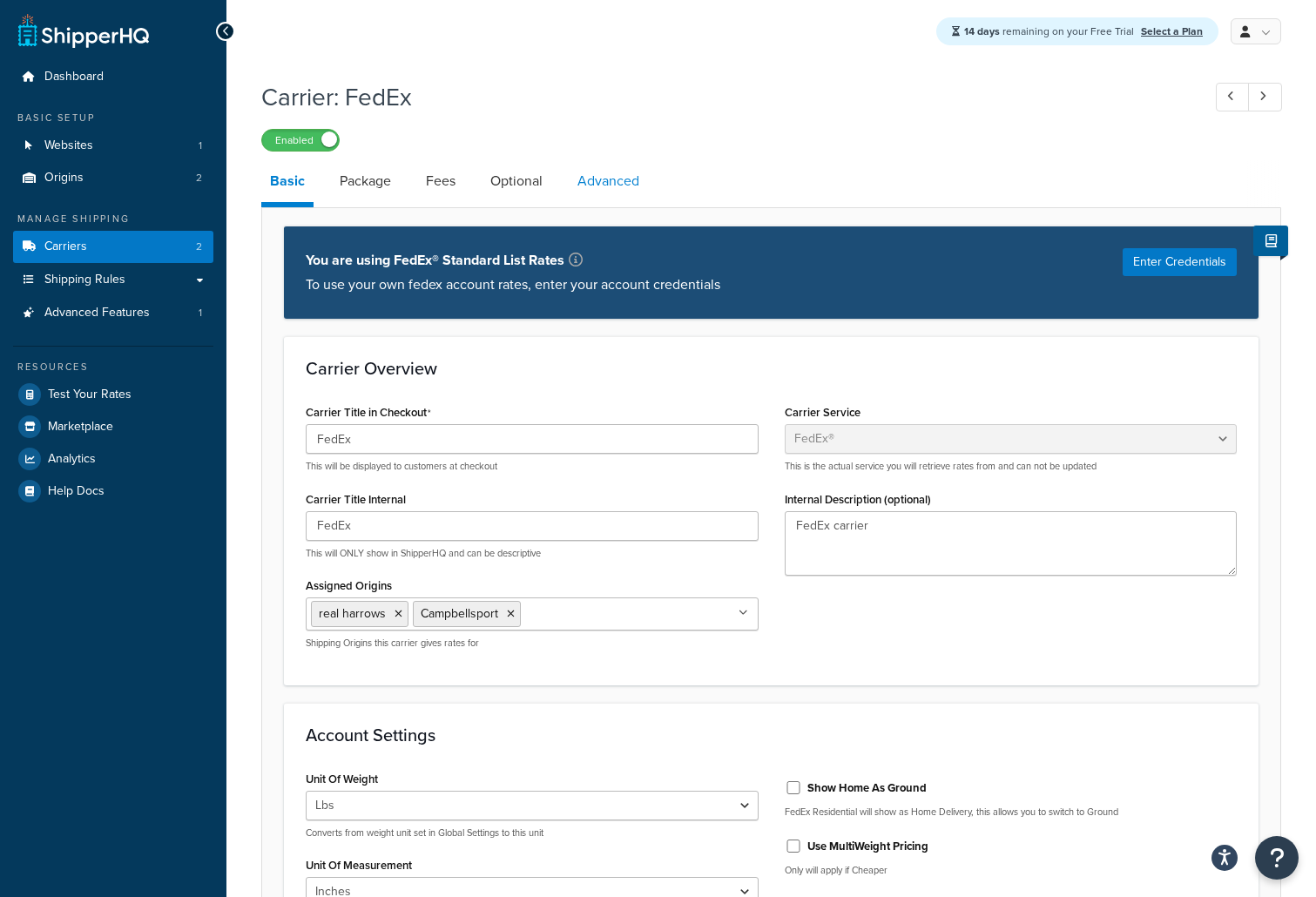 click on "Advanced" at bounding box center (608, 181) 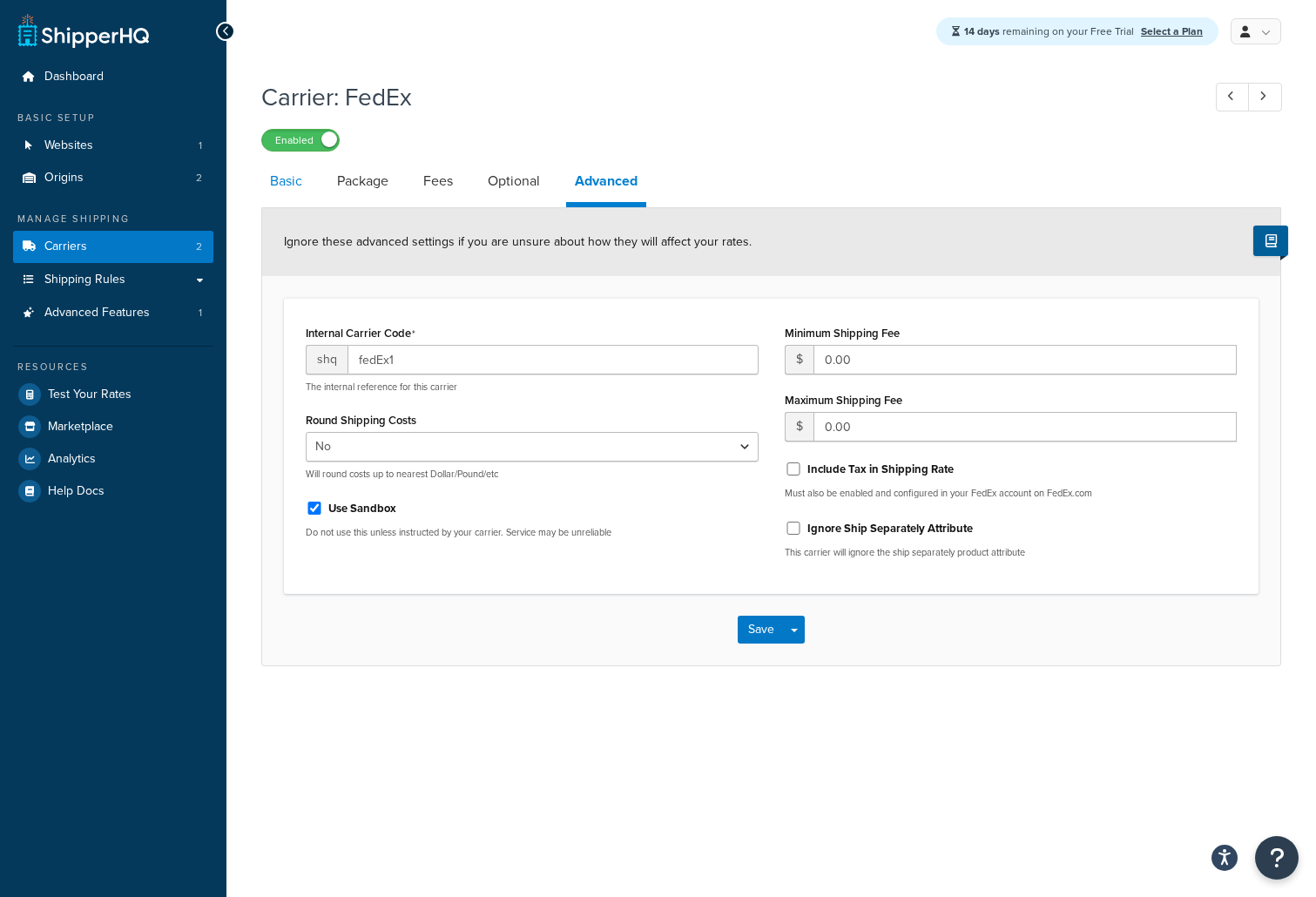 click on "Basic" at bounding box center (286, 181) 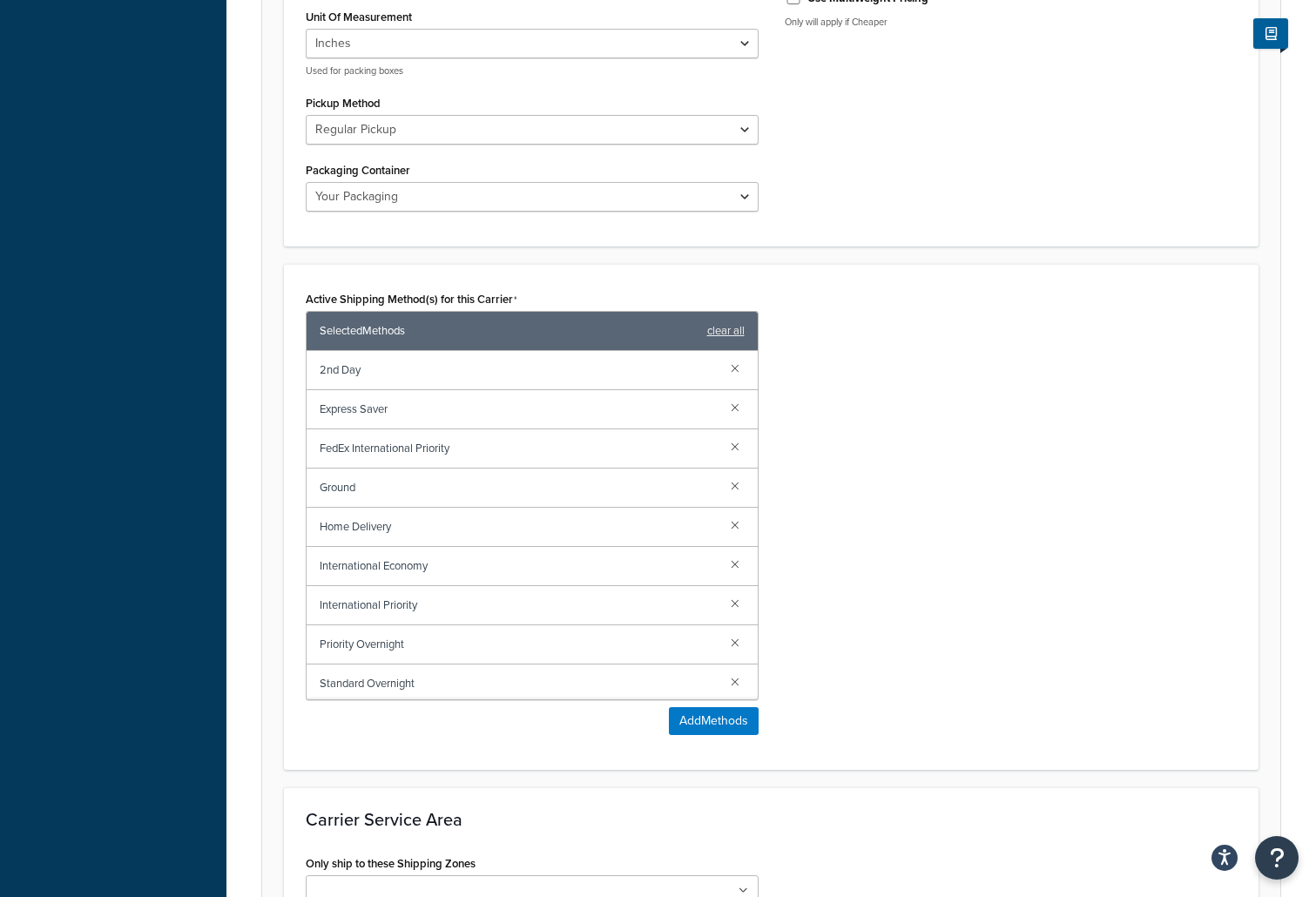 scroll, scrollTop: 859, scrollLeft: 0, axis: vertical 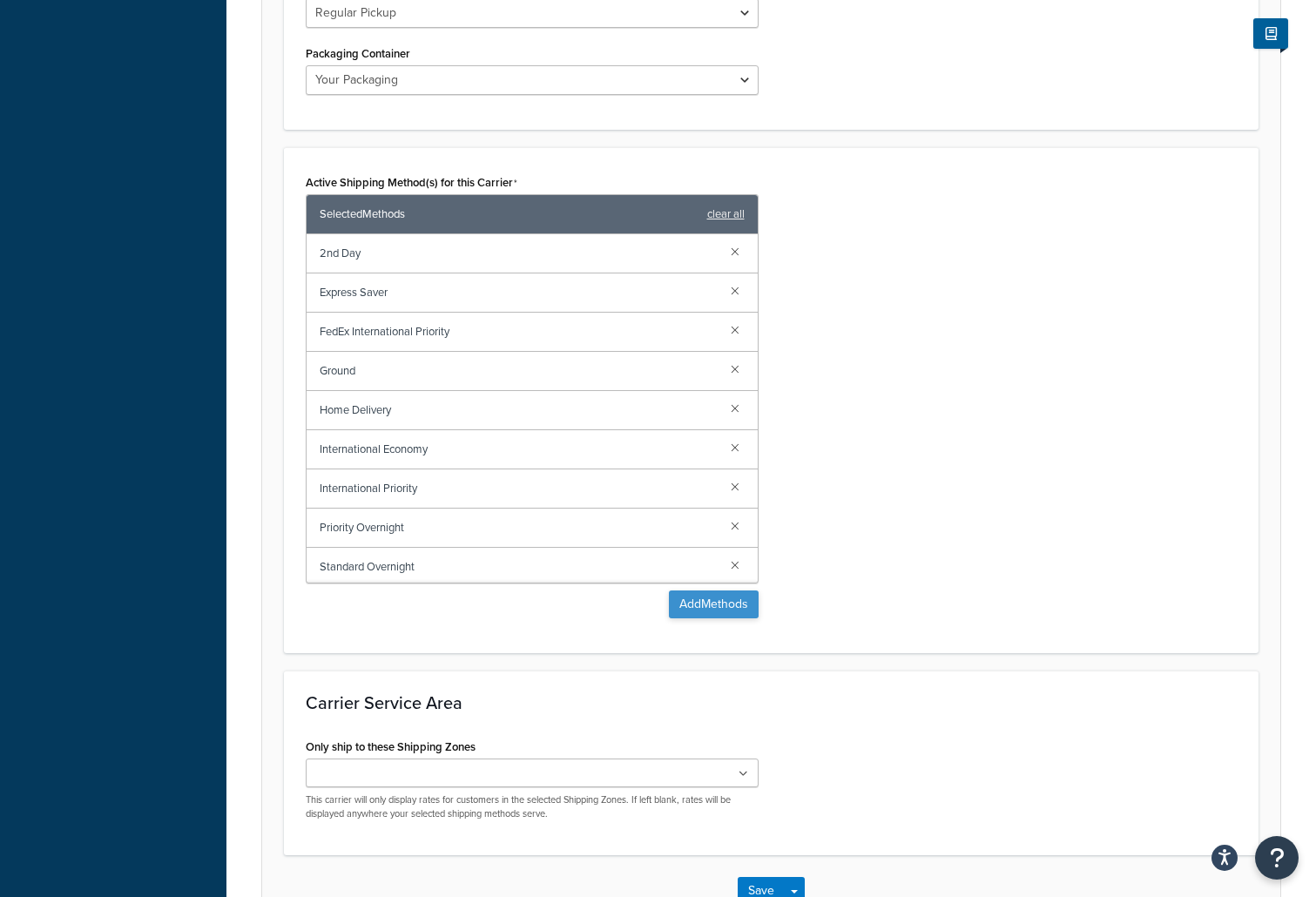click on "Add  Methods" at bounding box center (713, 604) 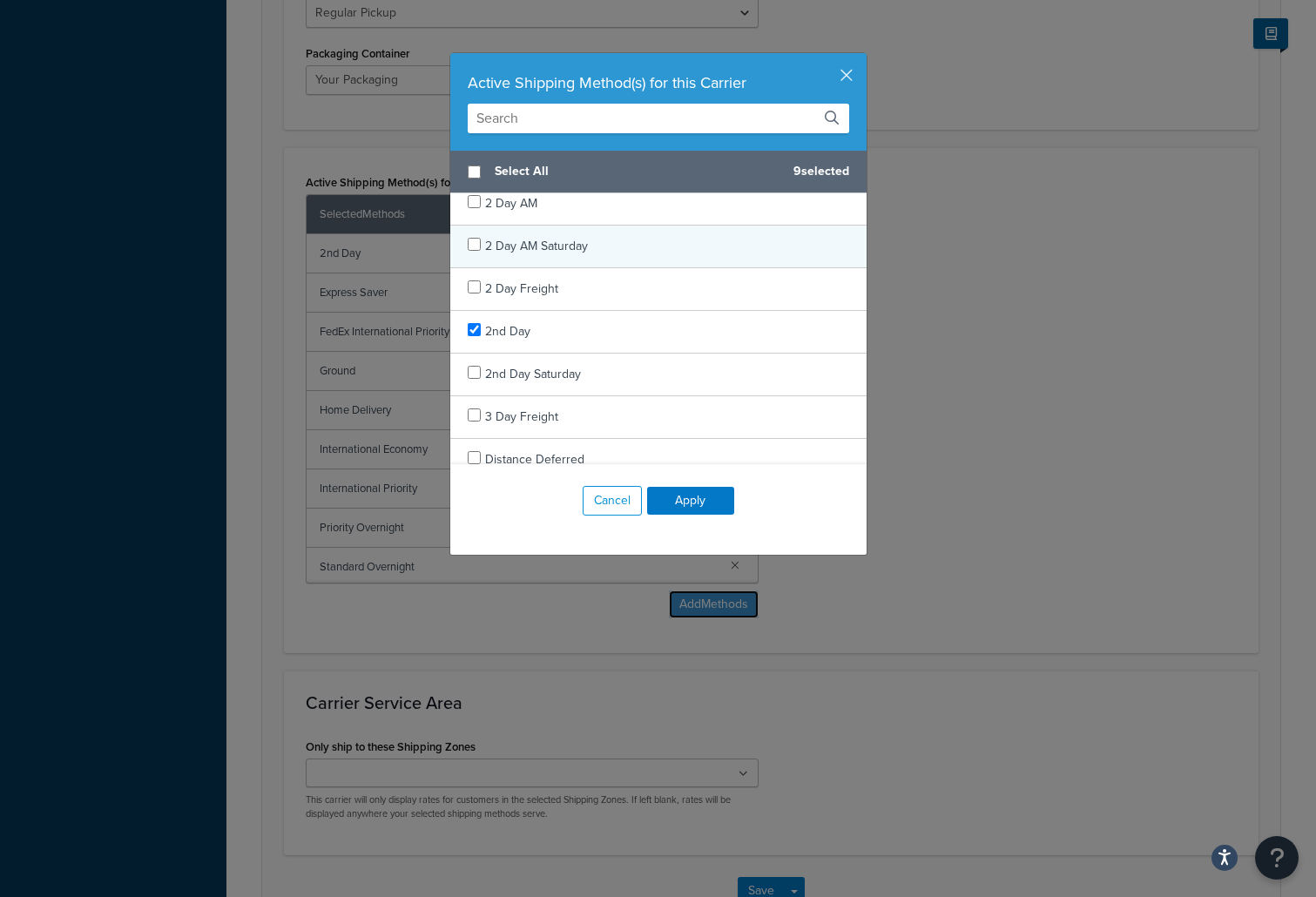 scroll, scrollTop: 0, scrollLeft: 0, axis: both 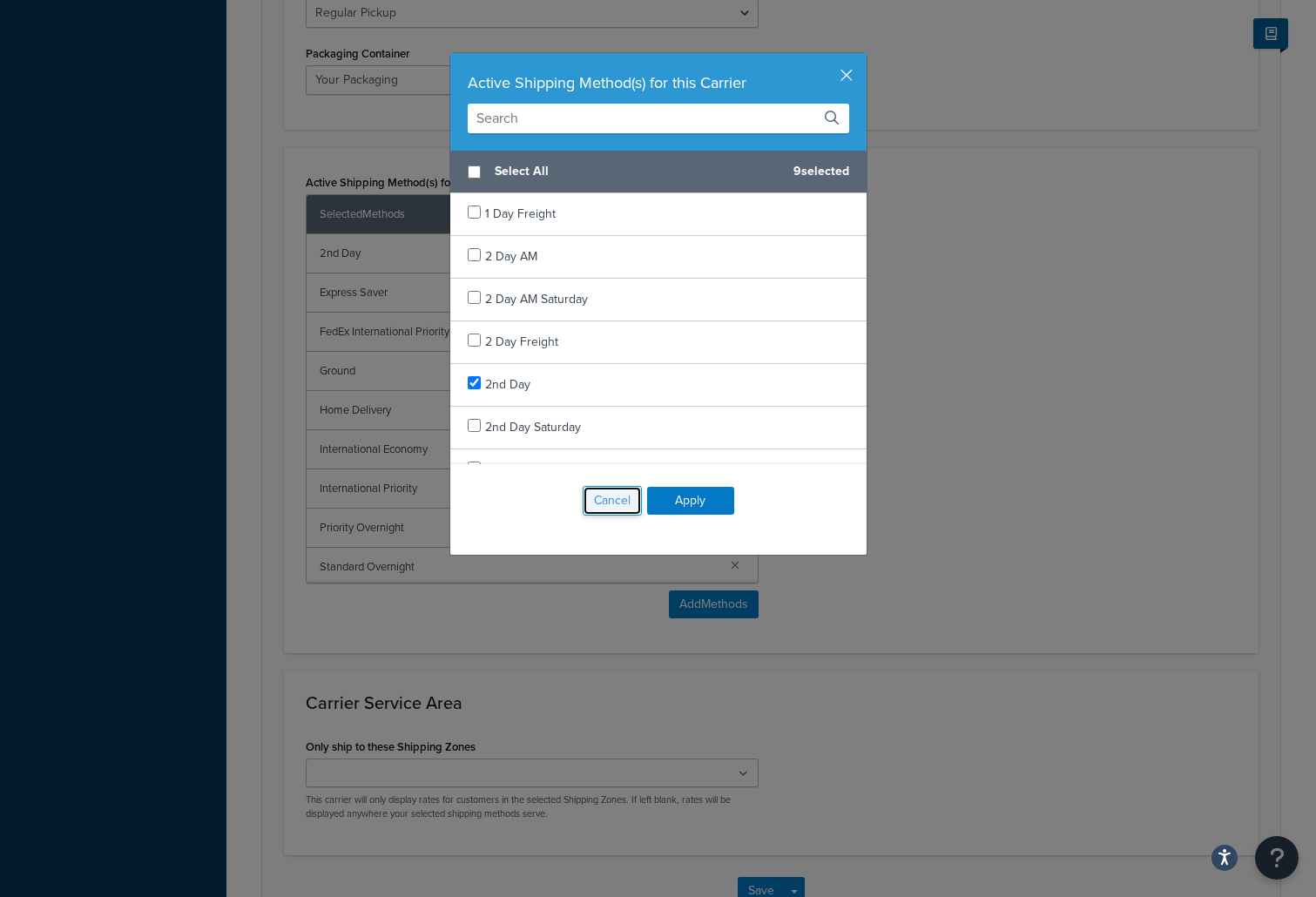 click on "Cancel" at bounding box center (612, 501) 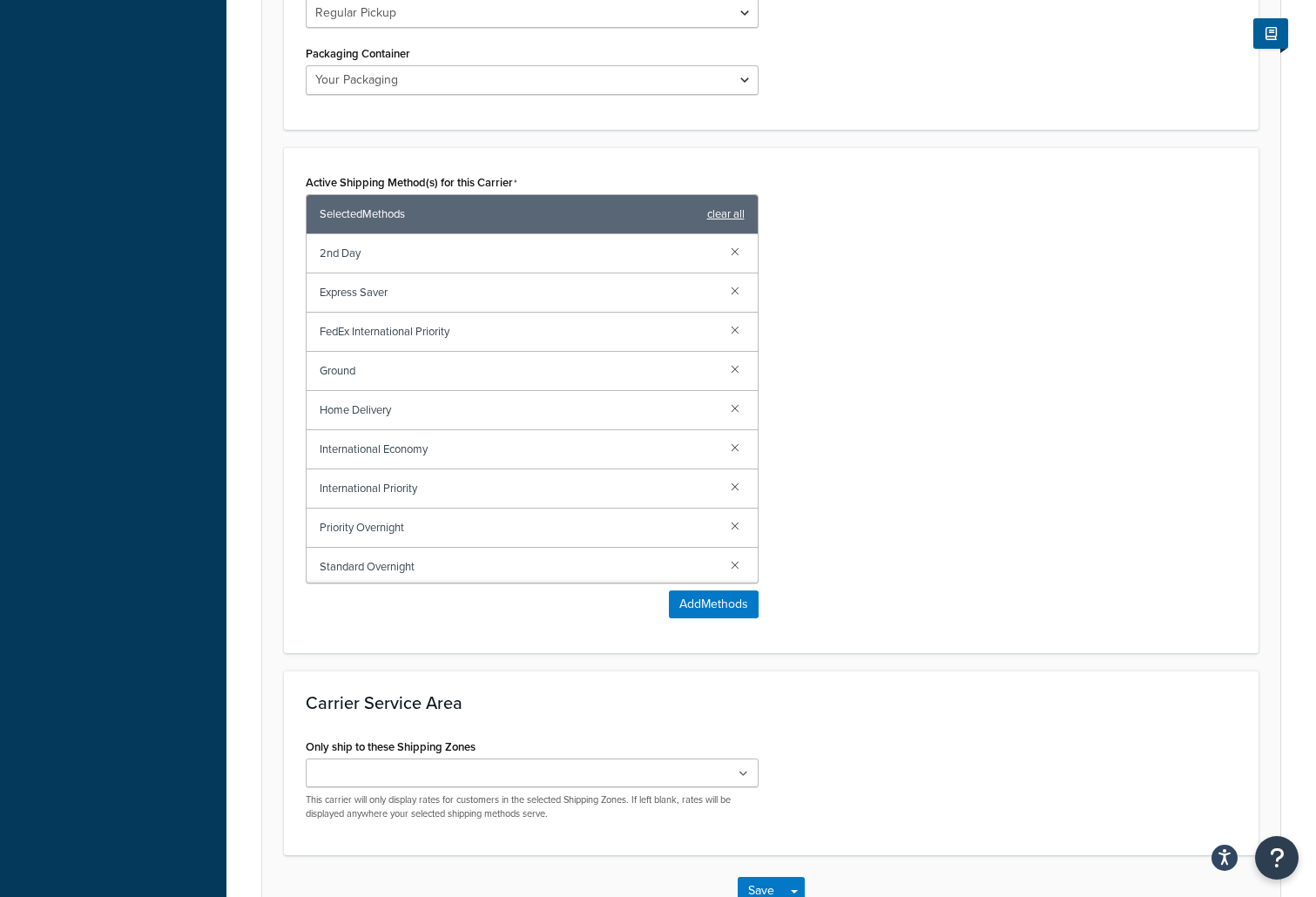 click on "clear all" at bounding box center (725, 214) 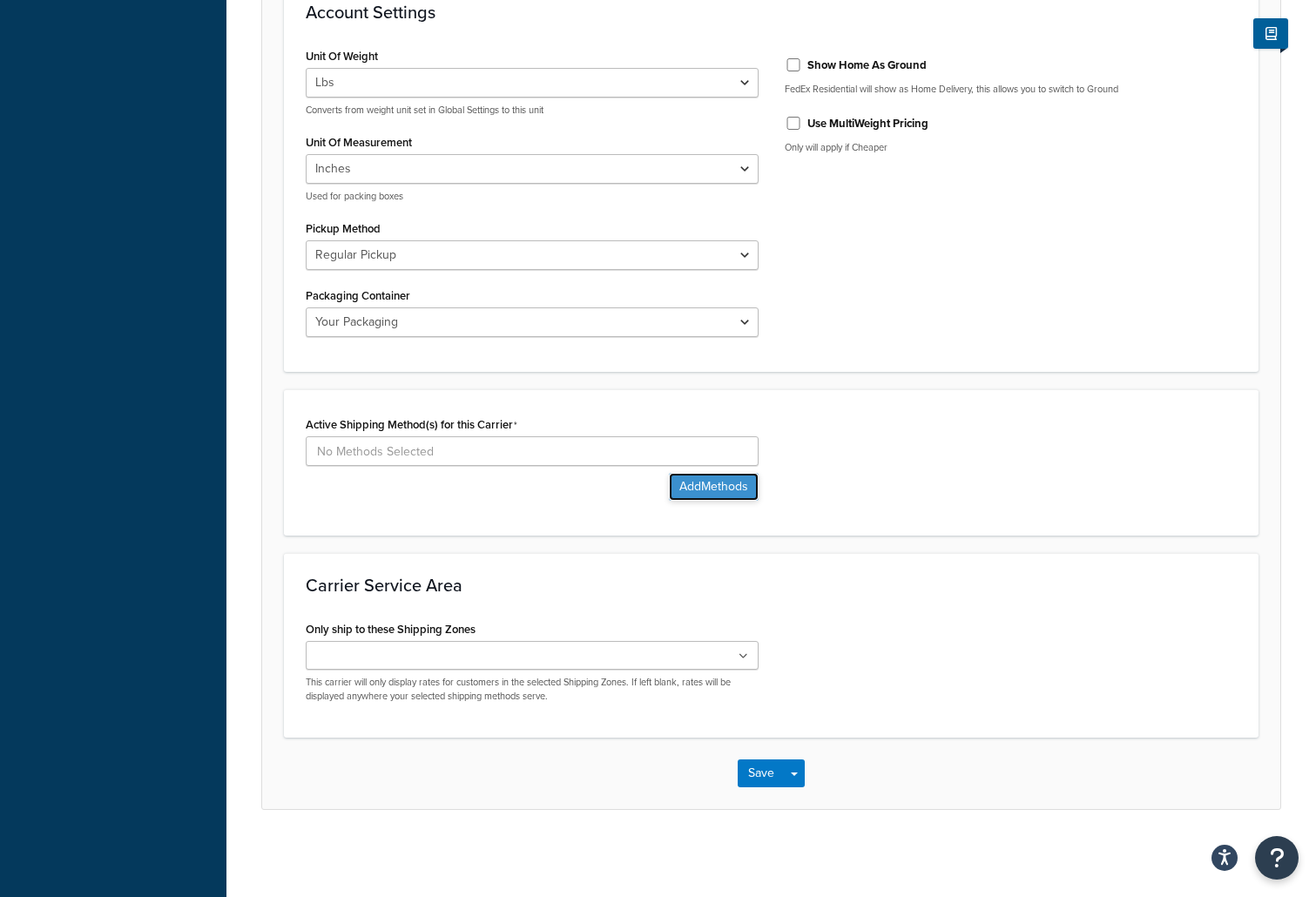 click on "Add  Methods" at bounding box center (713, 487) 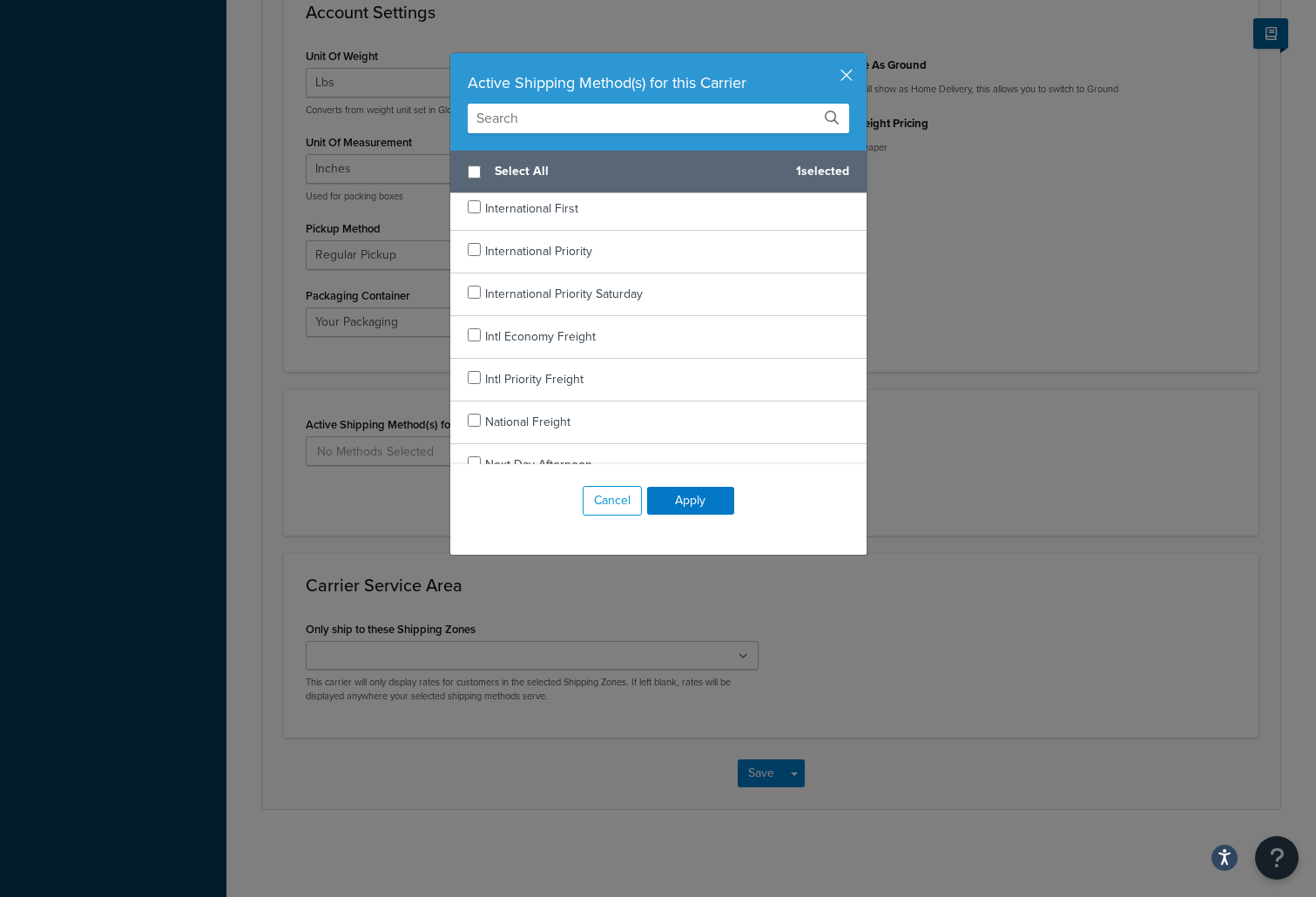 scroll, scrollTop: 1187, scrollLeft: 0, axis: vertical 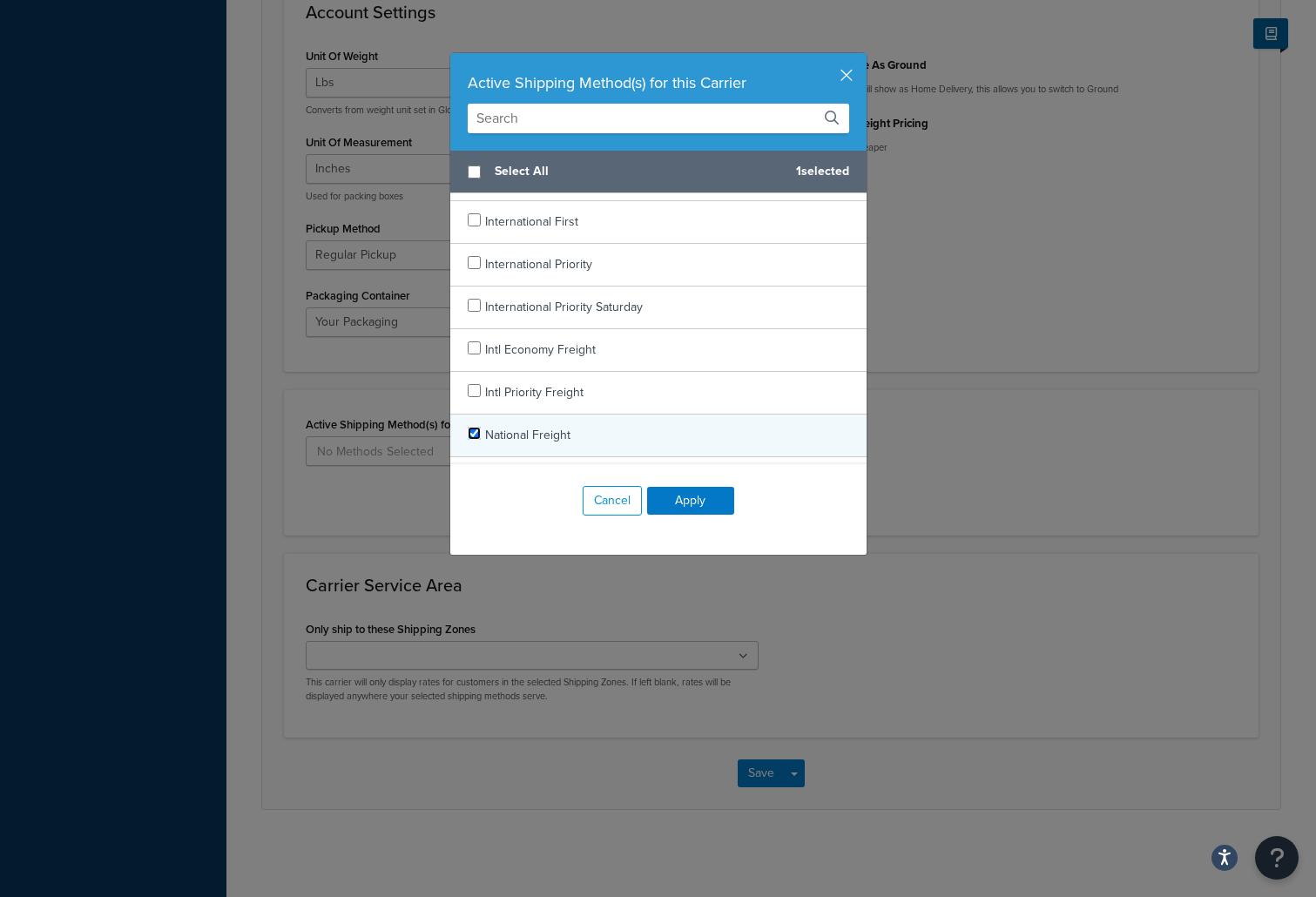 click at bounding box center [474, 433] 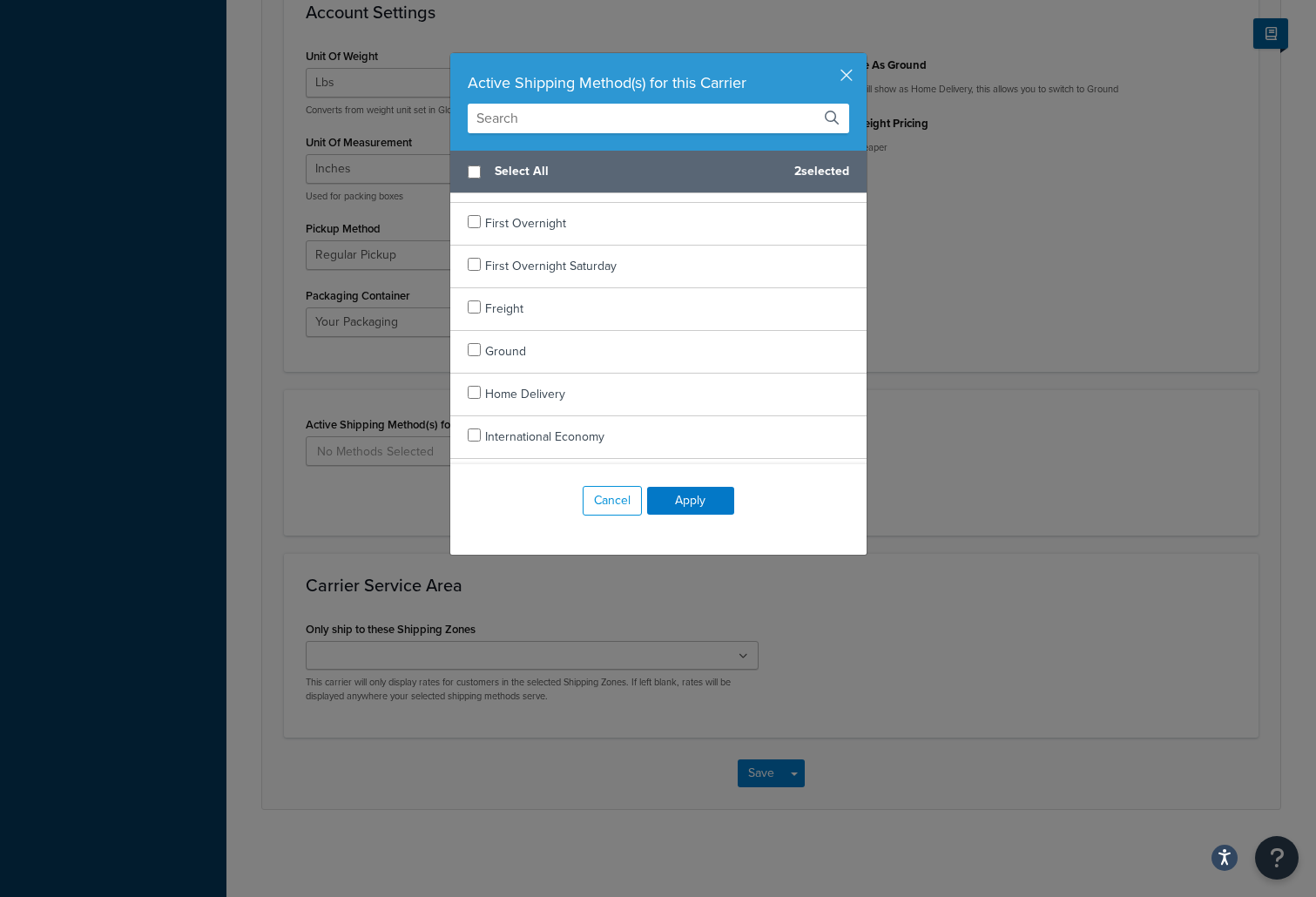 scroll, scrollTop: 919, scrollLeft: 0, axis: vertical 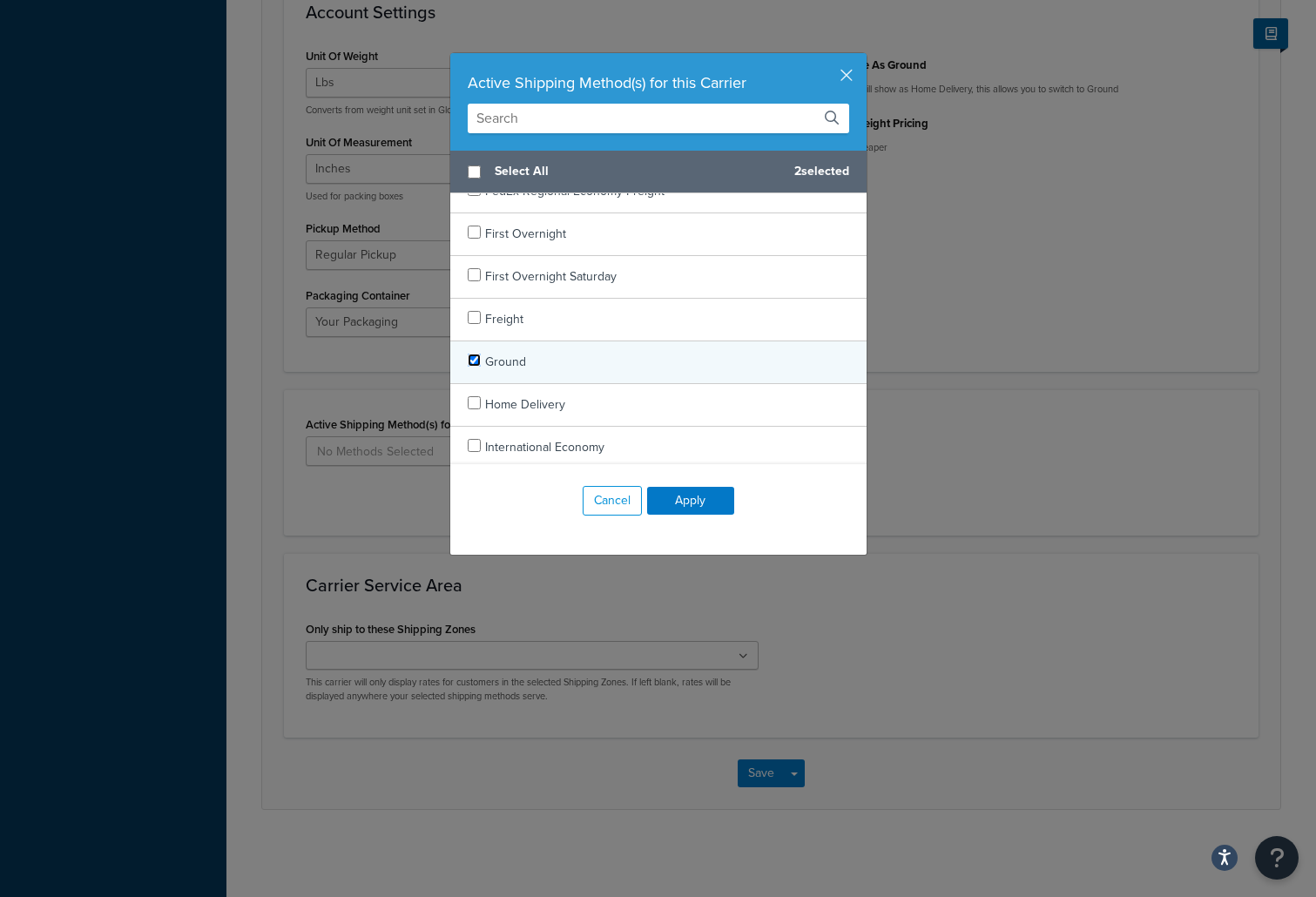 click at bounding box center (474, 360) 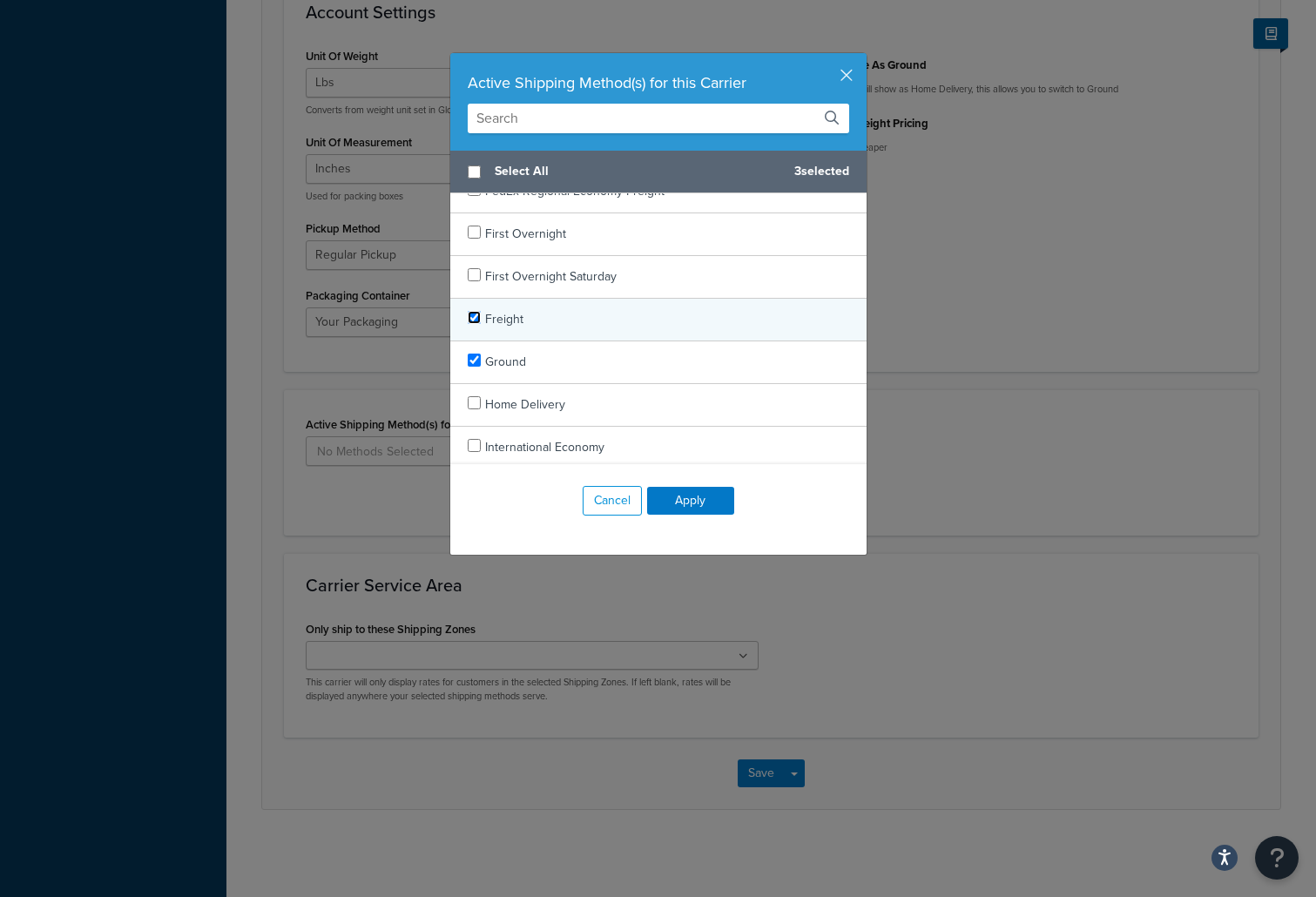 click at bounding box center (474, 317) 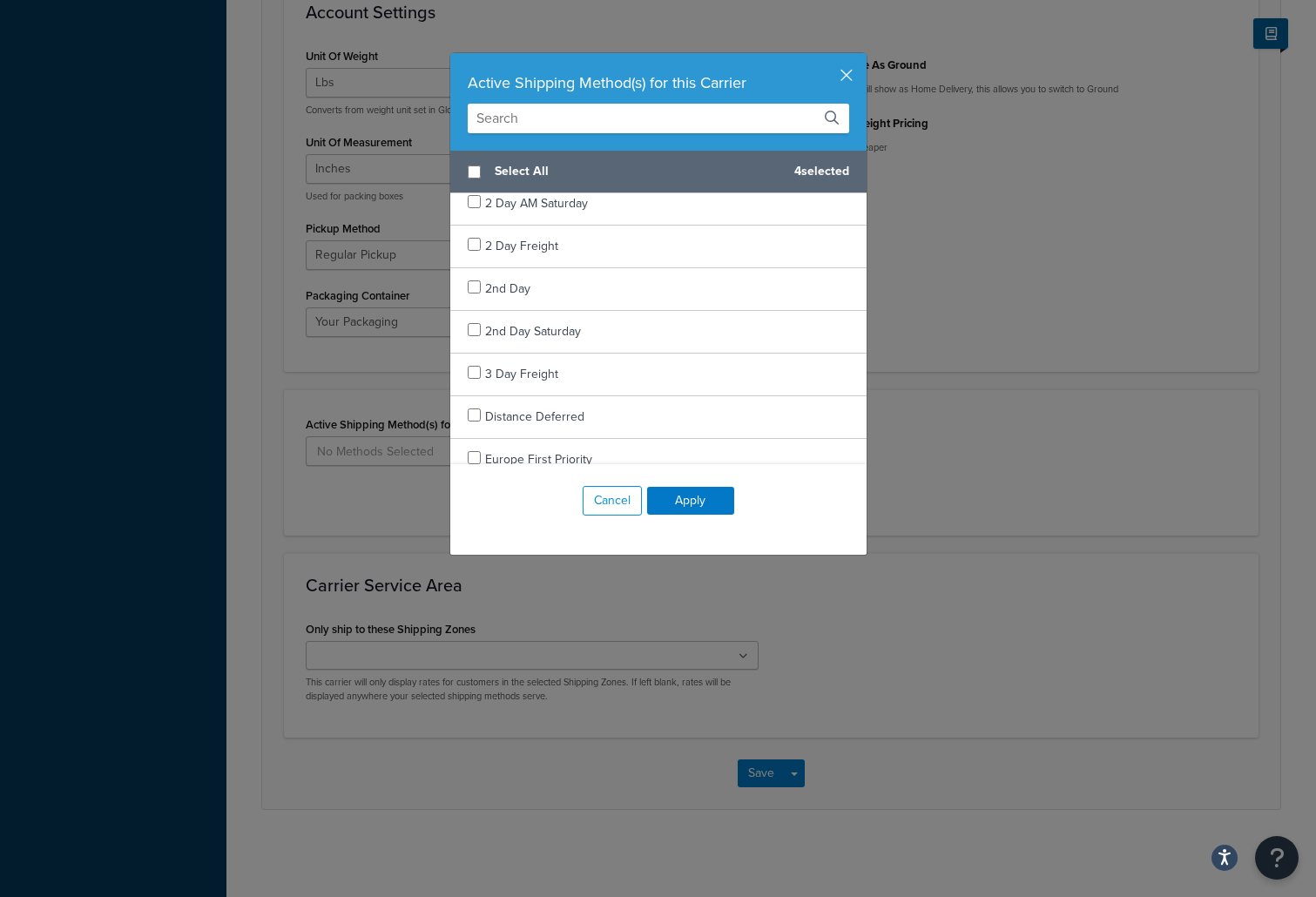 scroll, scrollTop: 92, scrollLeft: 0, axis: vertical 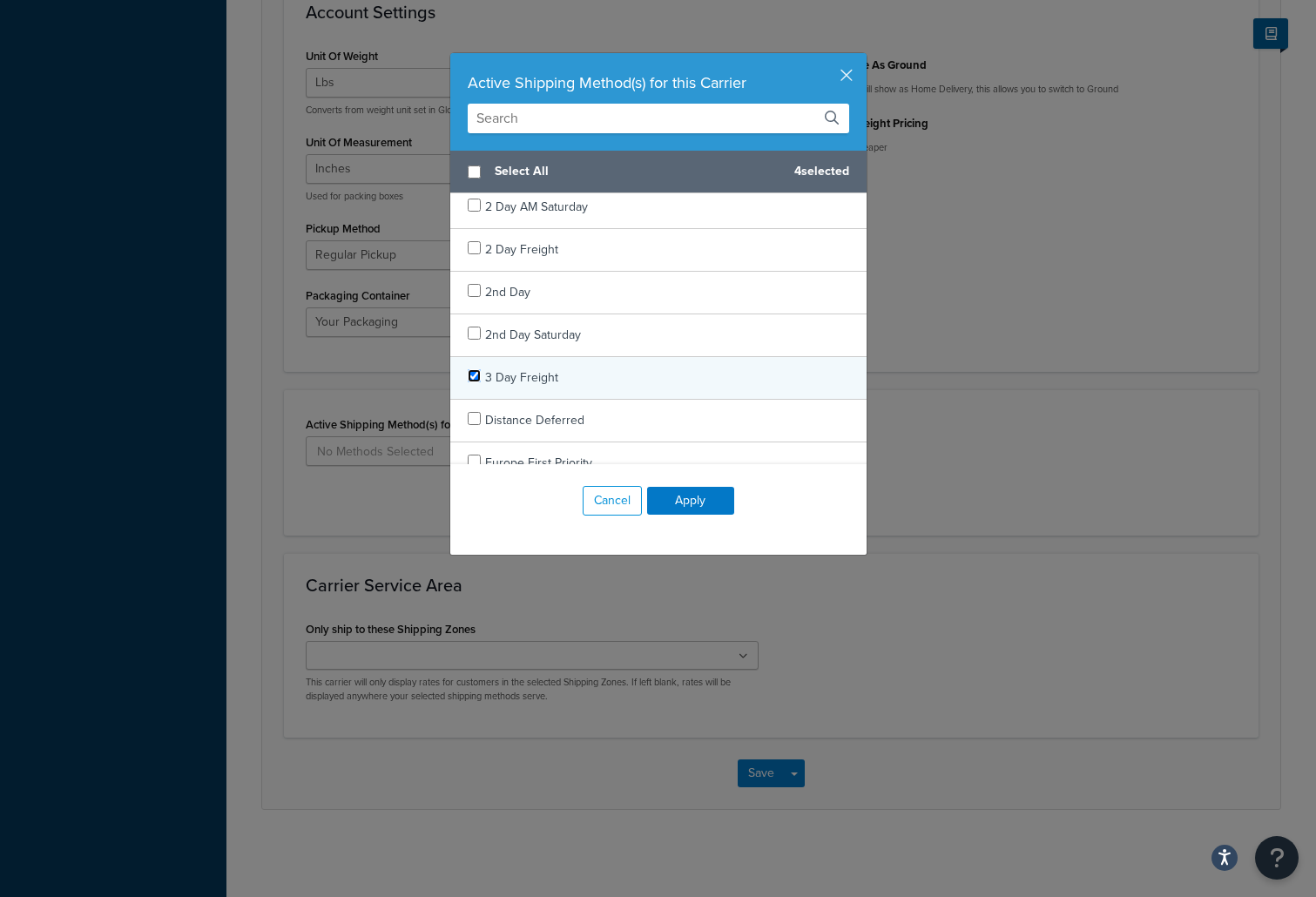click at bounding box center (474, 375) 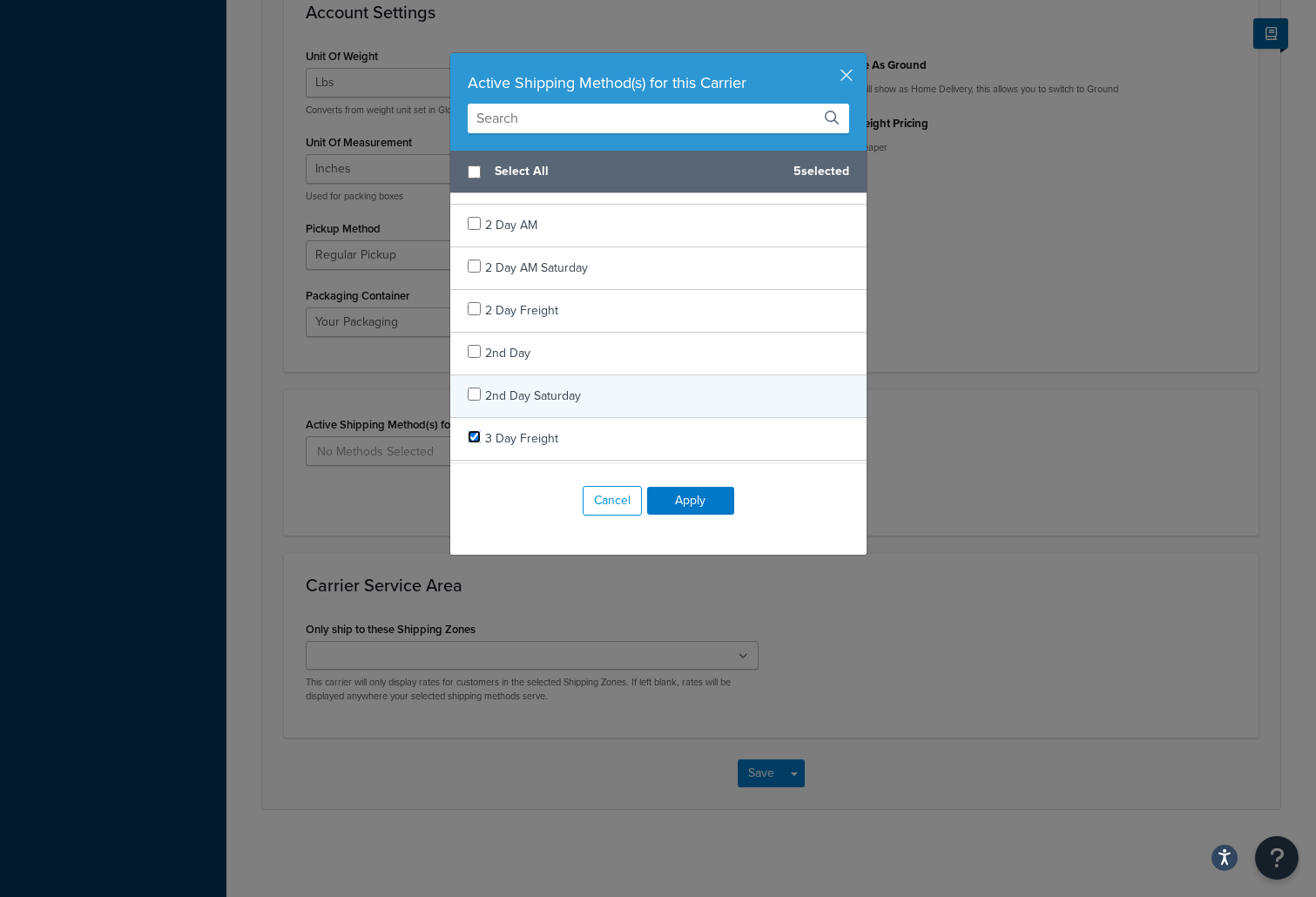 scroll, scrollTop: 22, scrollLeft: 0, axis: vertical 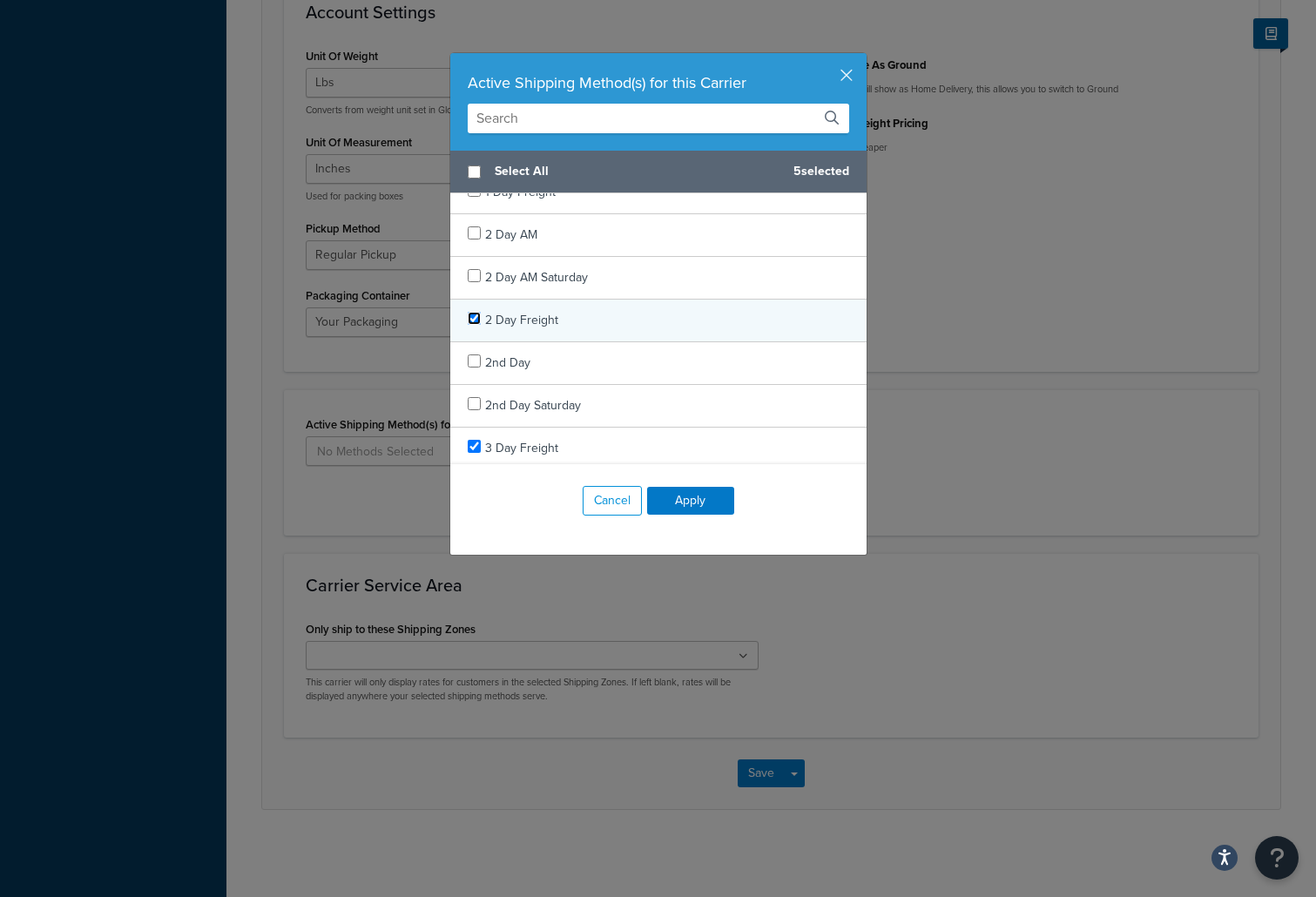 click at bounding box center [474, 318] 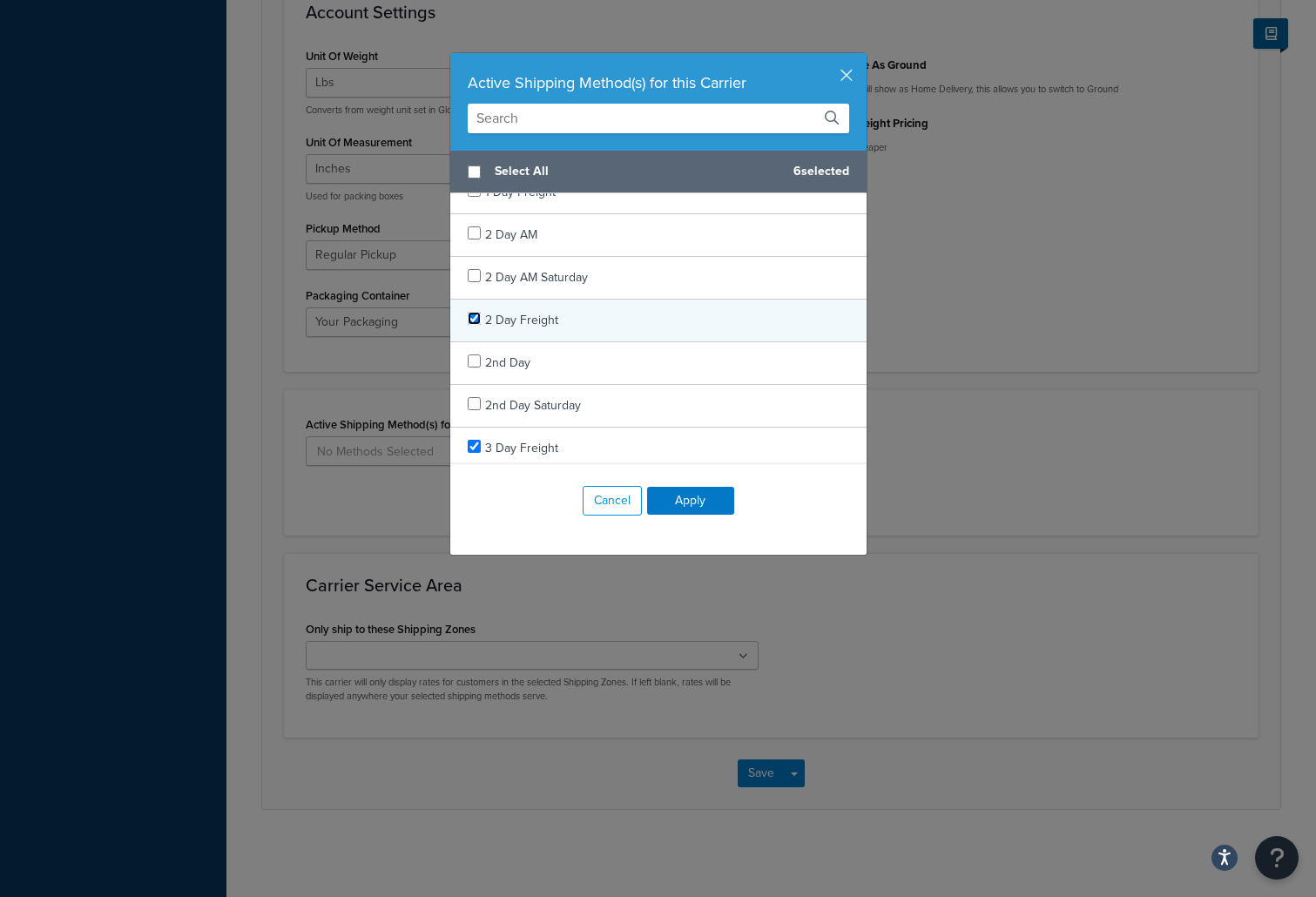 scroll, scrollTop: 0, scrollLeft: 0, axis: both 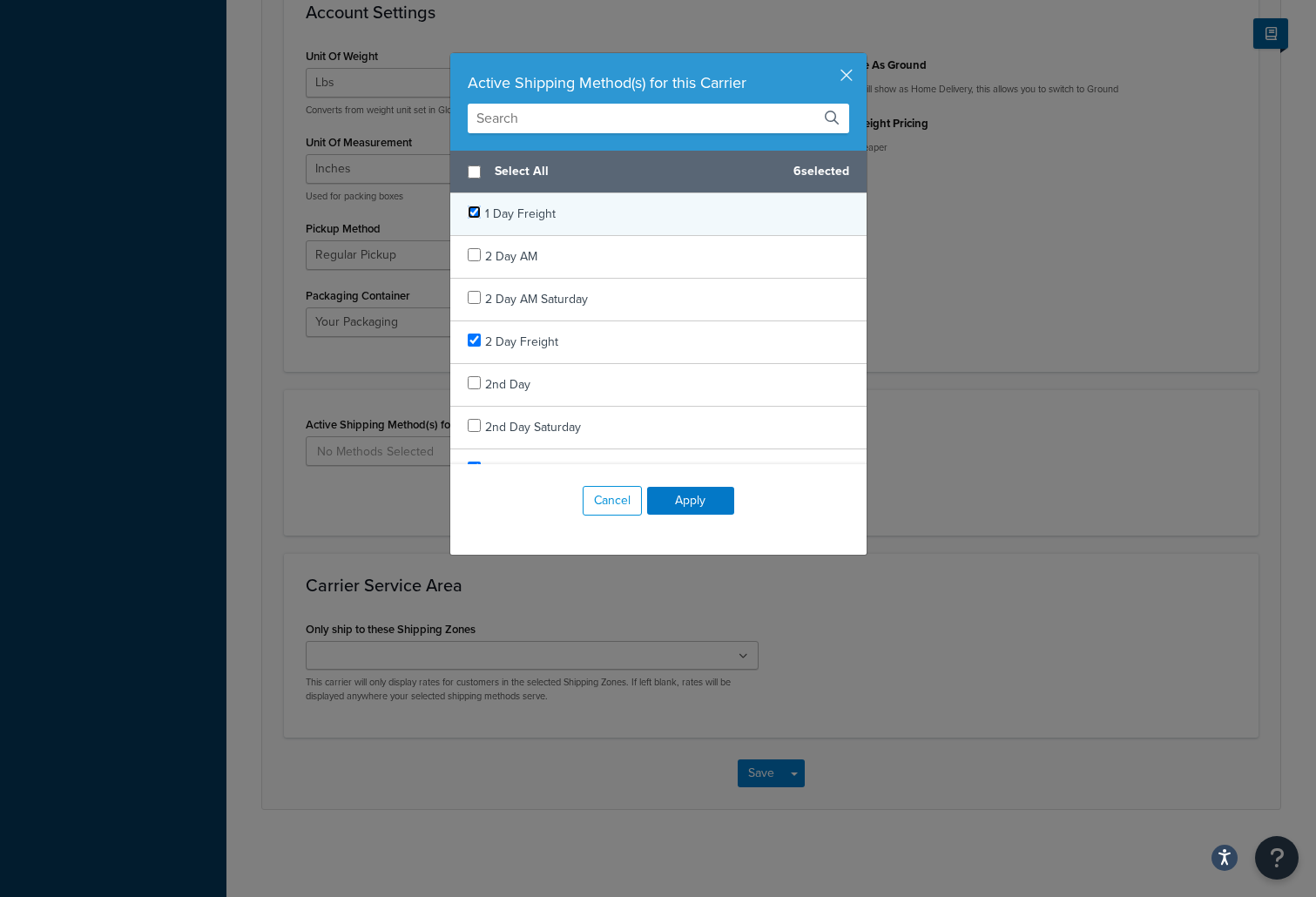 click at bounding box center (474, 212) 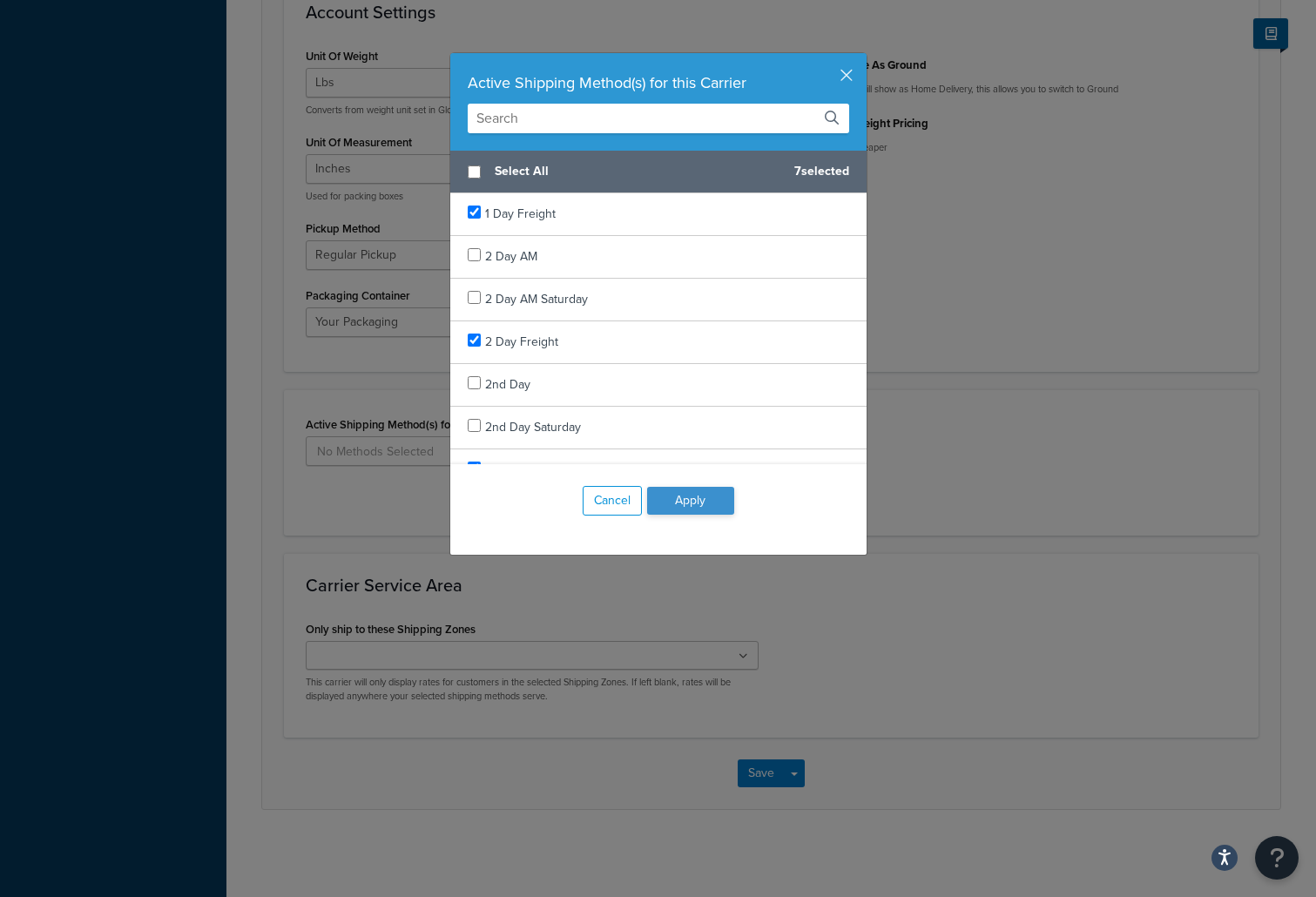 click on "Apply" at bounding box center [691, 501] 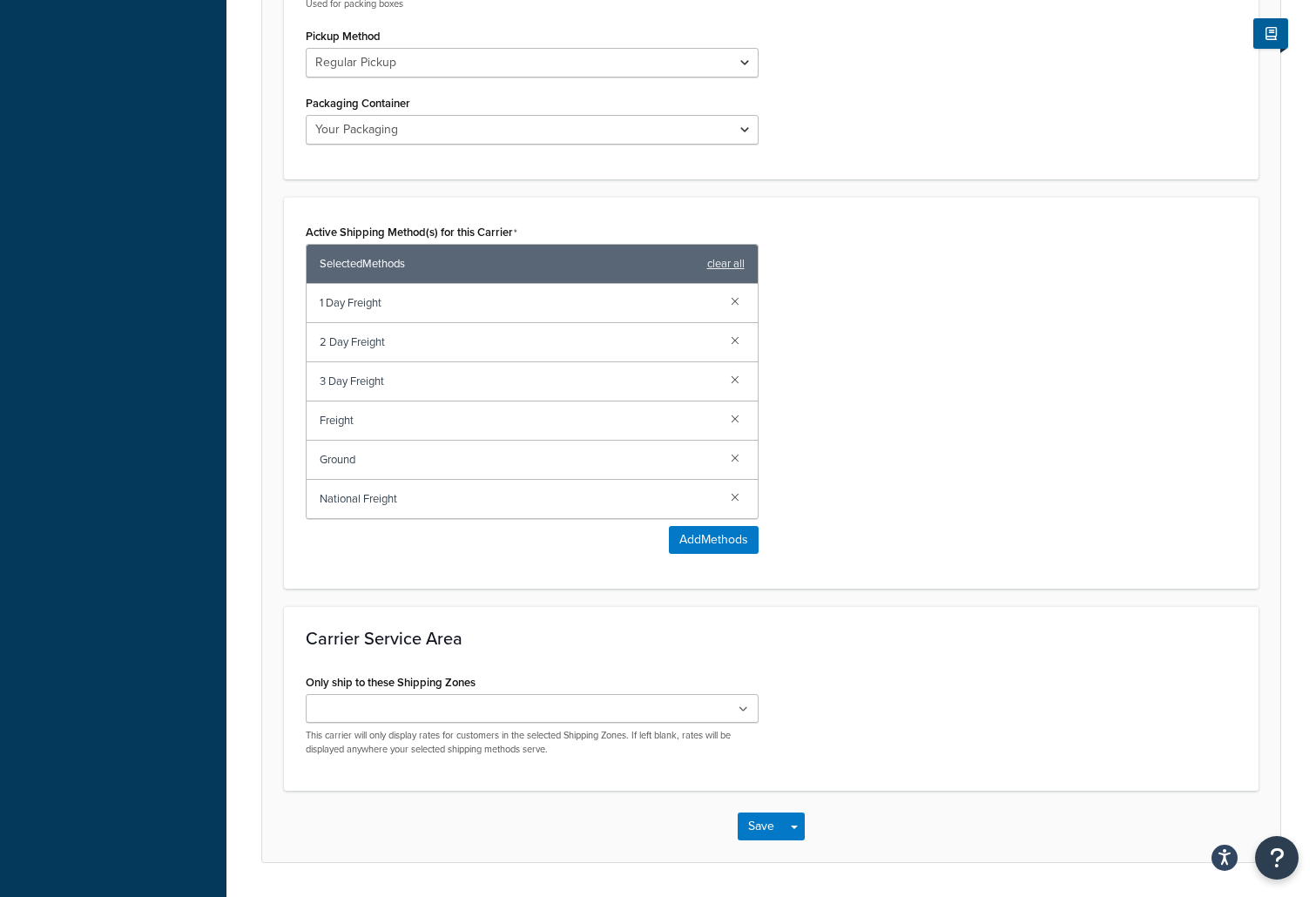 scroll, scrollTop: 970, scrollLeft: 0, axis: vertical 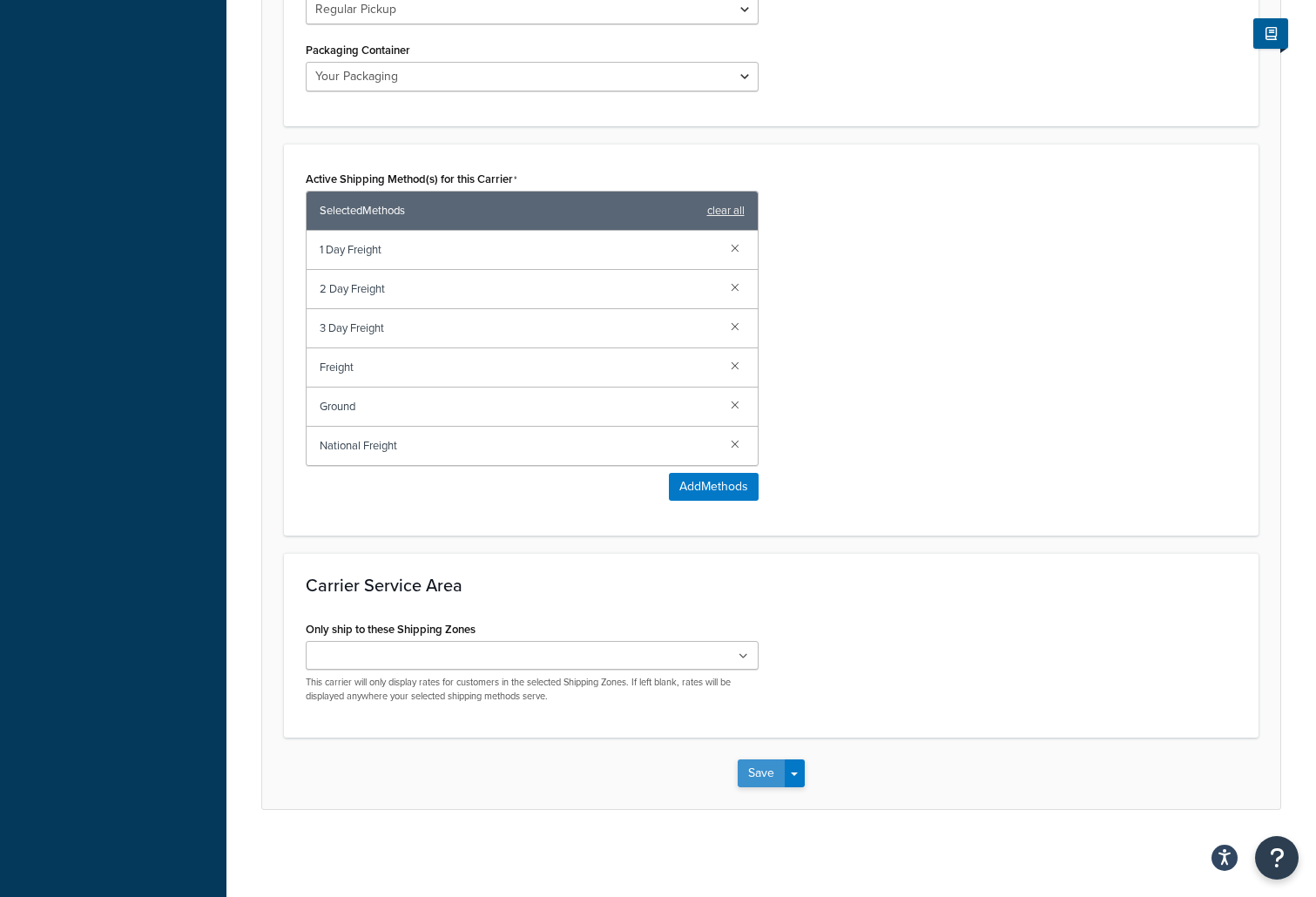 click on "Save" at bounding box center [761, 773] 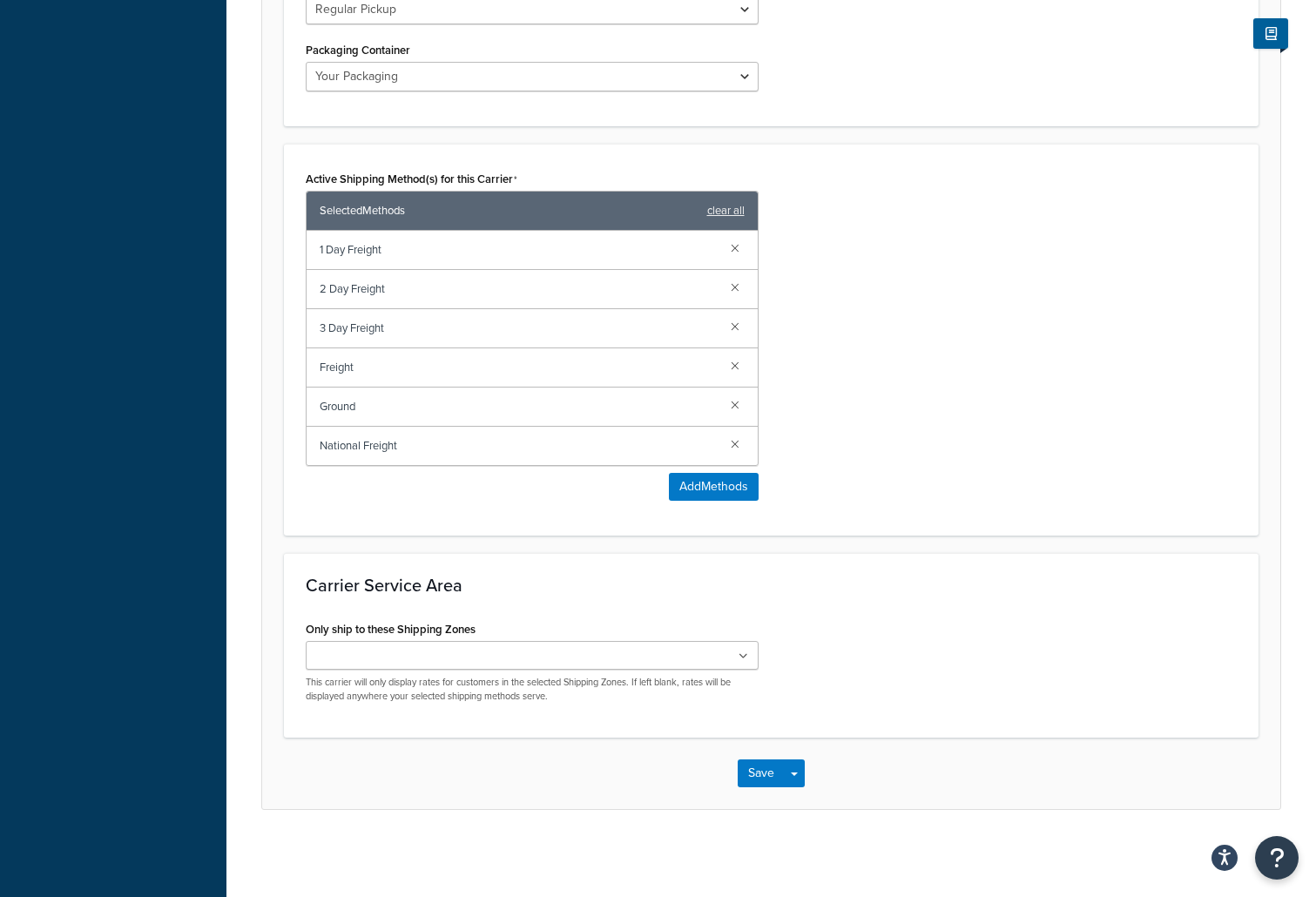scroll, scrollTop: 0, scrollLeft: 0, axis: both 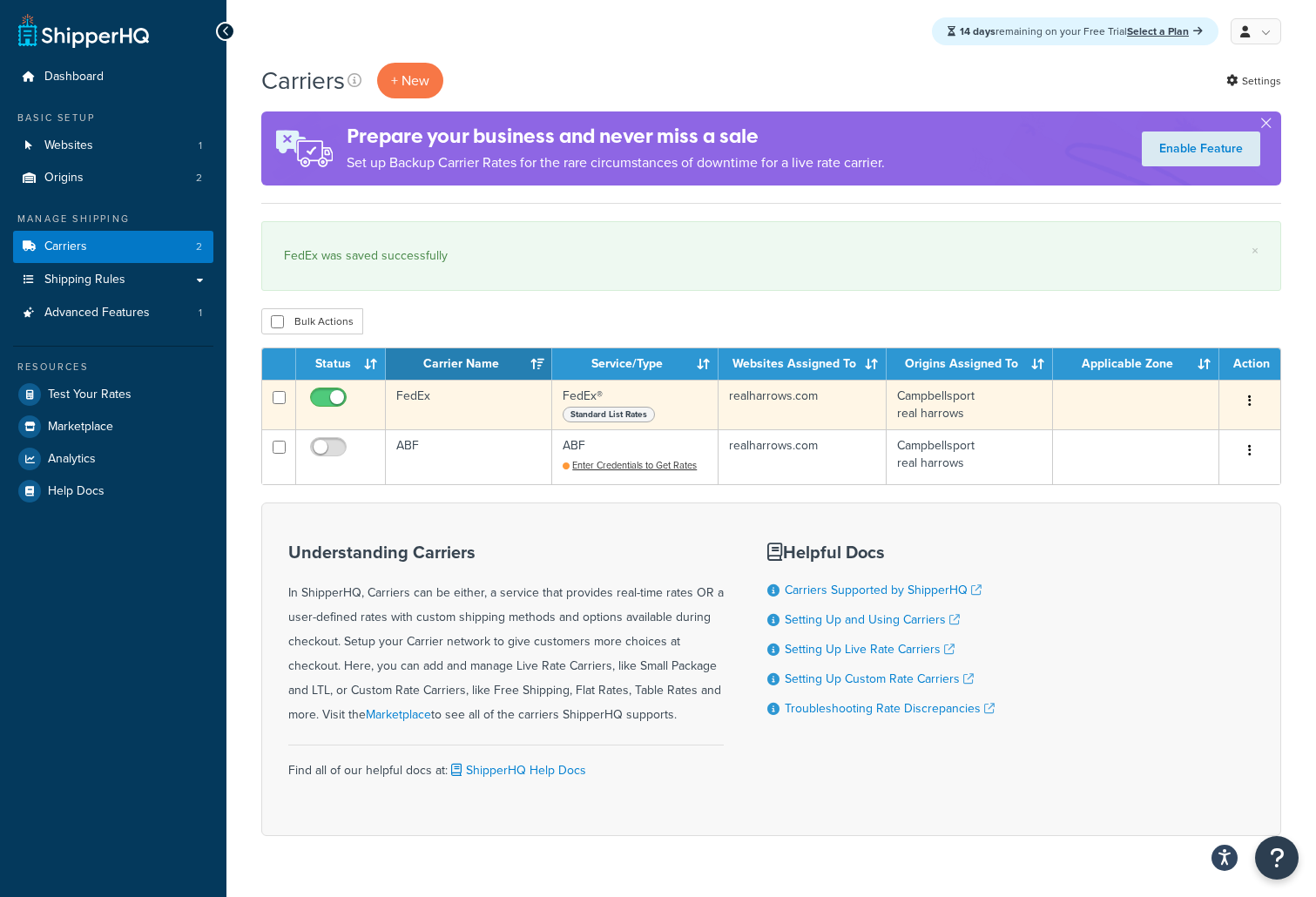 click on "FedEx" at bounding box center [469, 404] 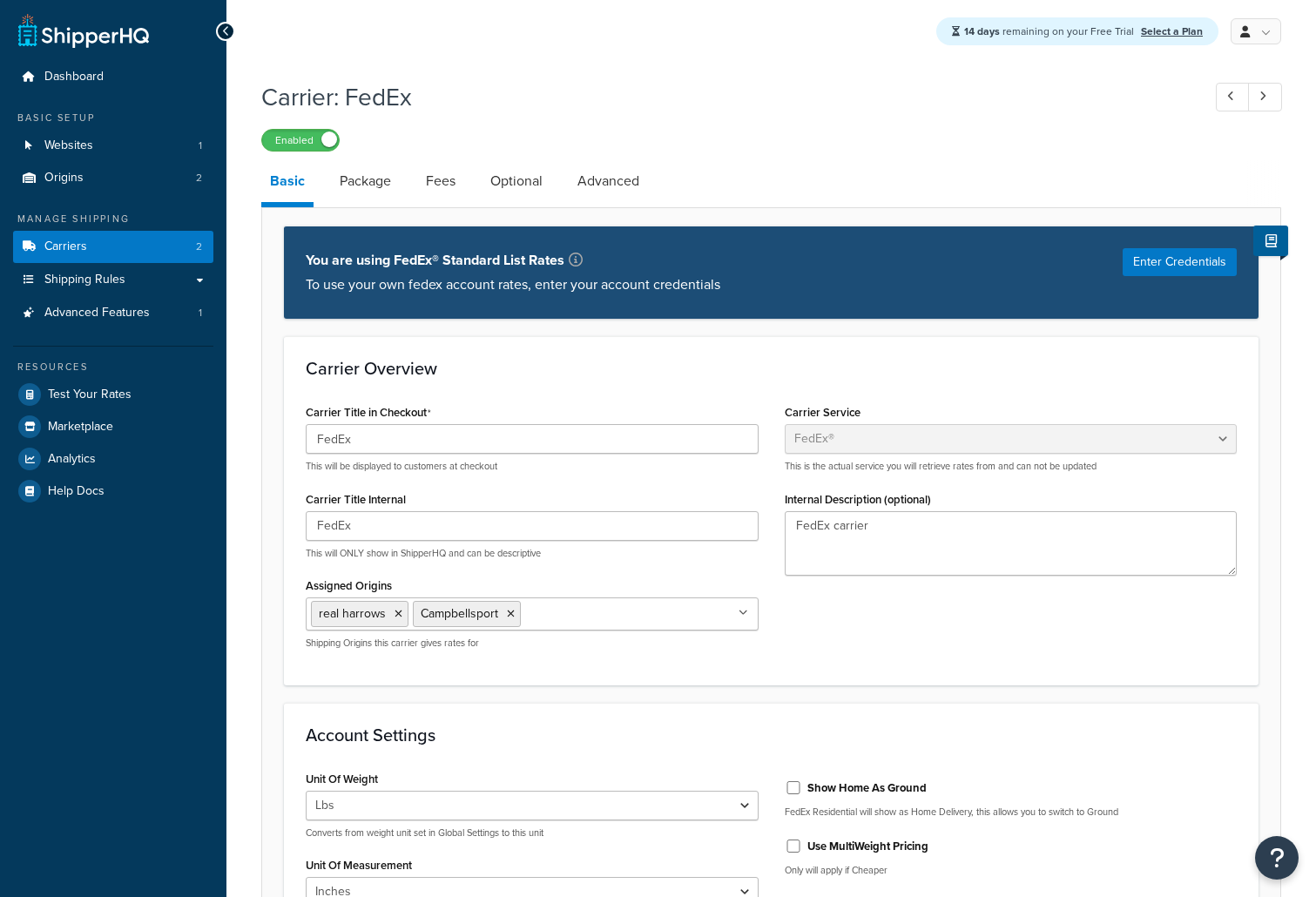 select on "fedEx" 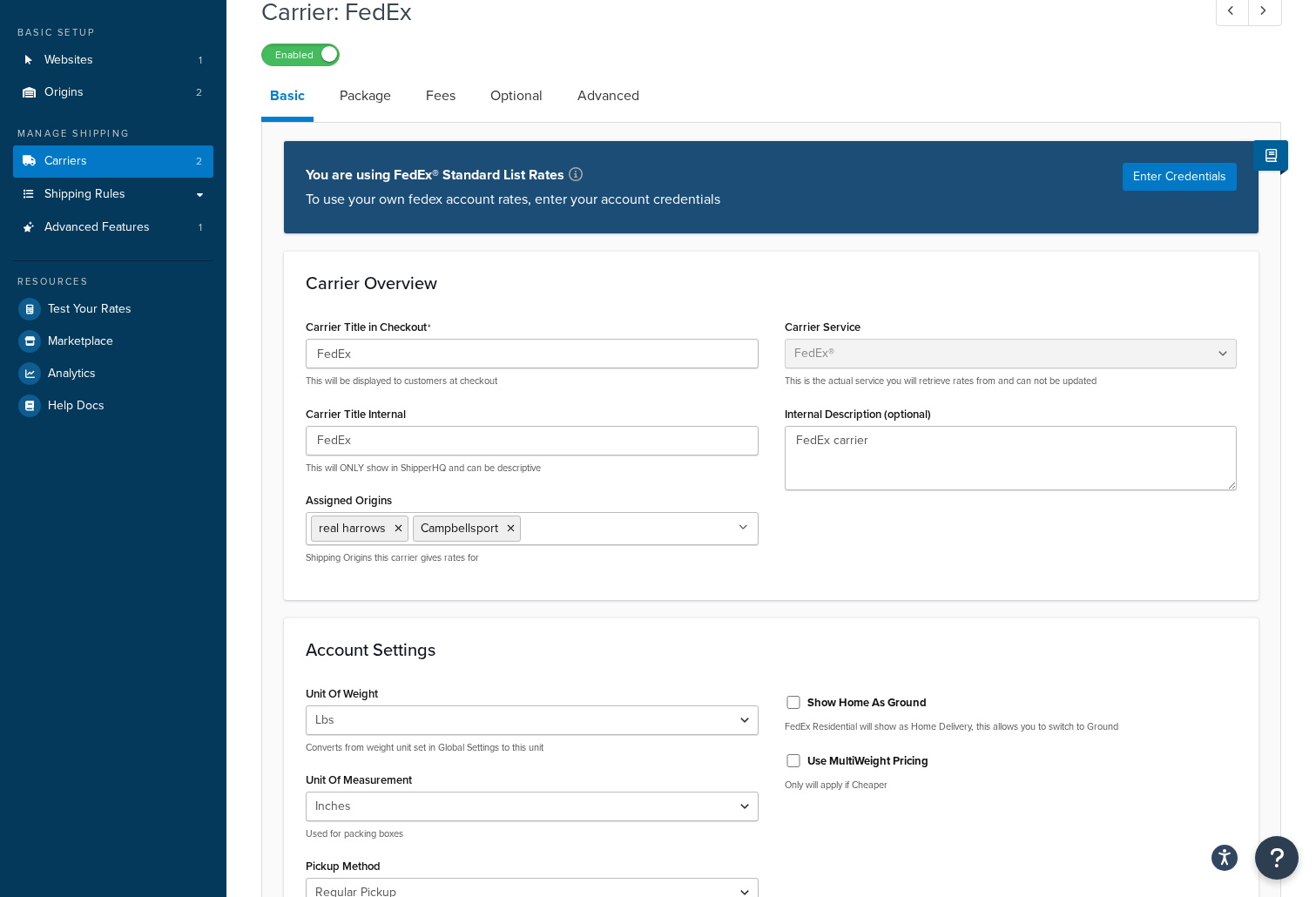 scroll, scrollTop: 0, scrollLeft: 0, axis: both 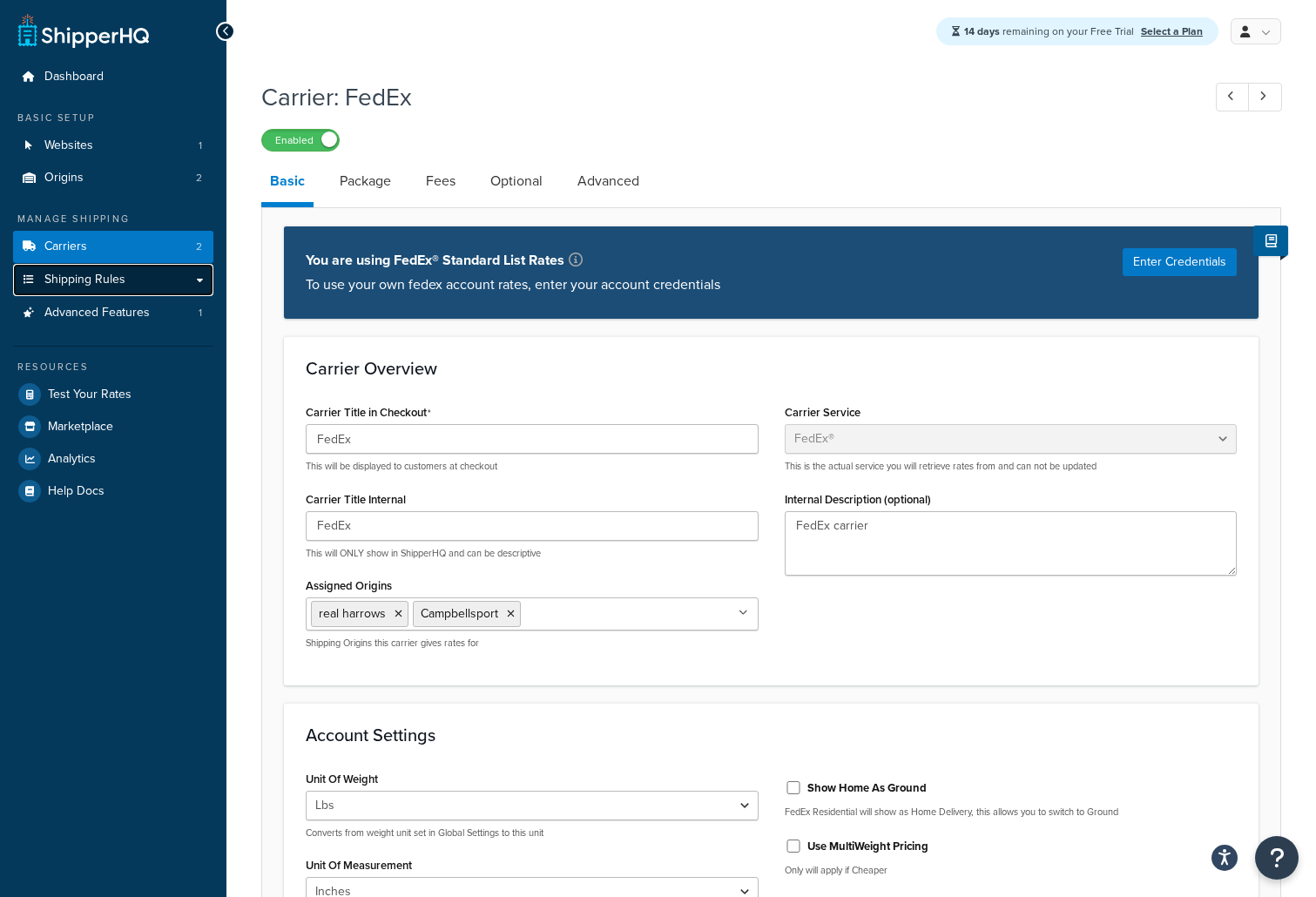 click on "Shipping Rules" at bounding box center (84, 280) 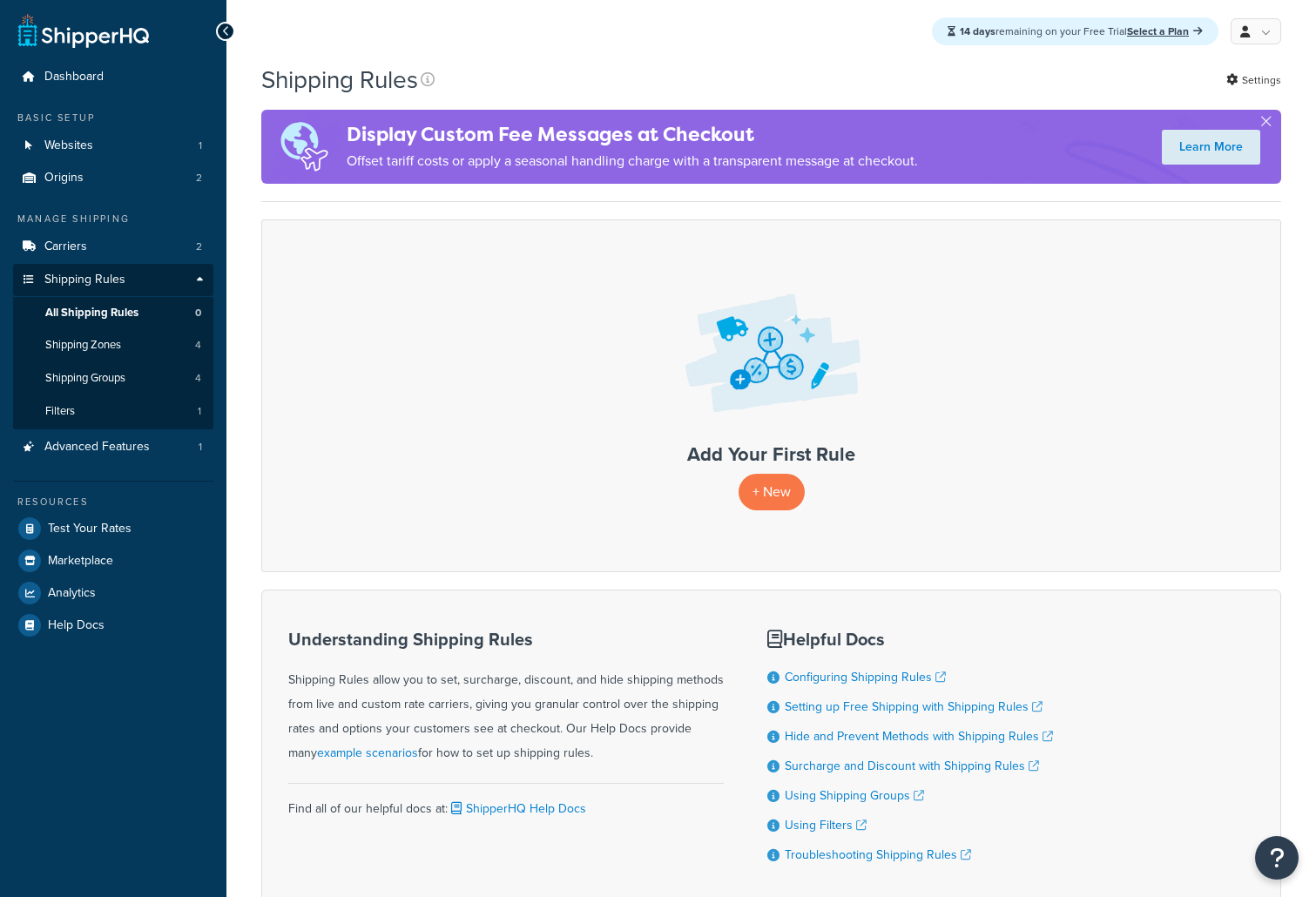 scroll, scrollTop: 0, scrollLeft: 0, axis: both 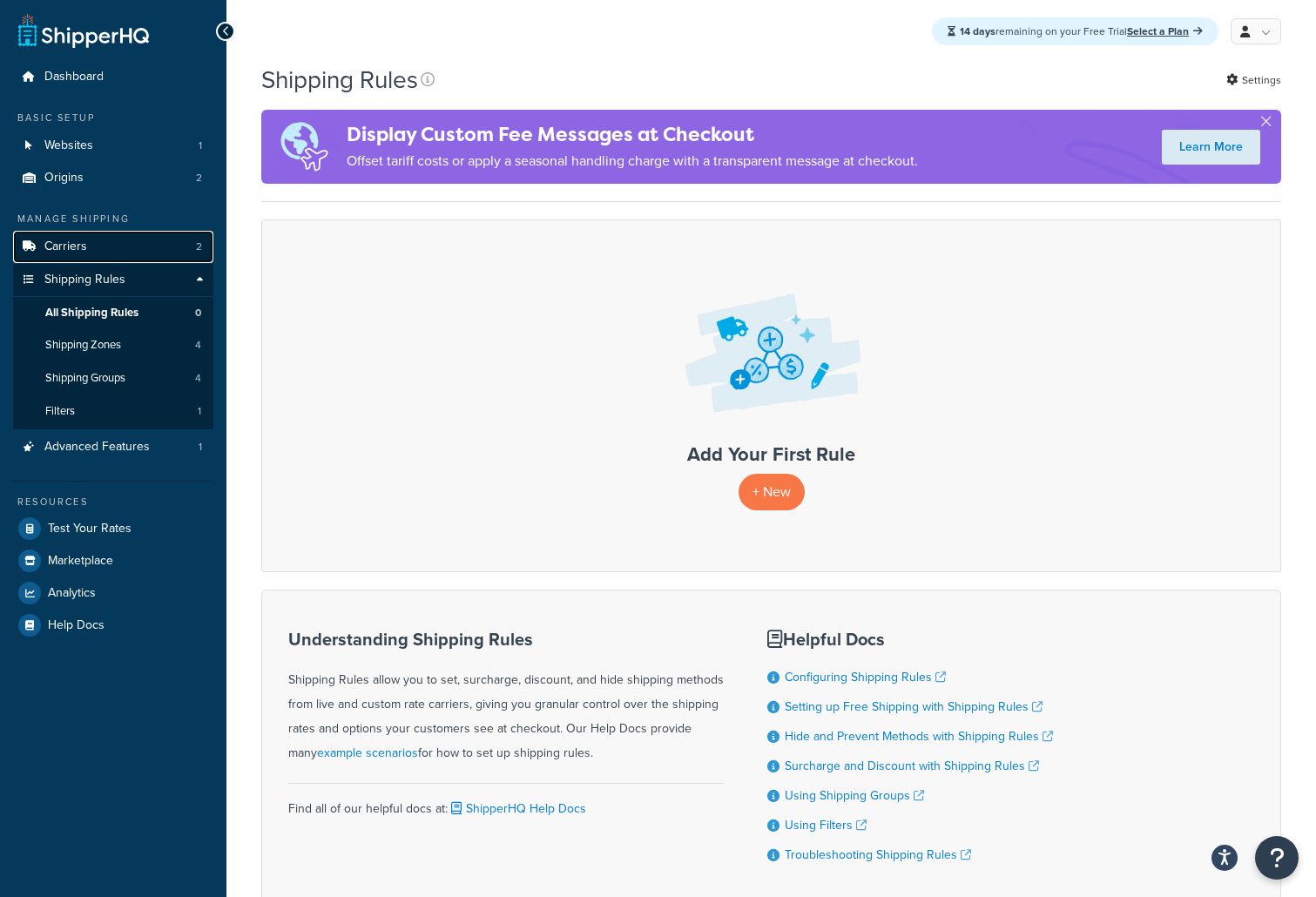 click on "Carriers
2" at bounding box center [113, 246] 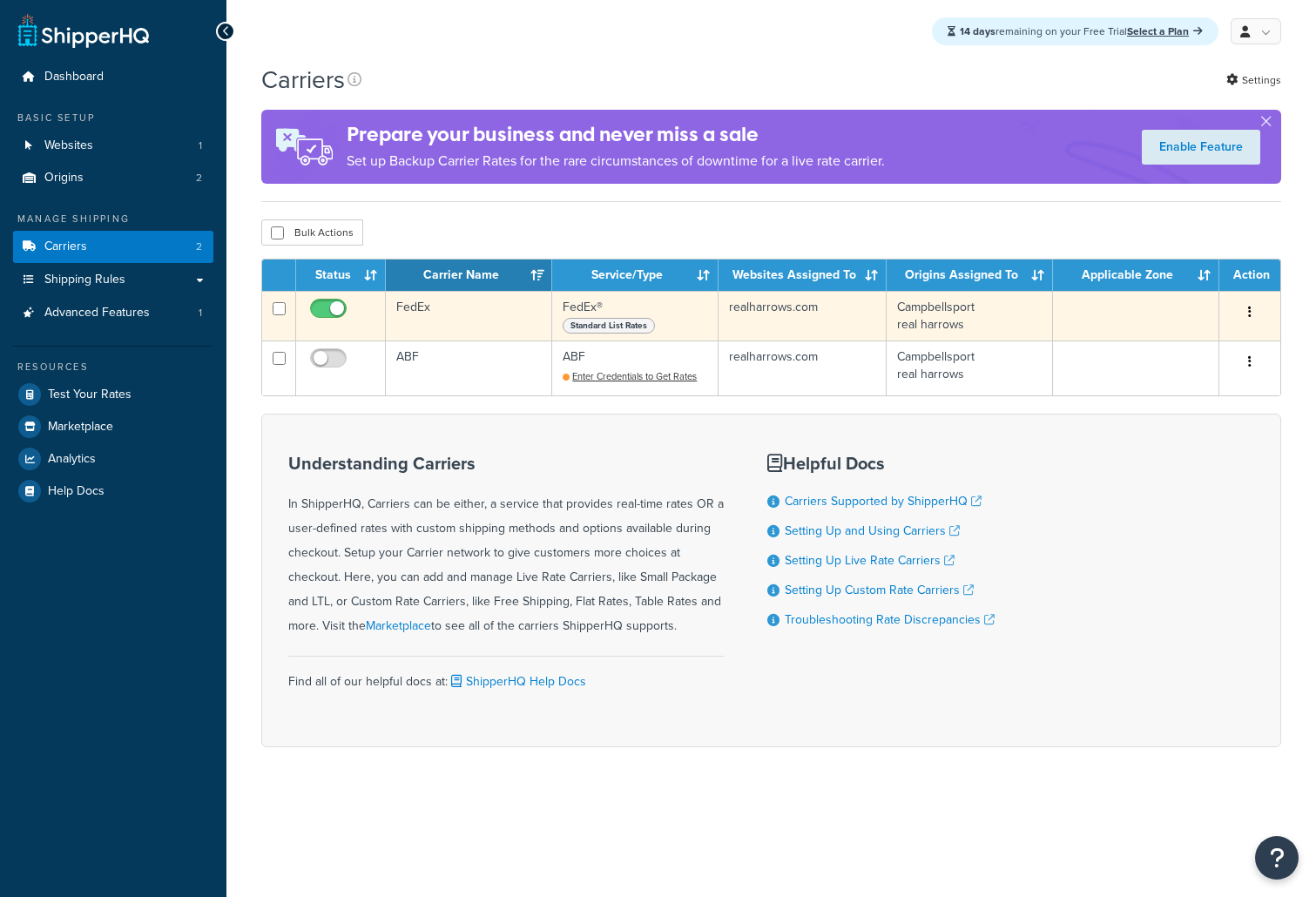 scroll, scrollTop: 0, scrollLeft: 0, axis: both 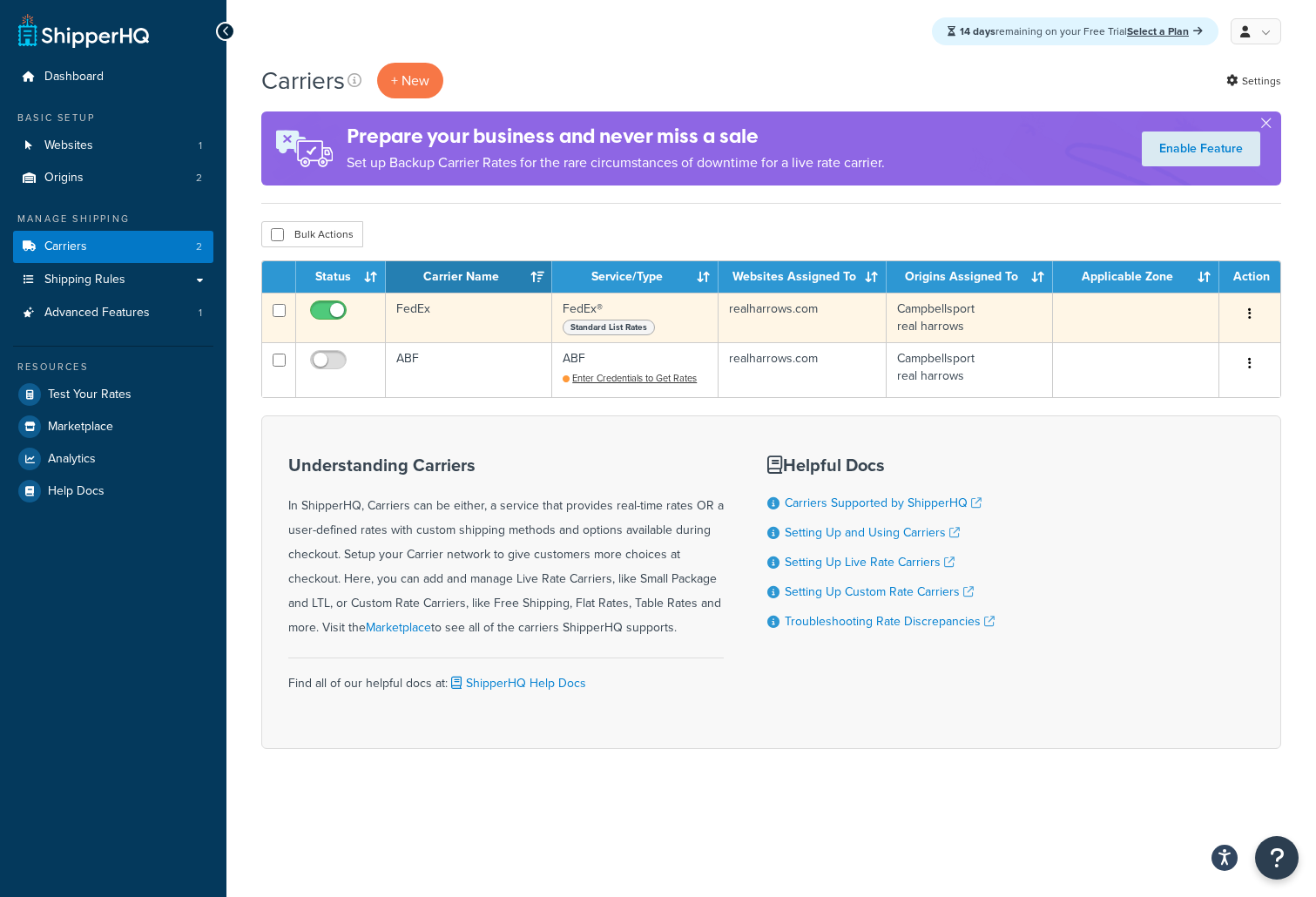 click on "FedEx" at bounding box center (469, 317) 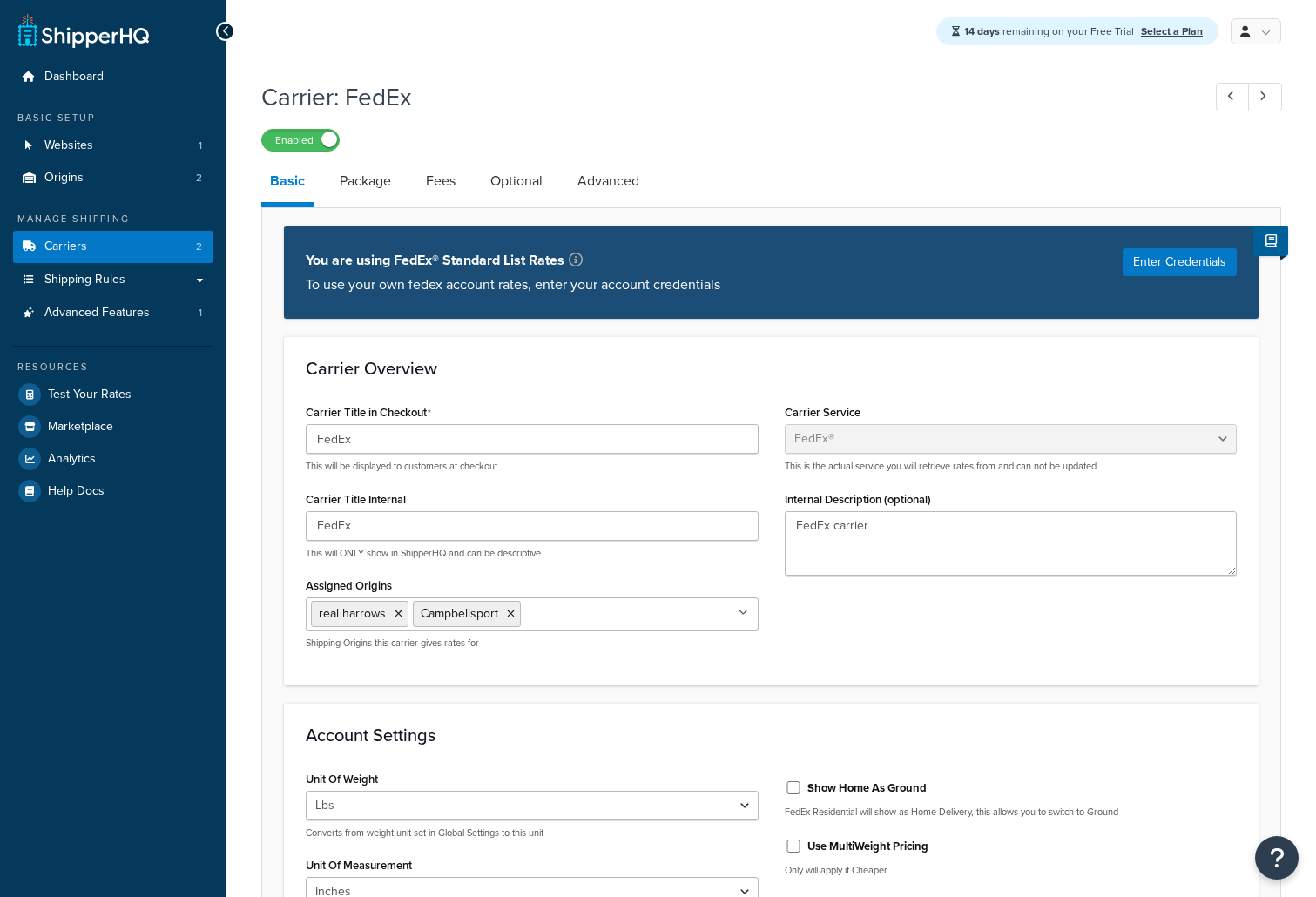 select on "fedEx" 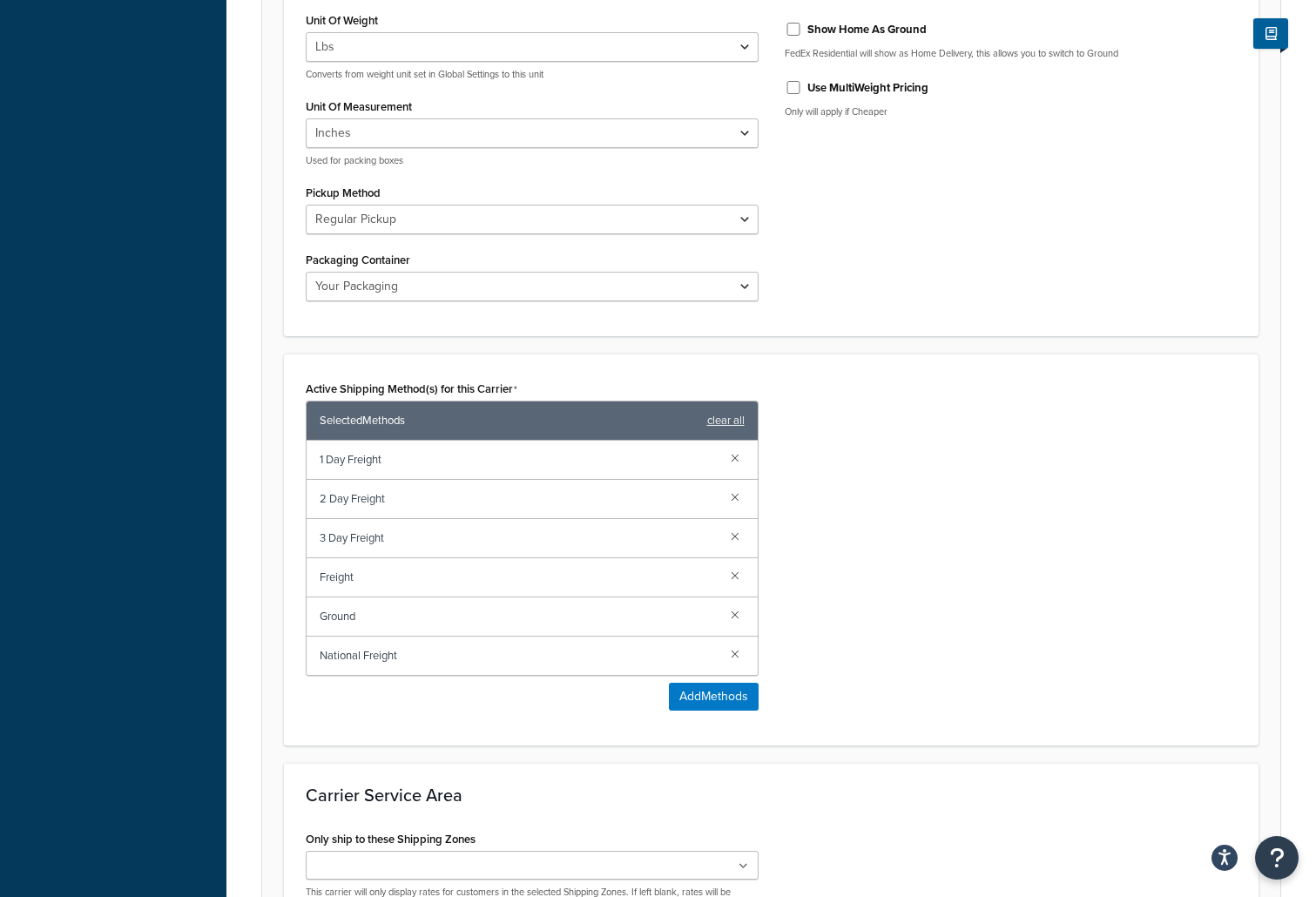 scroll, scrollTop: 764, scrollLeft: 0, axis: vertical 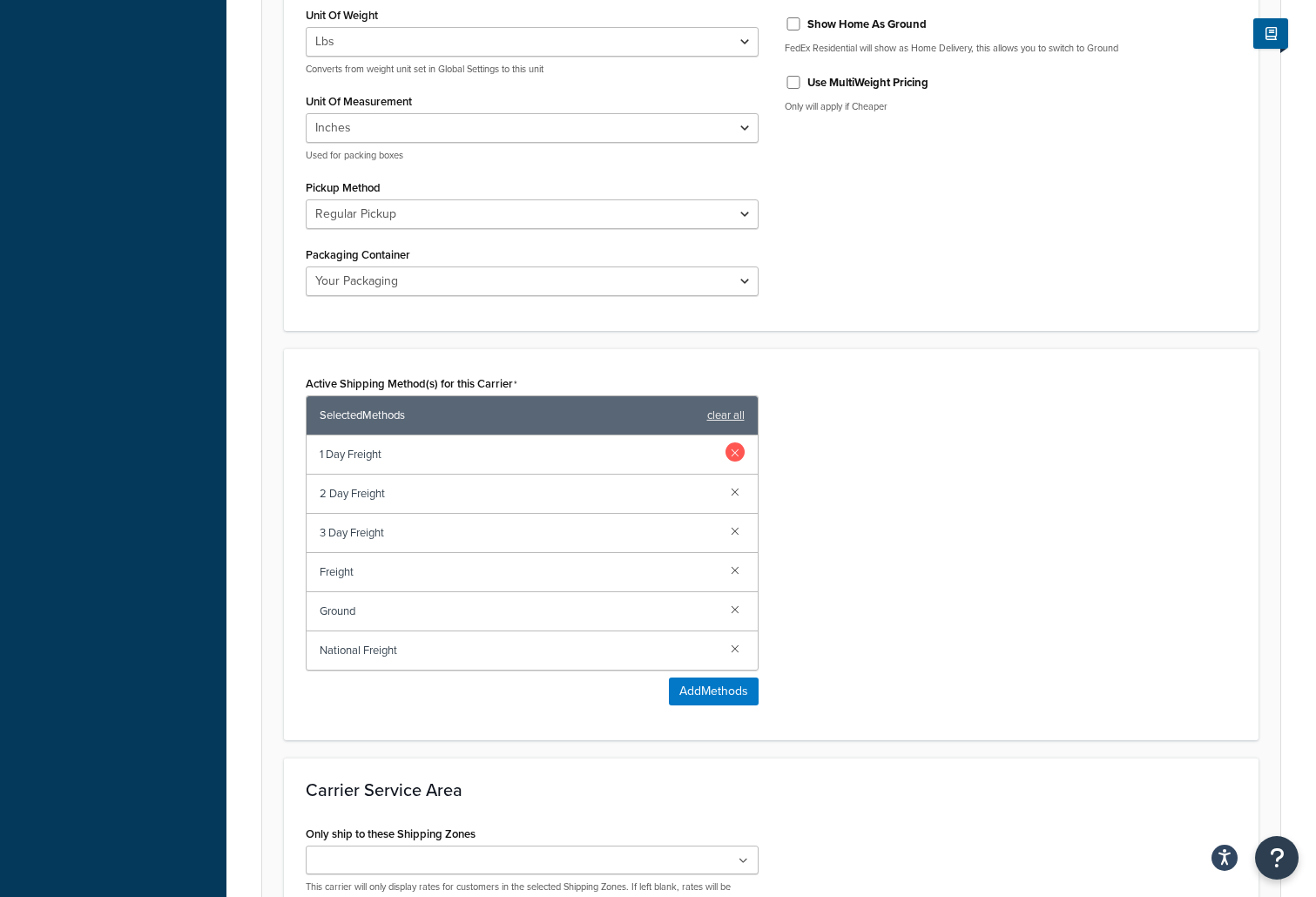 click at bounding box center [735, 452] 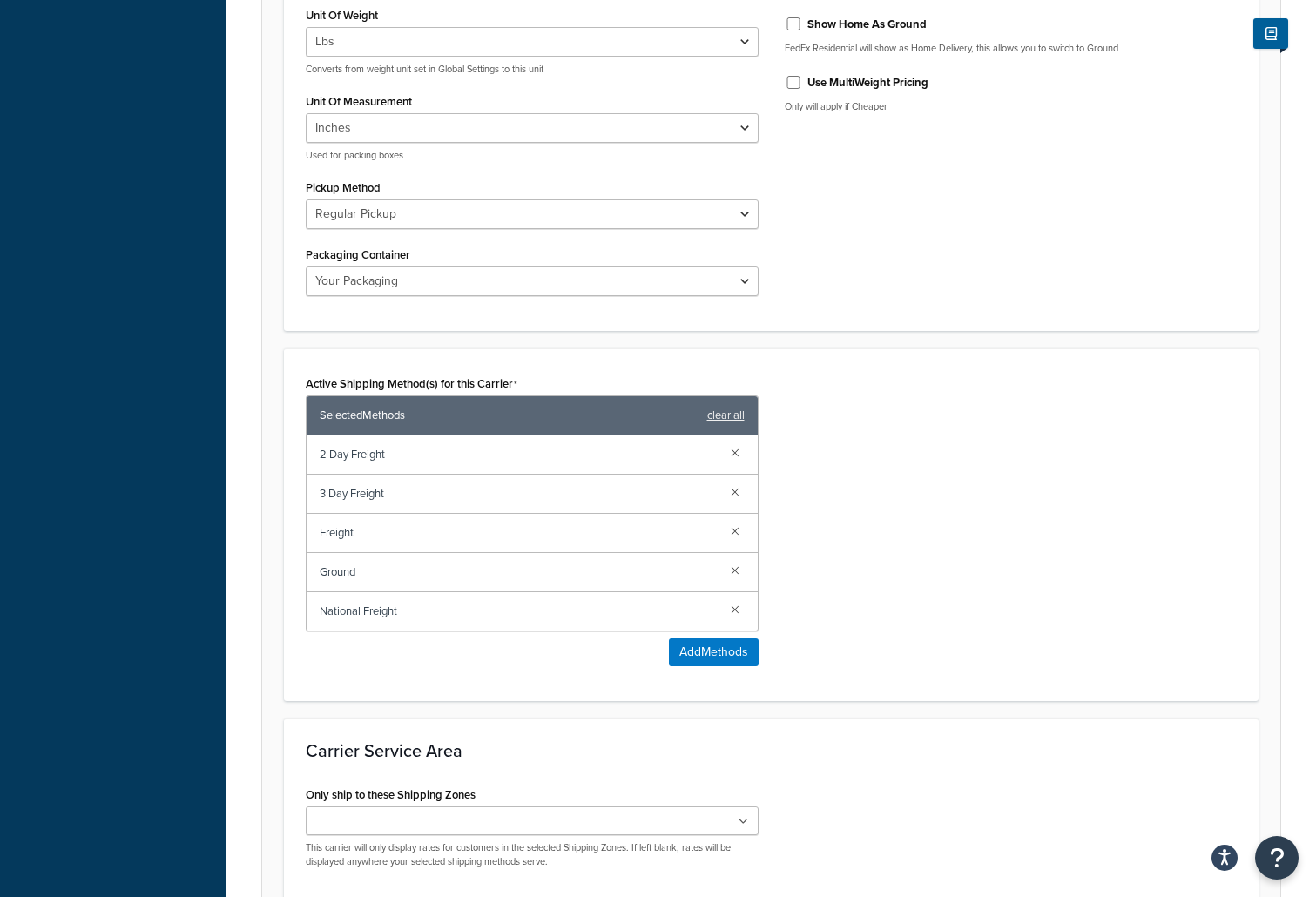 click at bounding box center (735, 452) 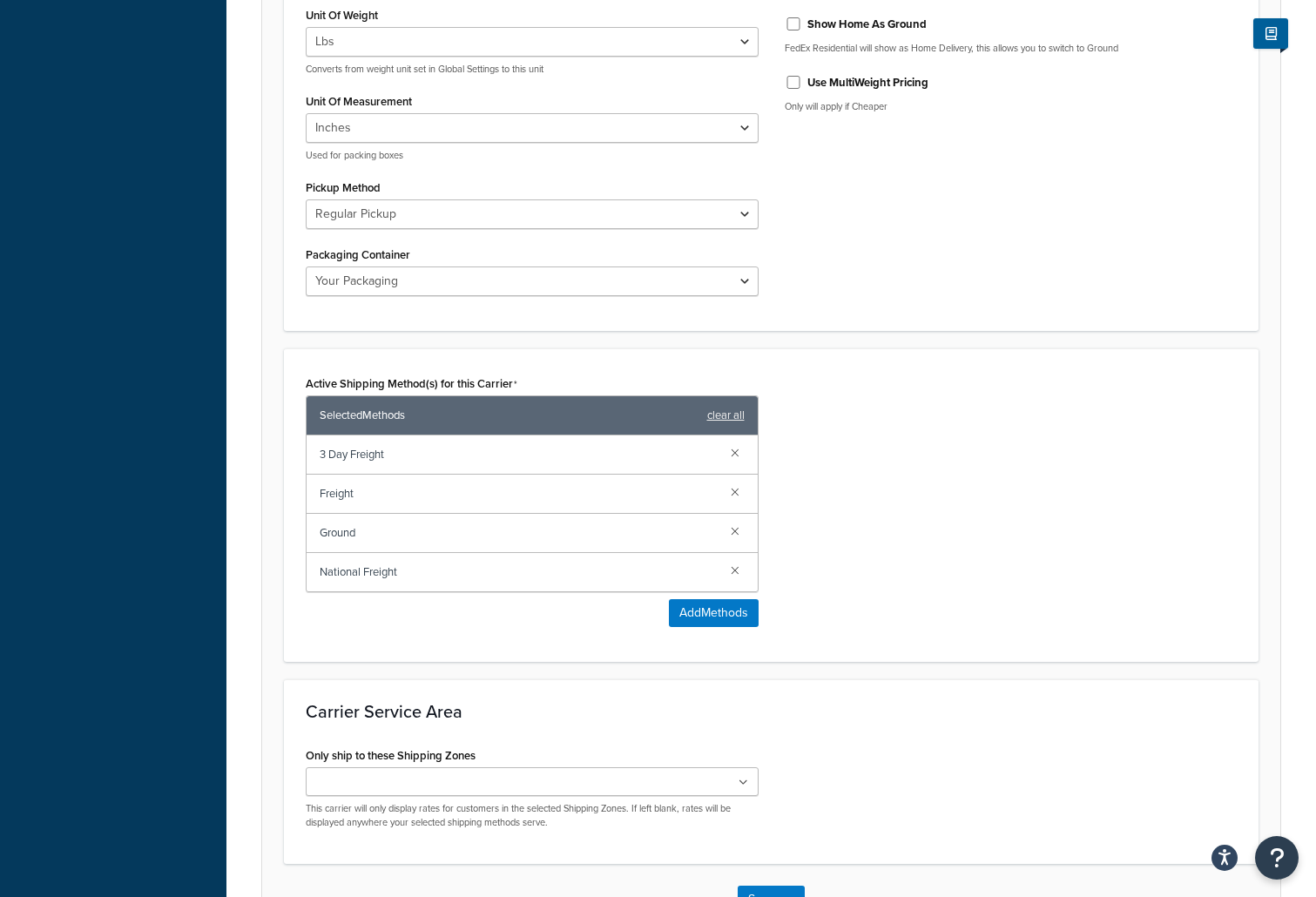 click at bounding box center [735, 452] 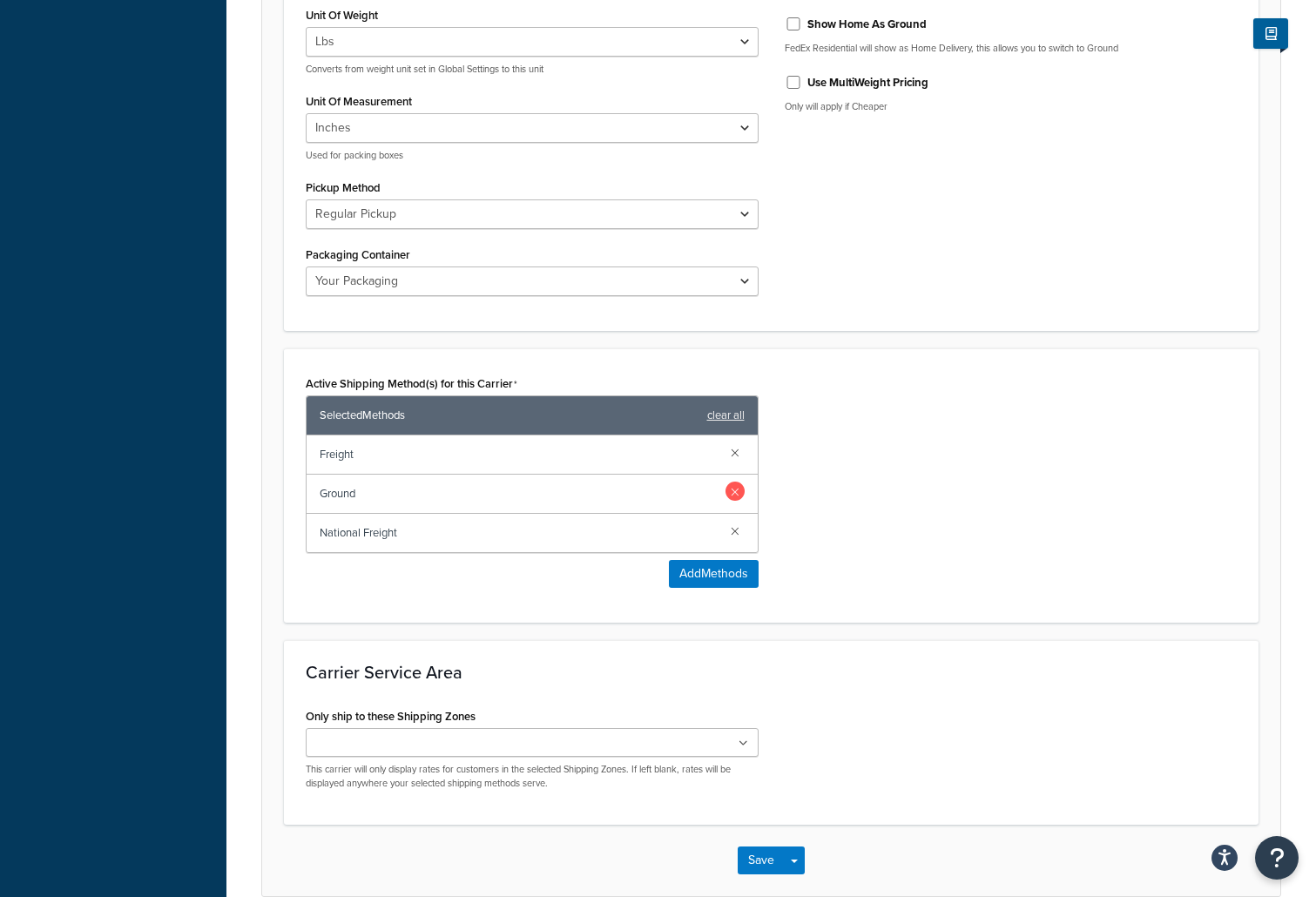 click at bounding box center (735, 491) 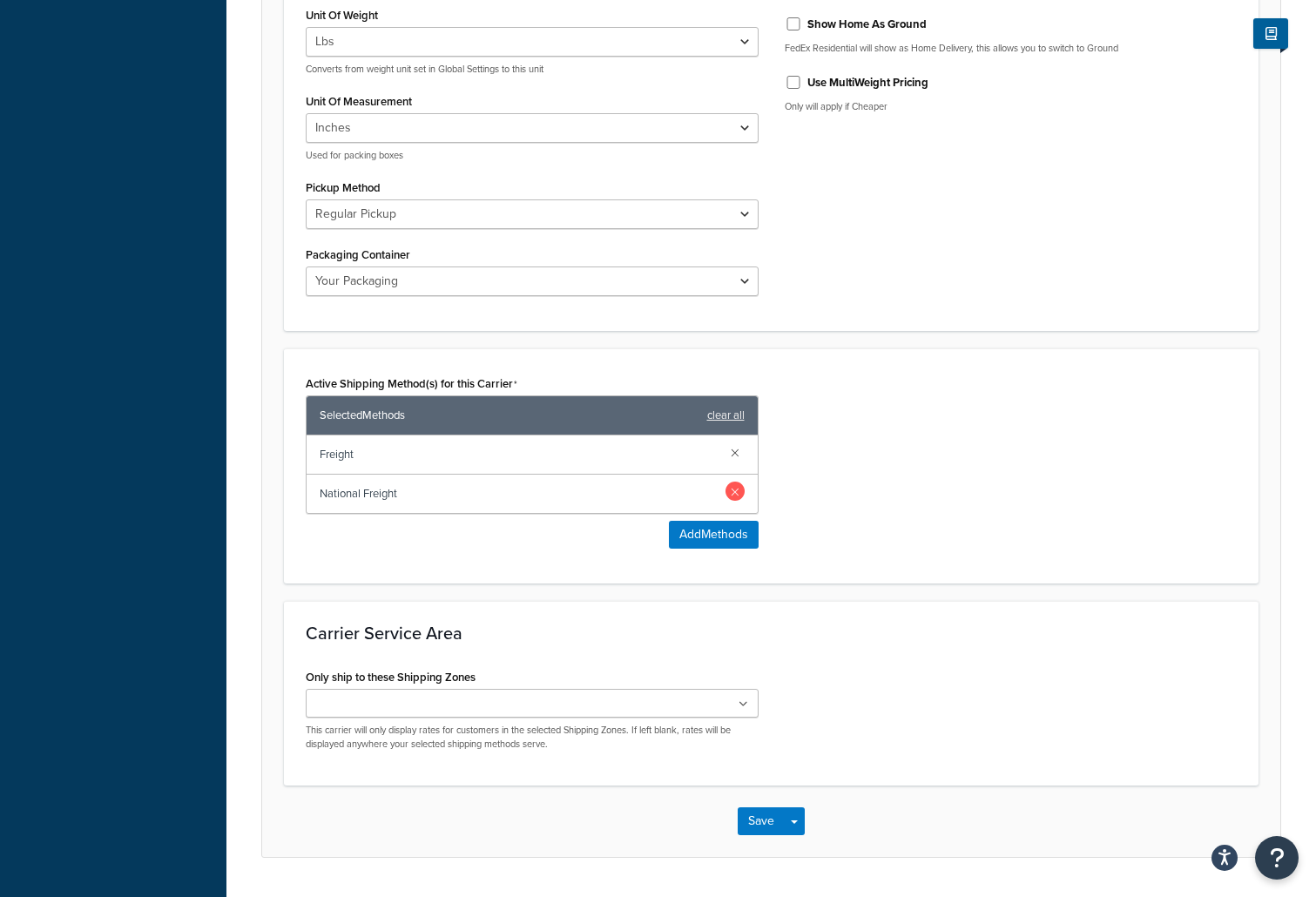 click at bounding box center [735, 491] 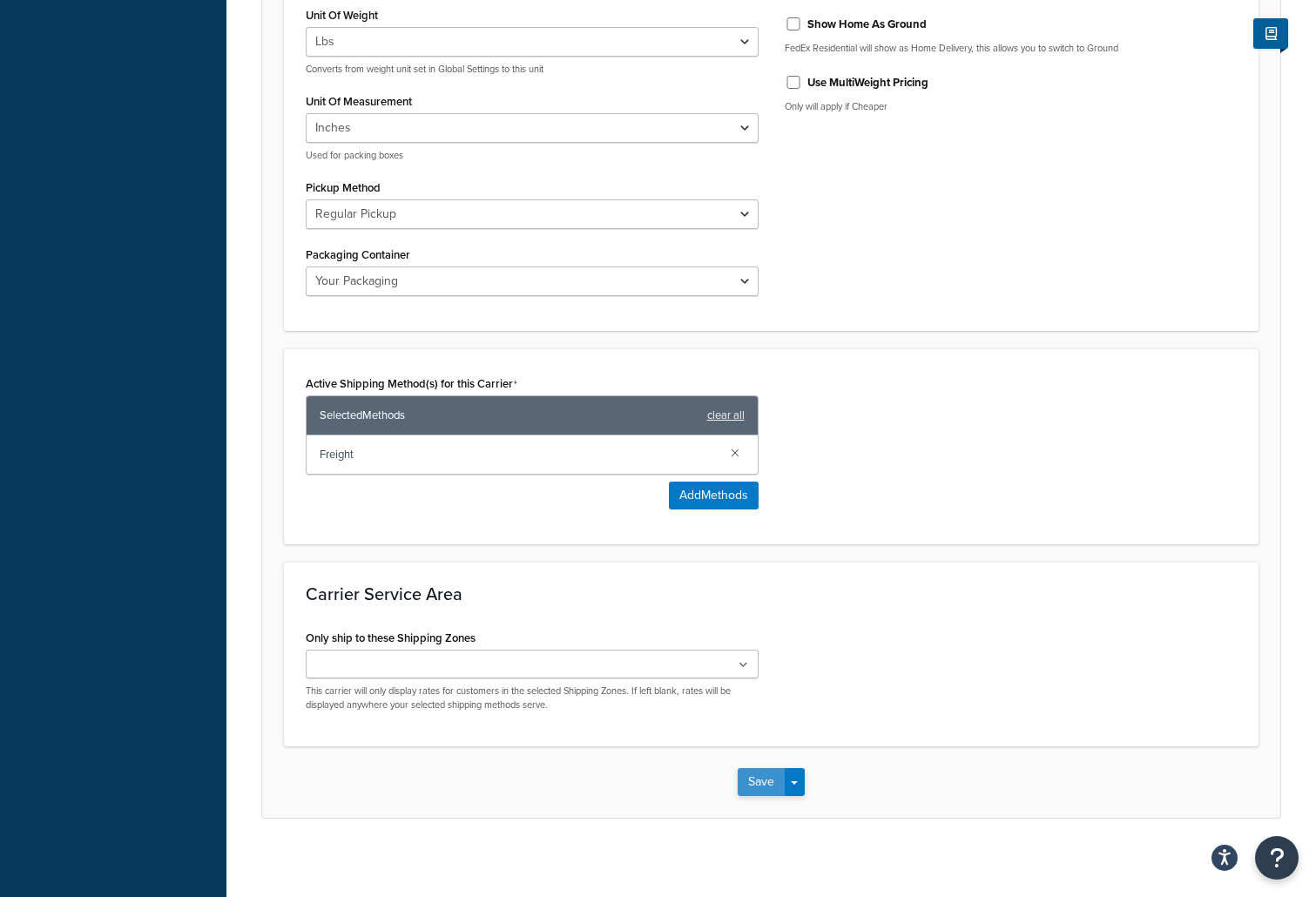 click on "Save" at bounding box center [761, 782] 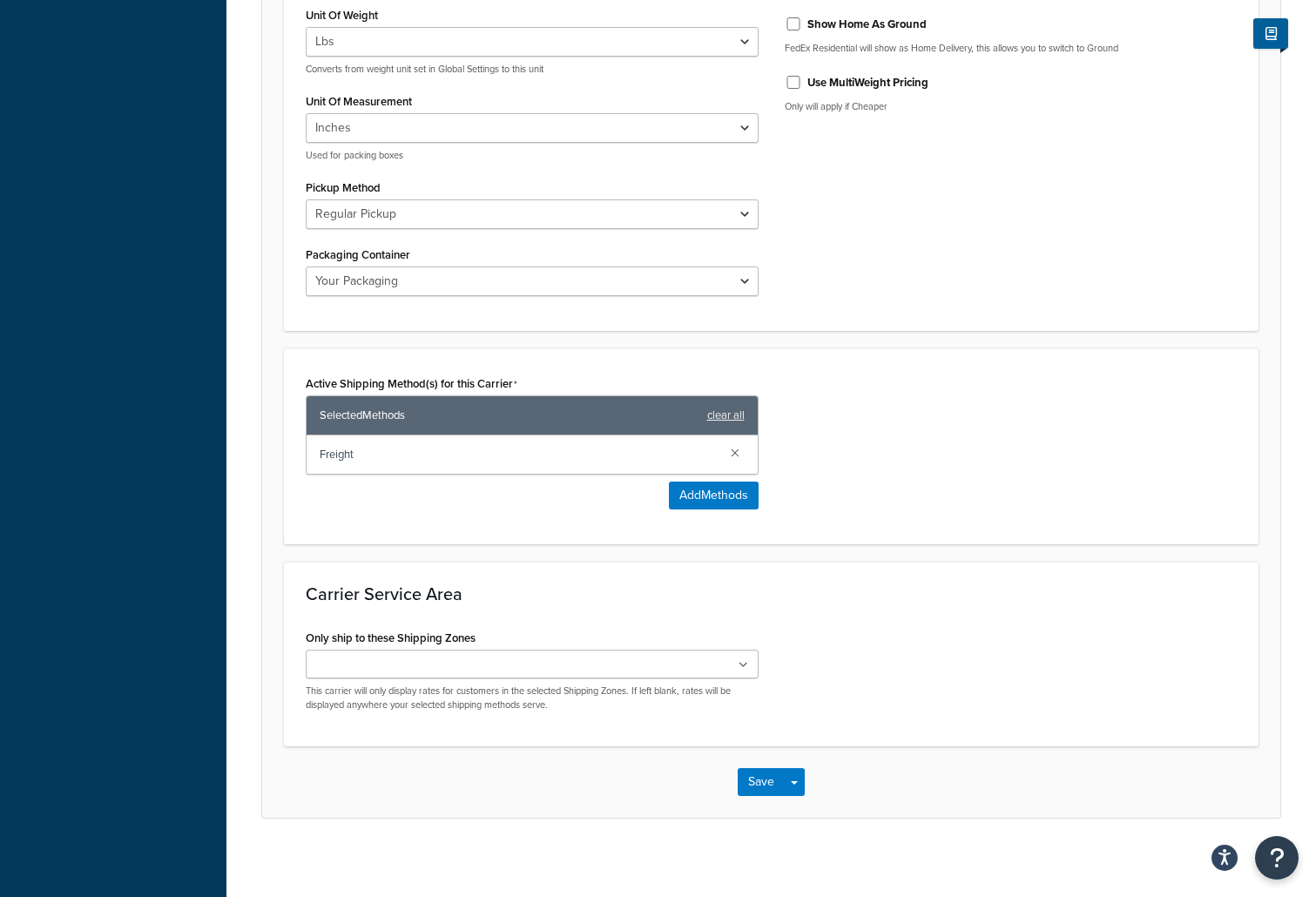 scroll, scrollTop: 0, scrollLeft: 0, axis: both 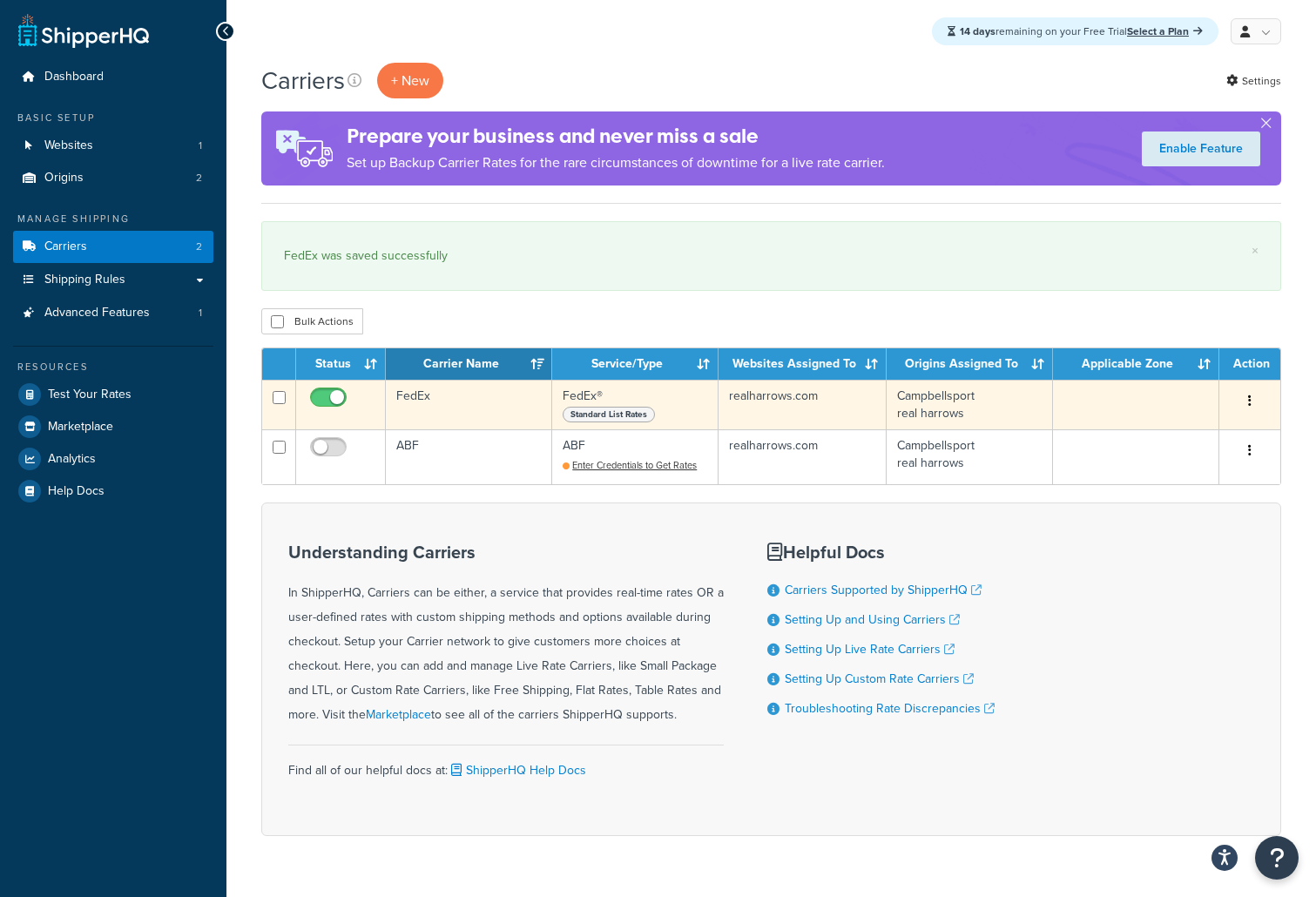 click on "FedEx®
Standard List Rates" at bounding box center (635, 404) 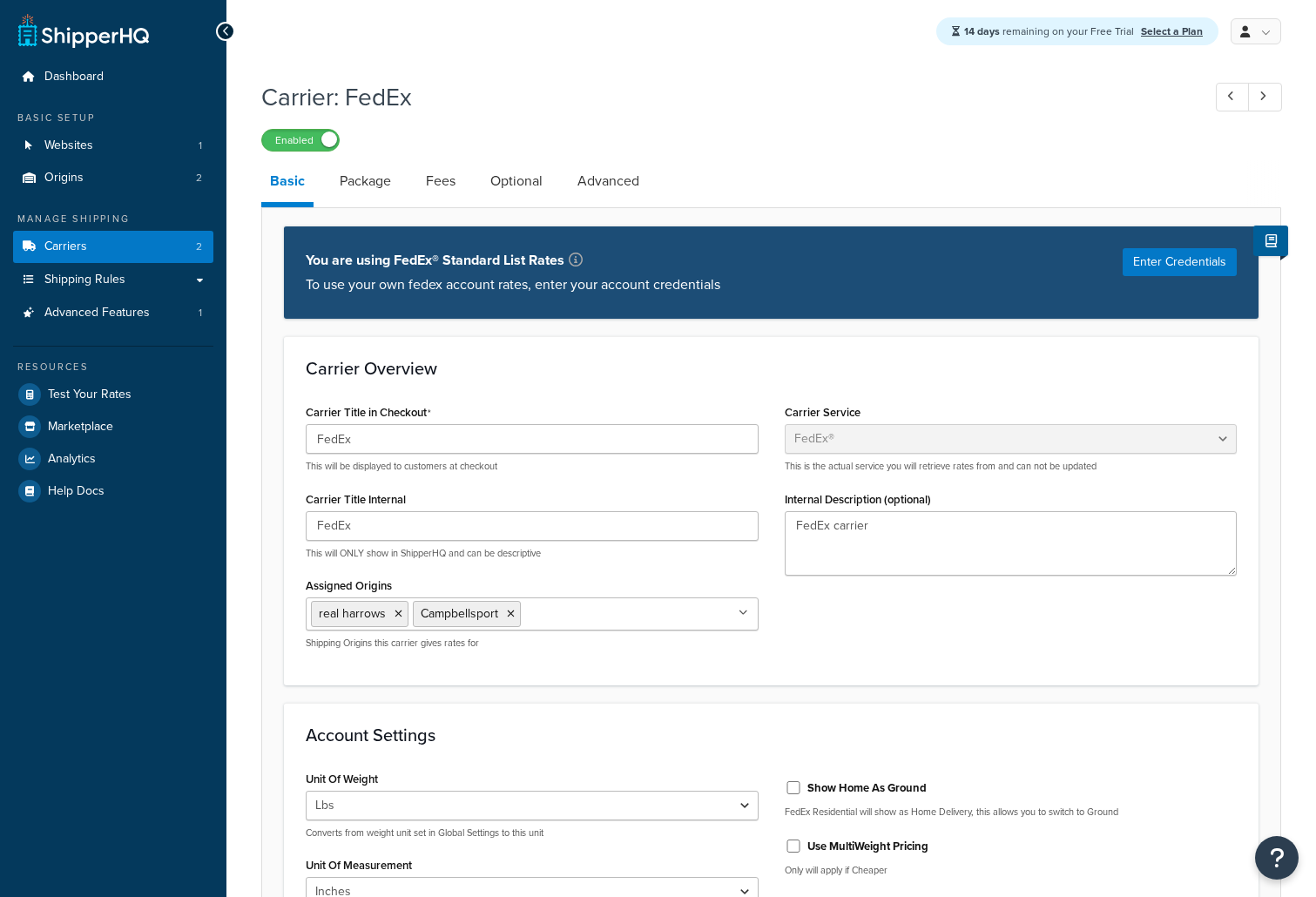 select on "fedEx" 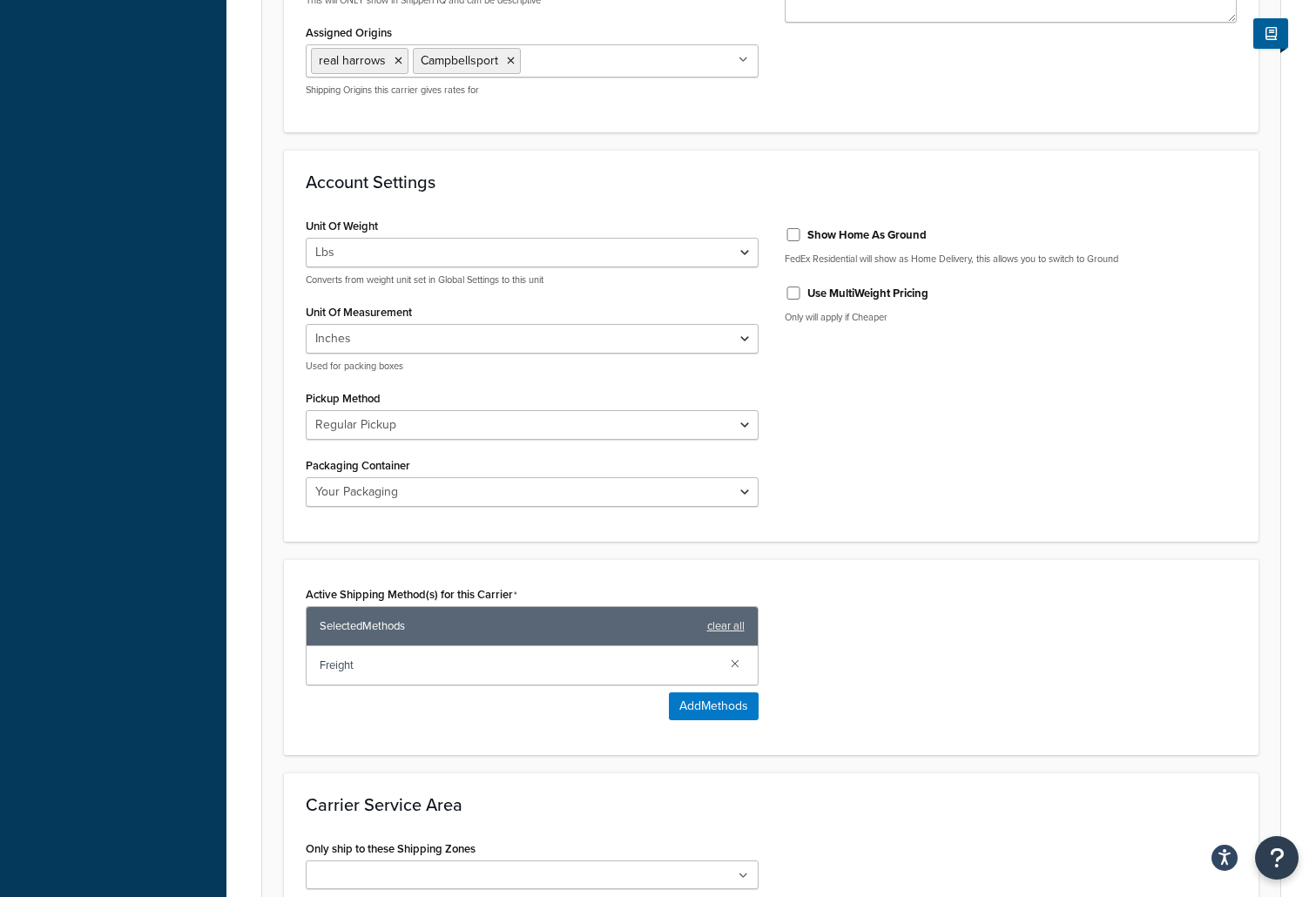 scroll, scrollTop: 575, scrollLeft: 0, axis: vertical 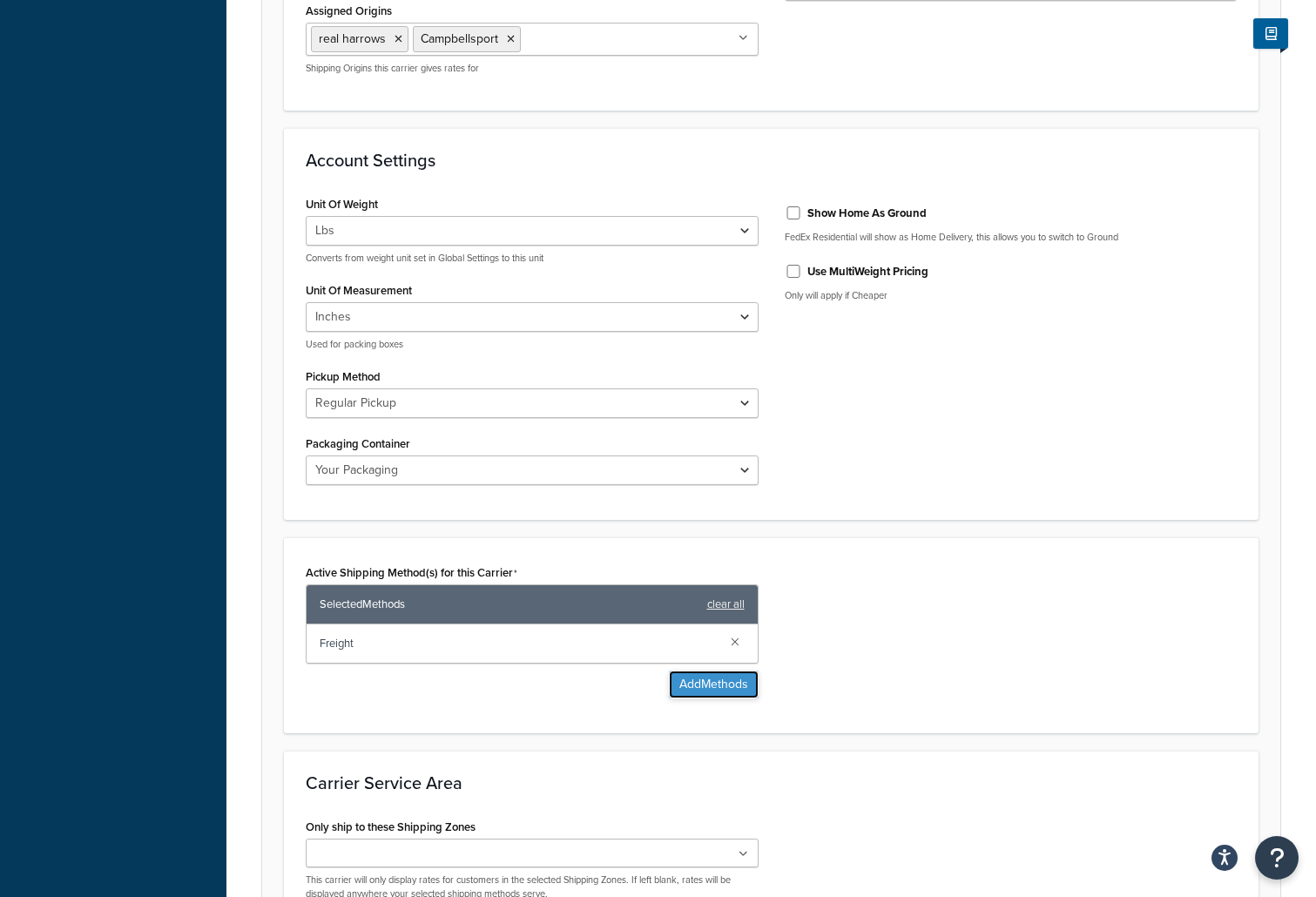 click on "Add  Methods" at bounding box center [713, 685] 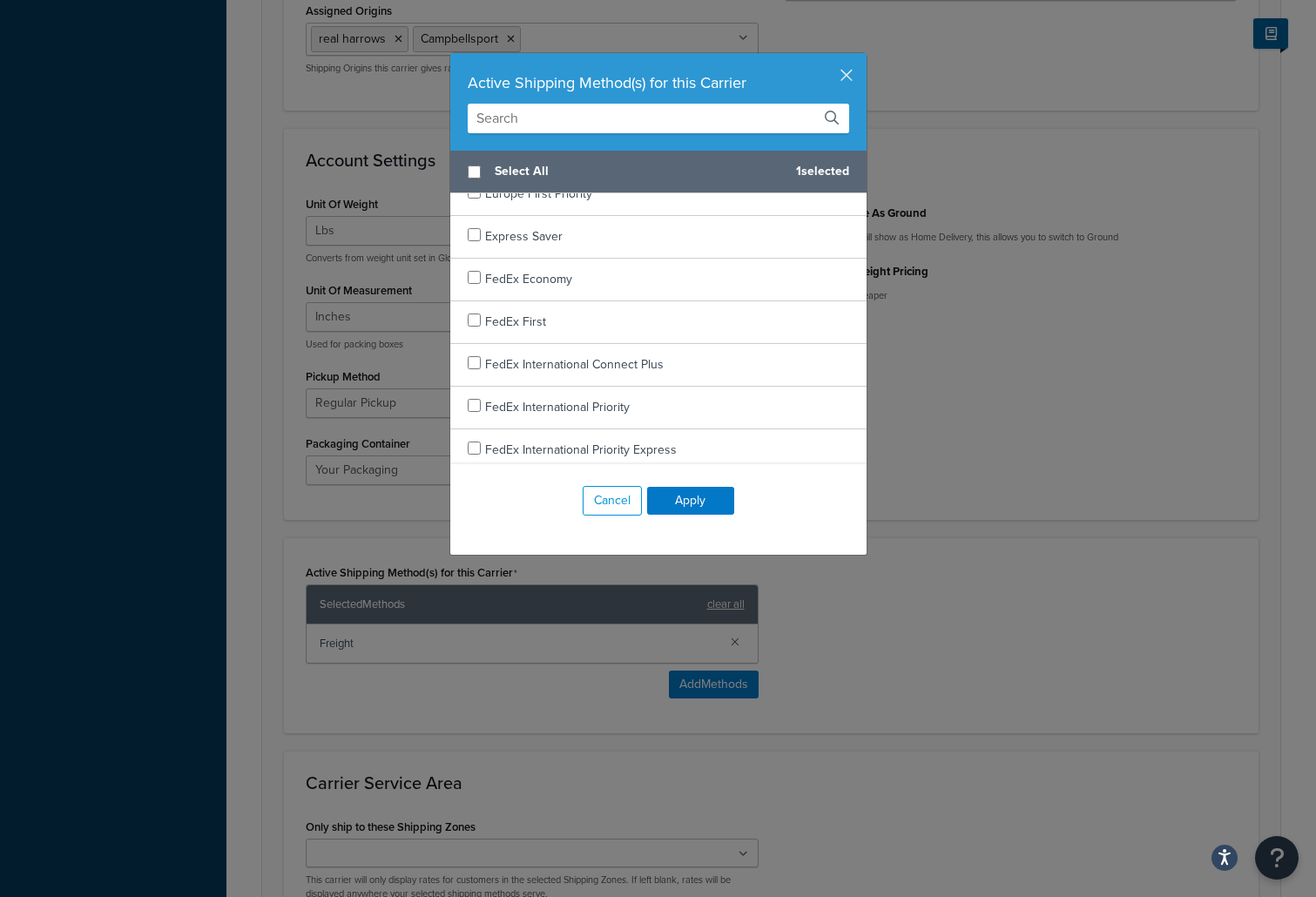 scroll, scrollTop: 354, scrollLeft: 0, axis: vertical 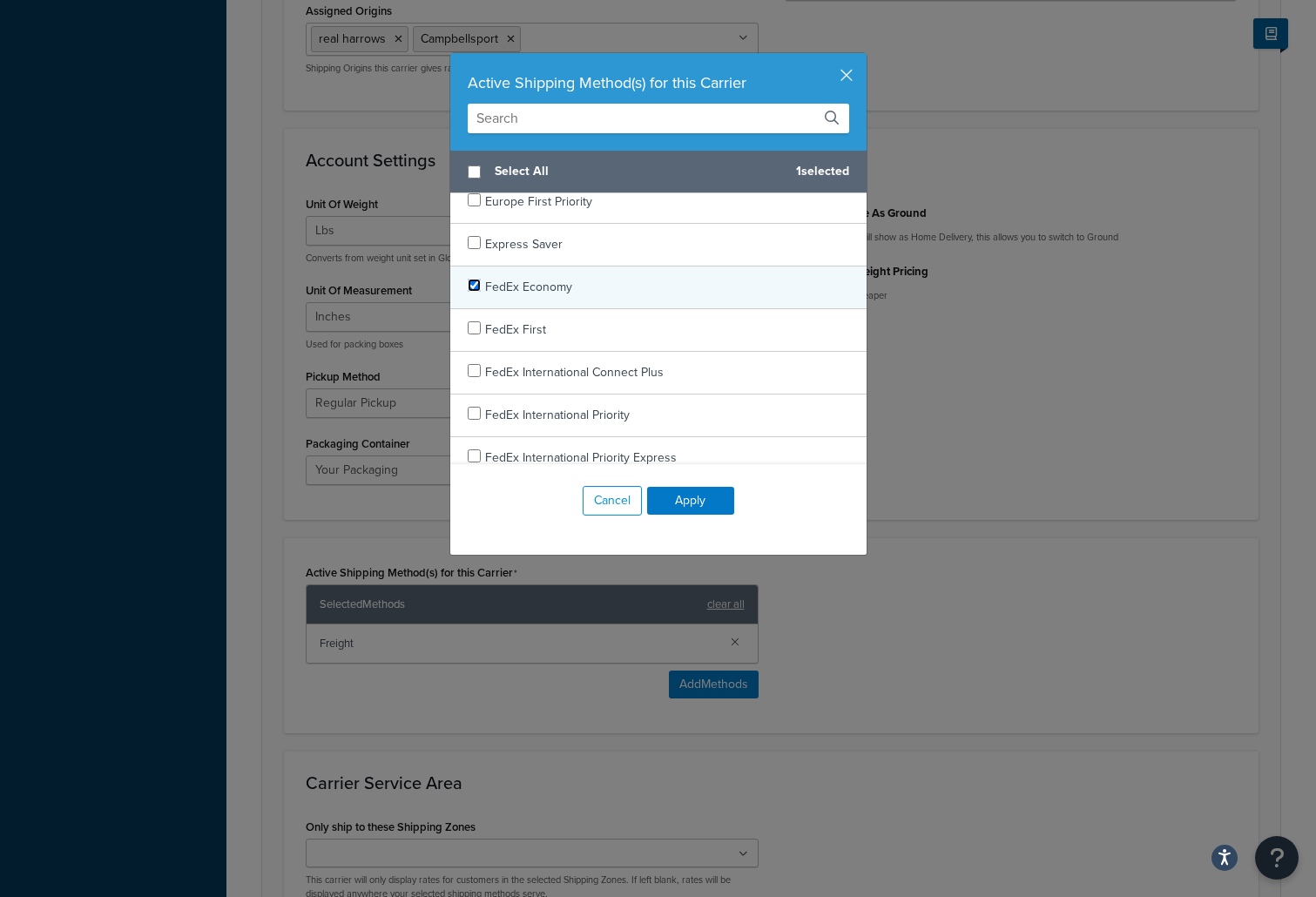 click at bounding box center [474, 285] 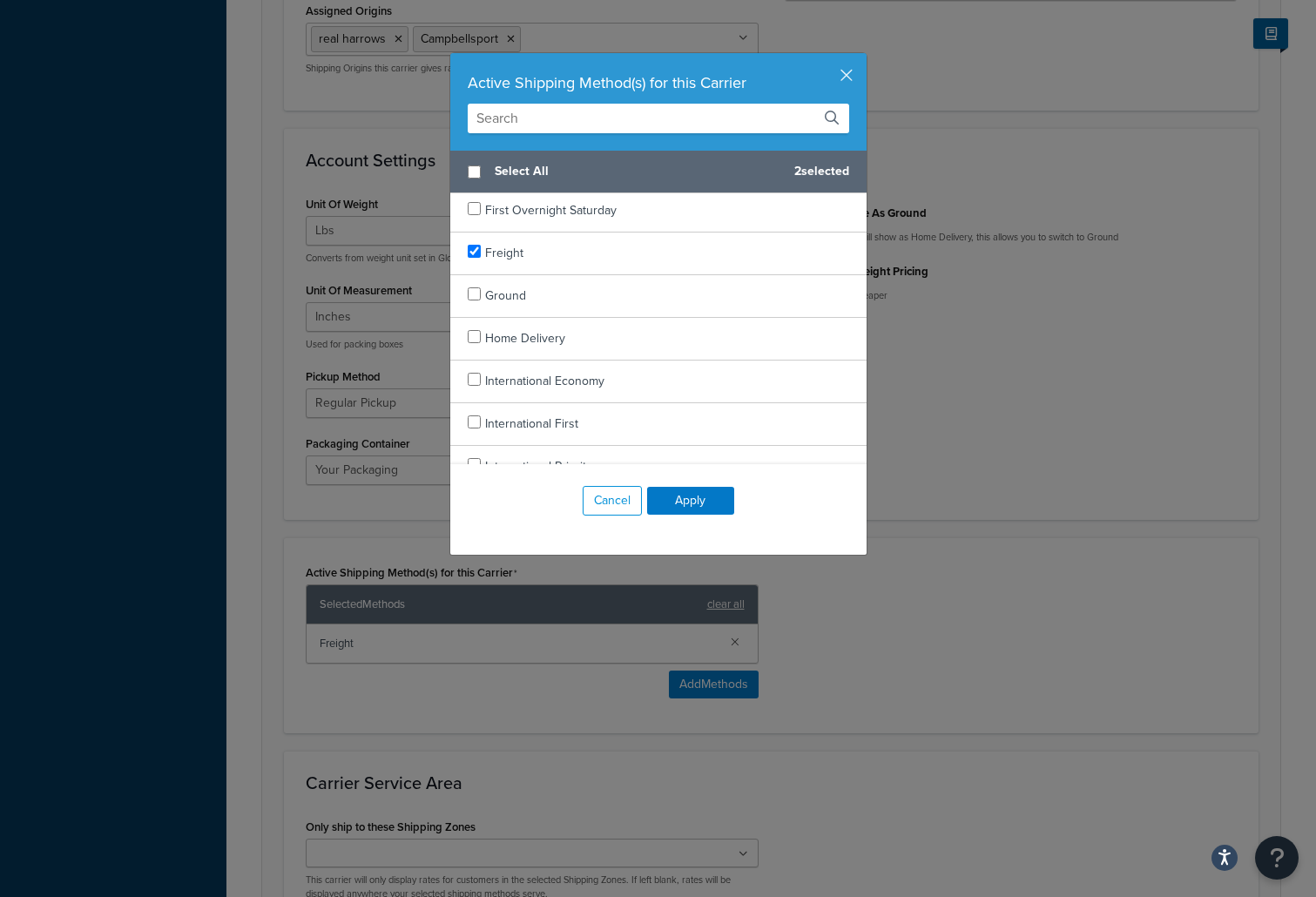 scroll, scrollTop: 1025, scrollLeft: 0, axis: vertical 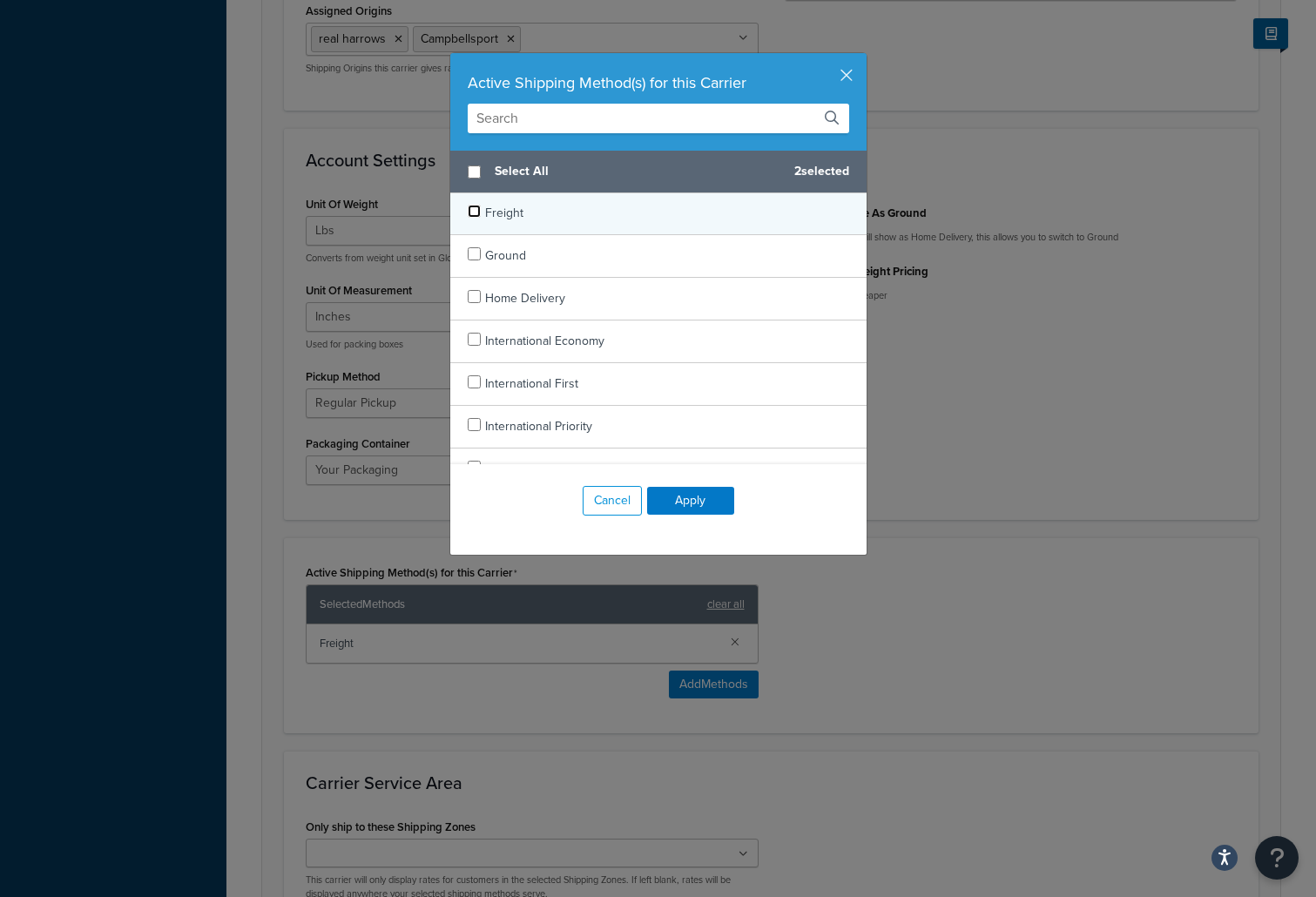 click at bounding box center (474, 211) 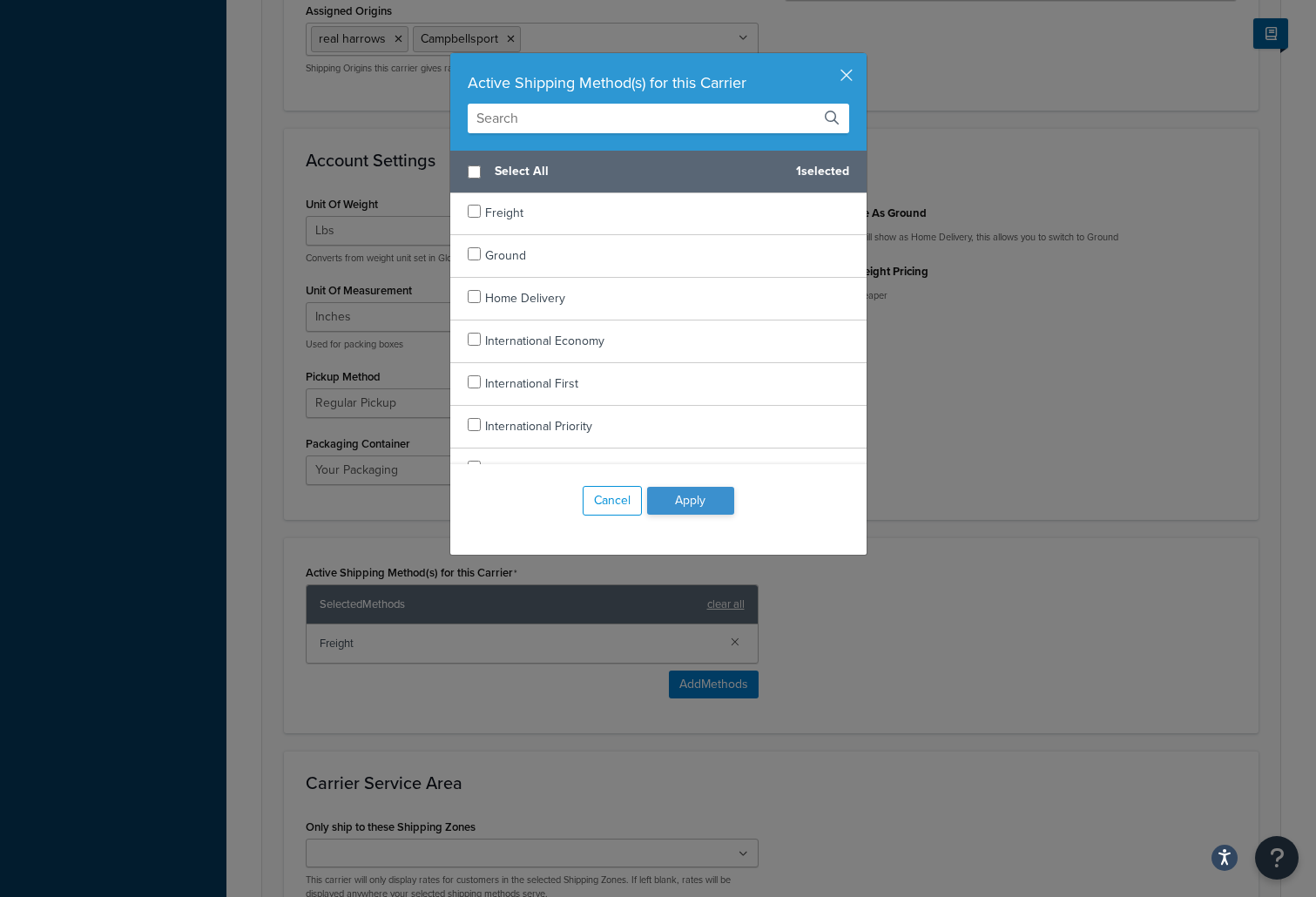 click on "Apply" at bounding box center (691, 501) 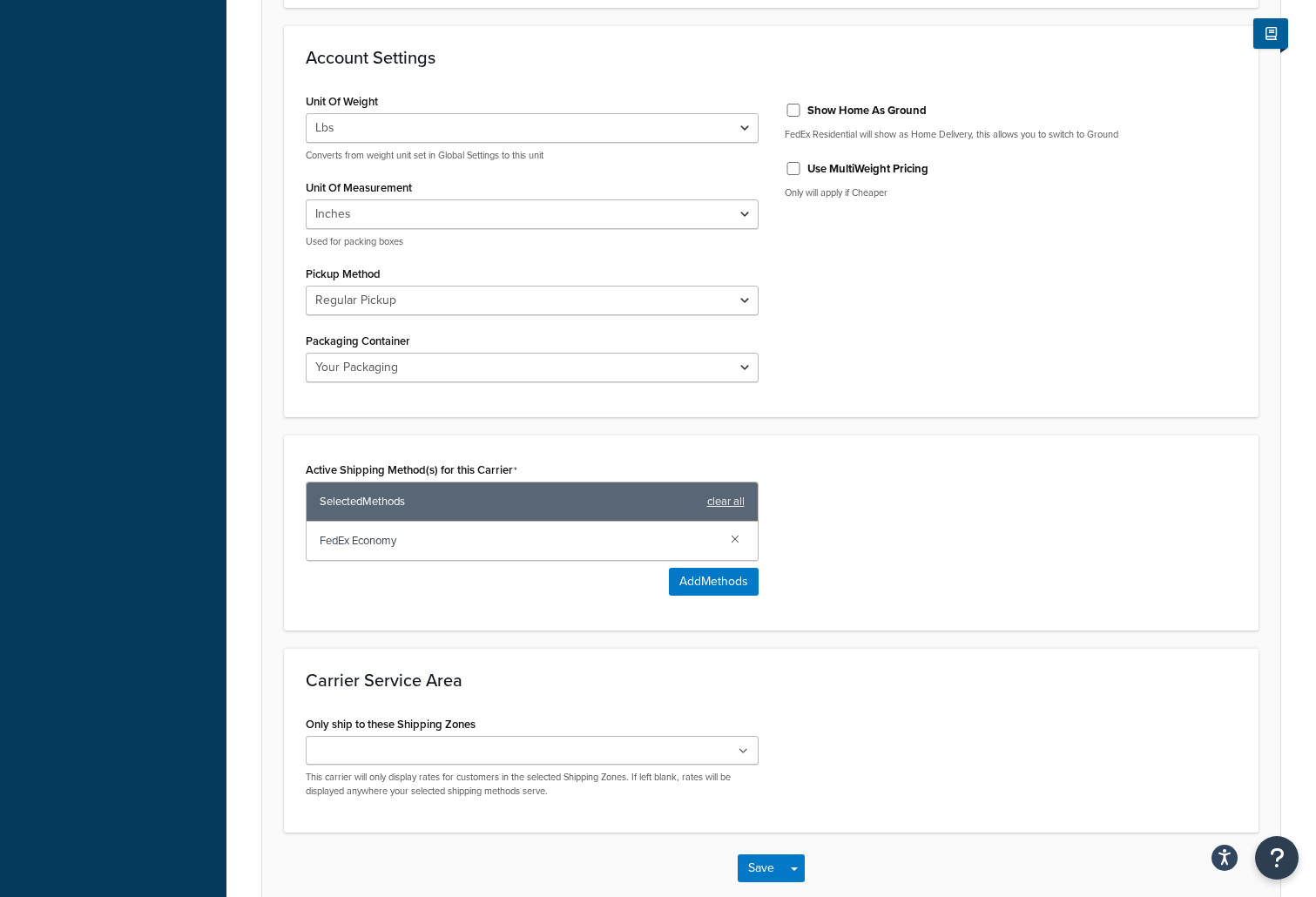 scroll, scrollTop: 774, scrollLeft: 0, axis: vertical 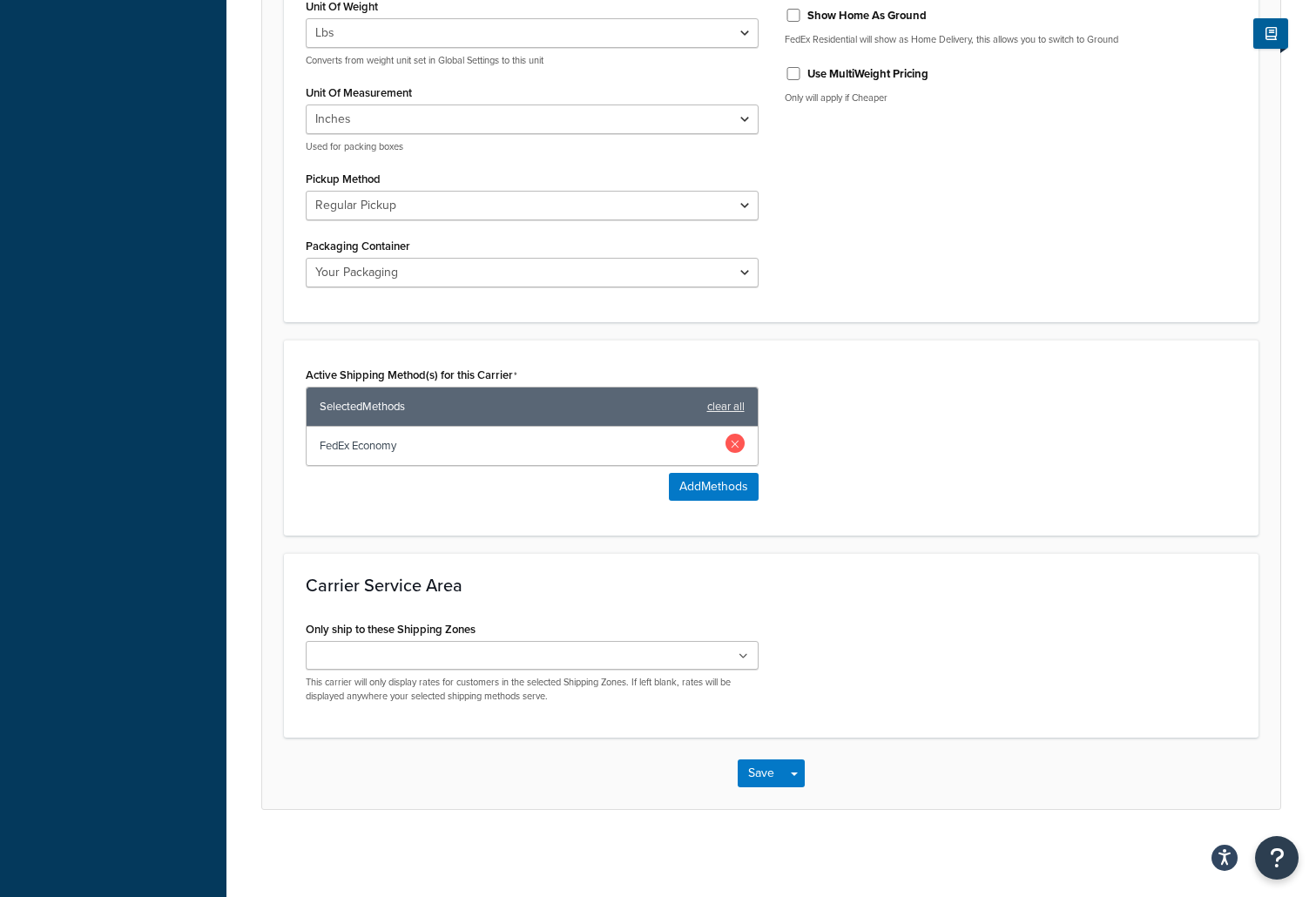 click at bounding box center (735, 443) 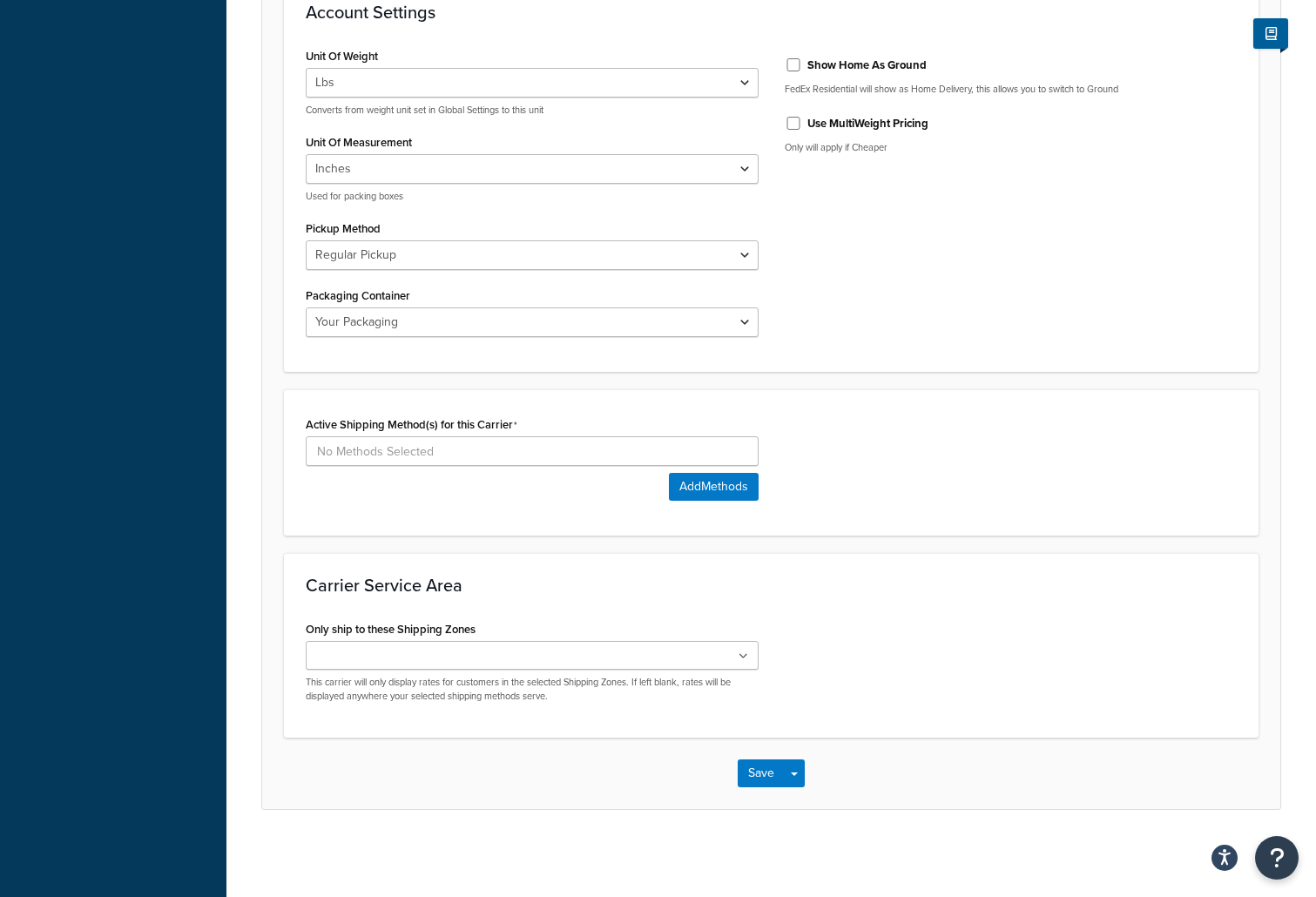 scroll, scrollTop: 725, scrollLeft: 0, axis: vertical 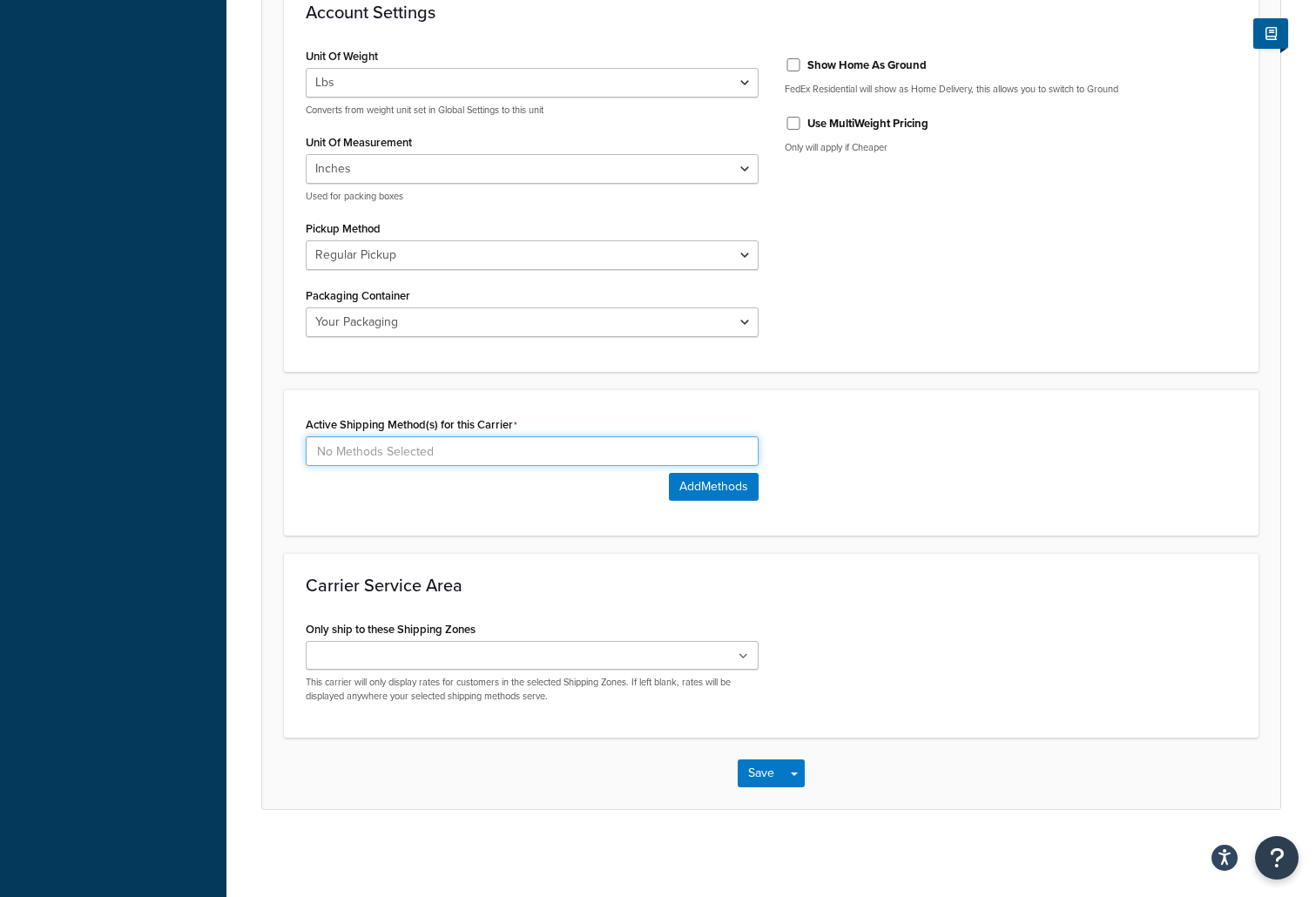 click at bounding box center [532, 451] 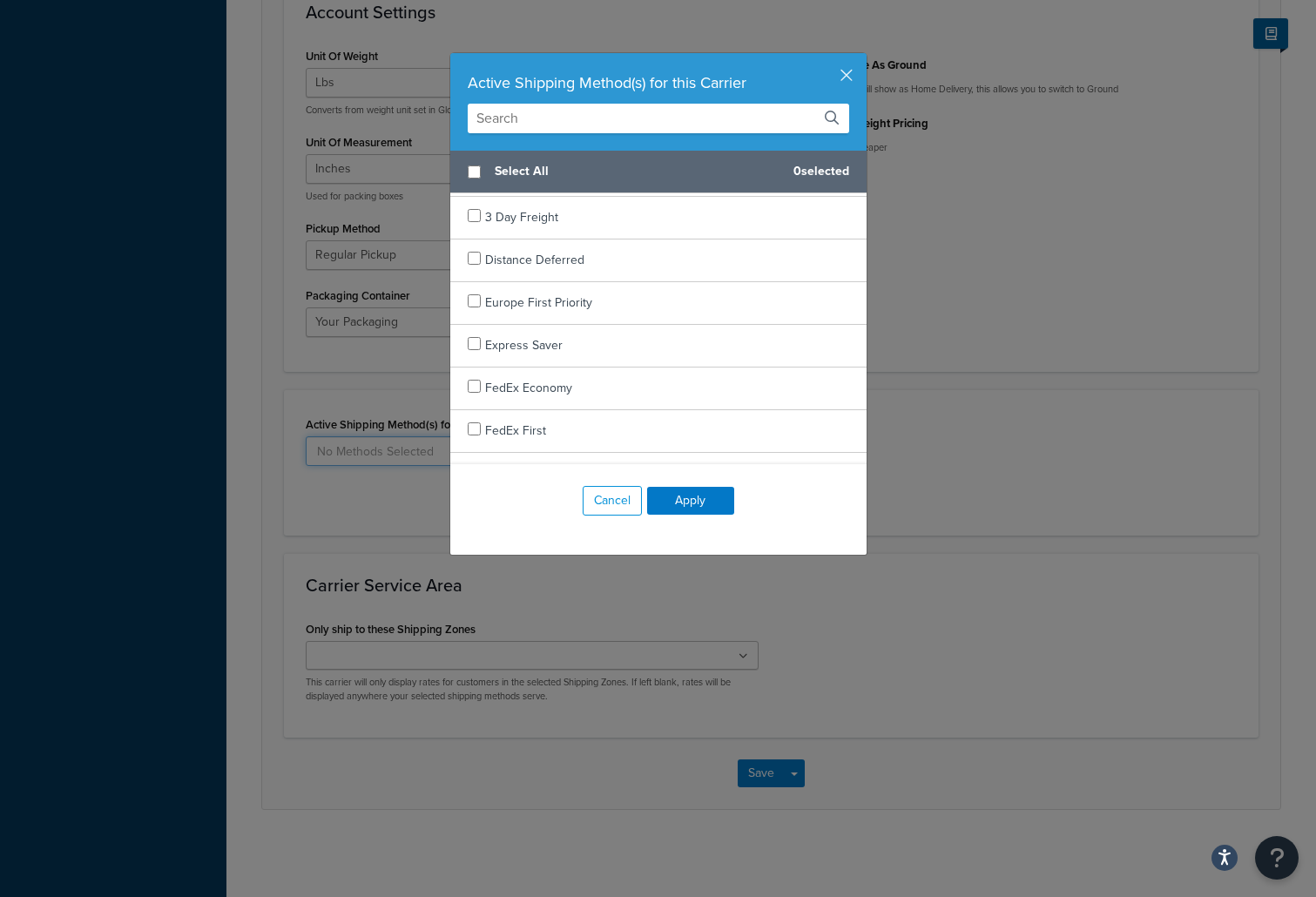 scroll, scrollTop: 266, scrollLeft: 0, axis: vertical 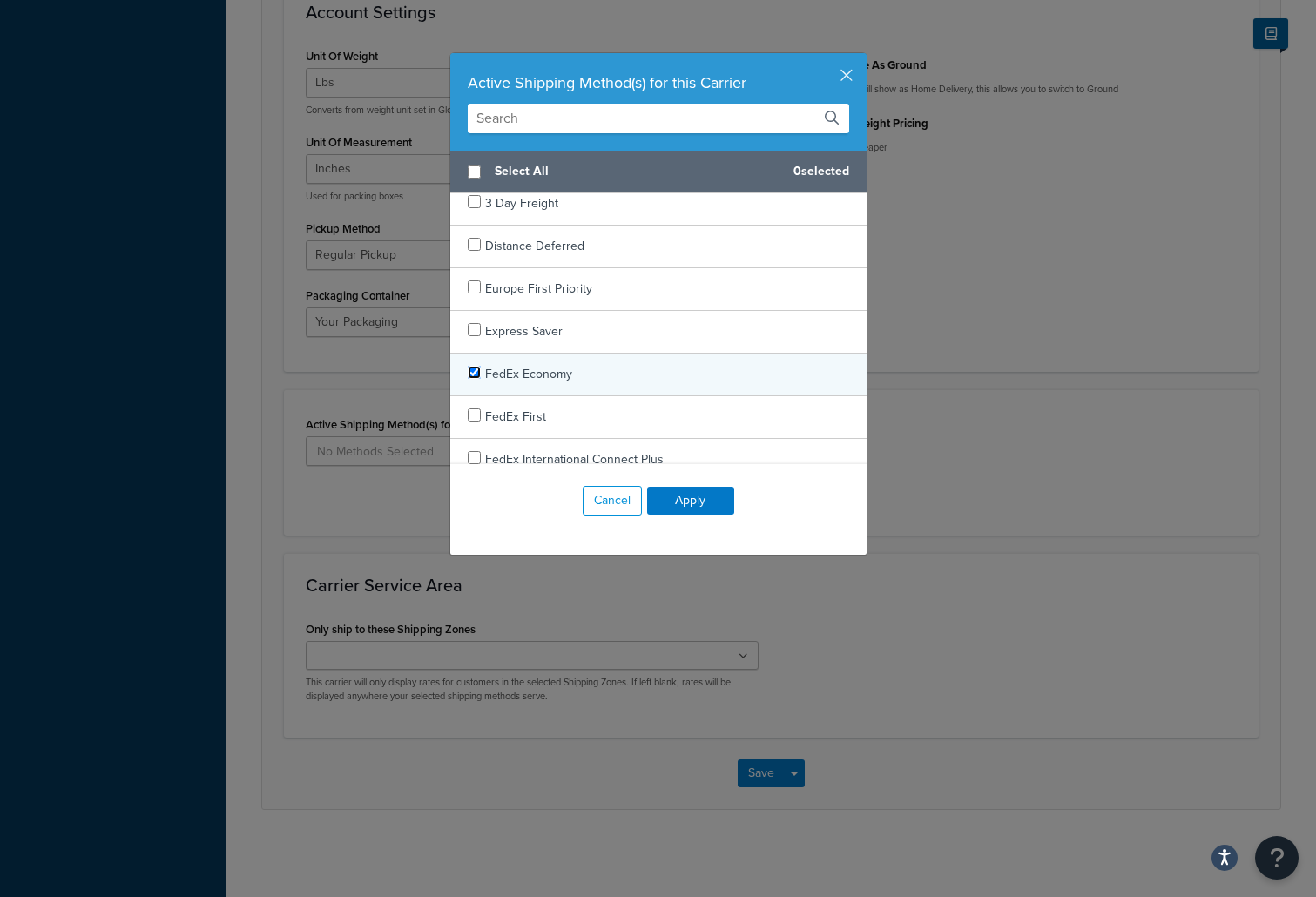 click at bounding box center (474, 372) 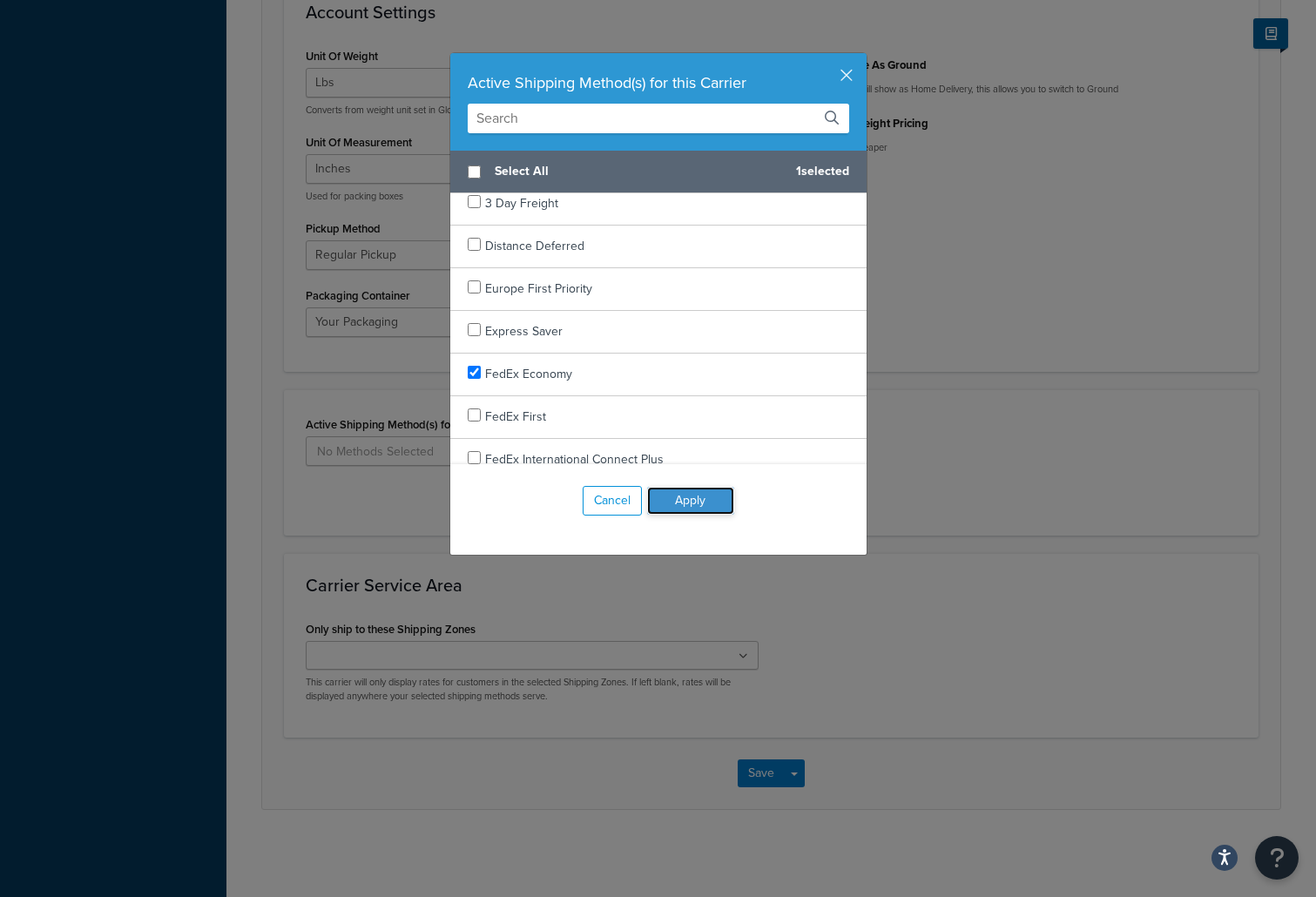 click on "Apply" at bounding box center [691, 501] 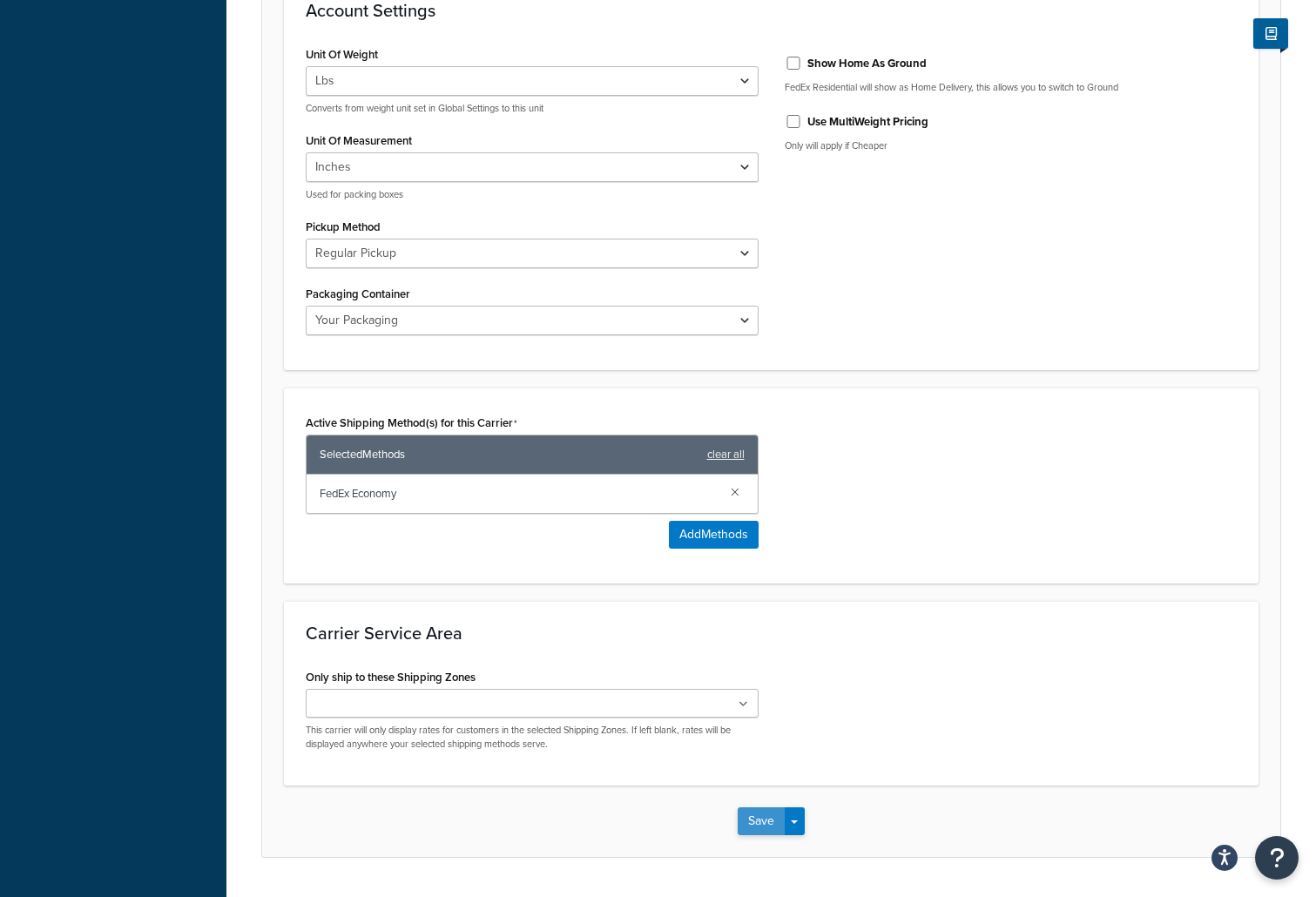 click on "Save" at bounding box center [761, 821] 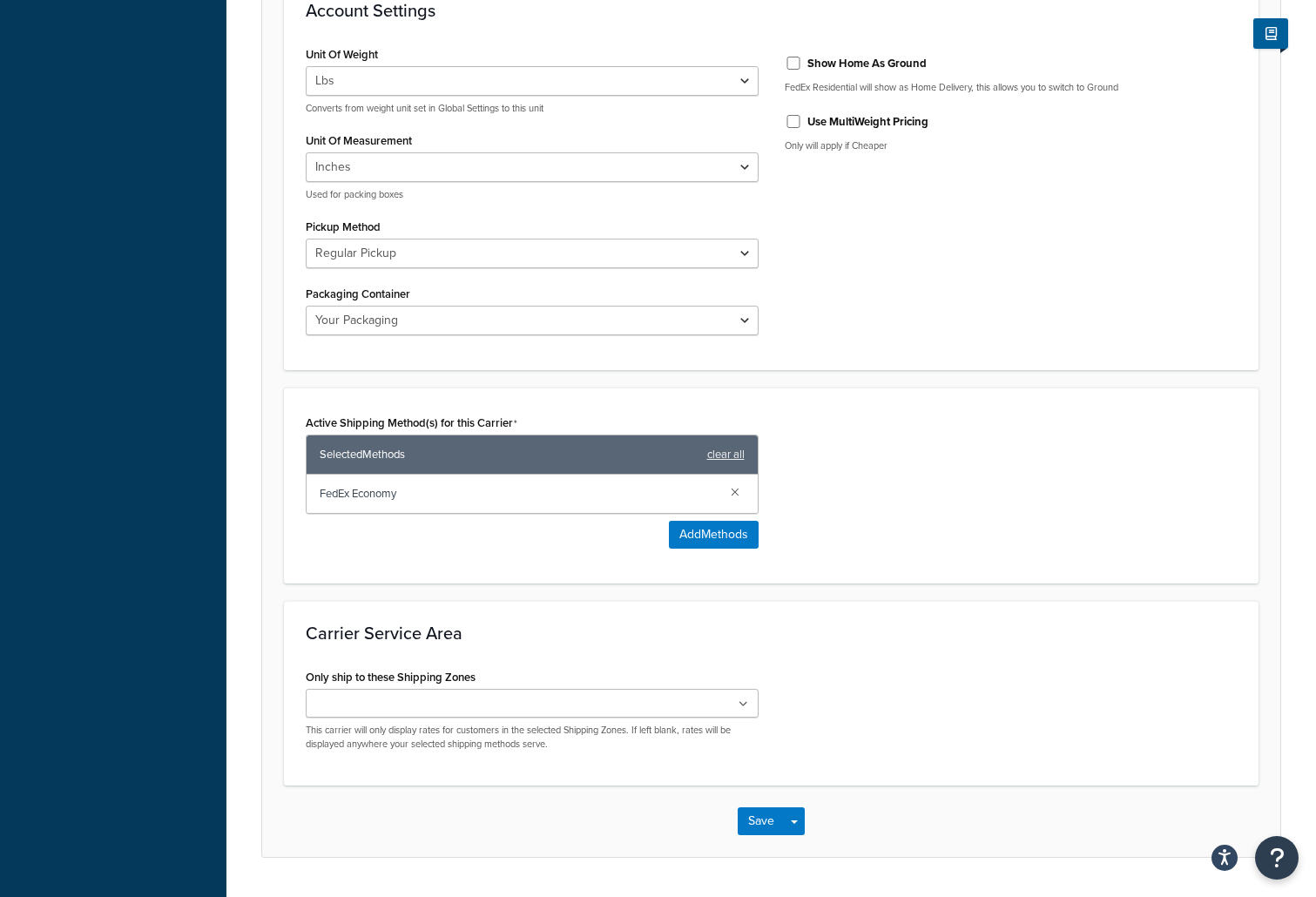 scroll, scrollTop: 0, scrollLeft: 0, axis: both 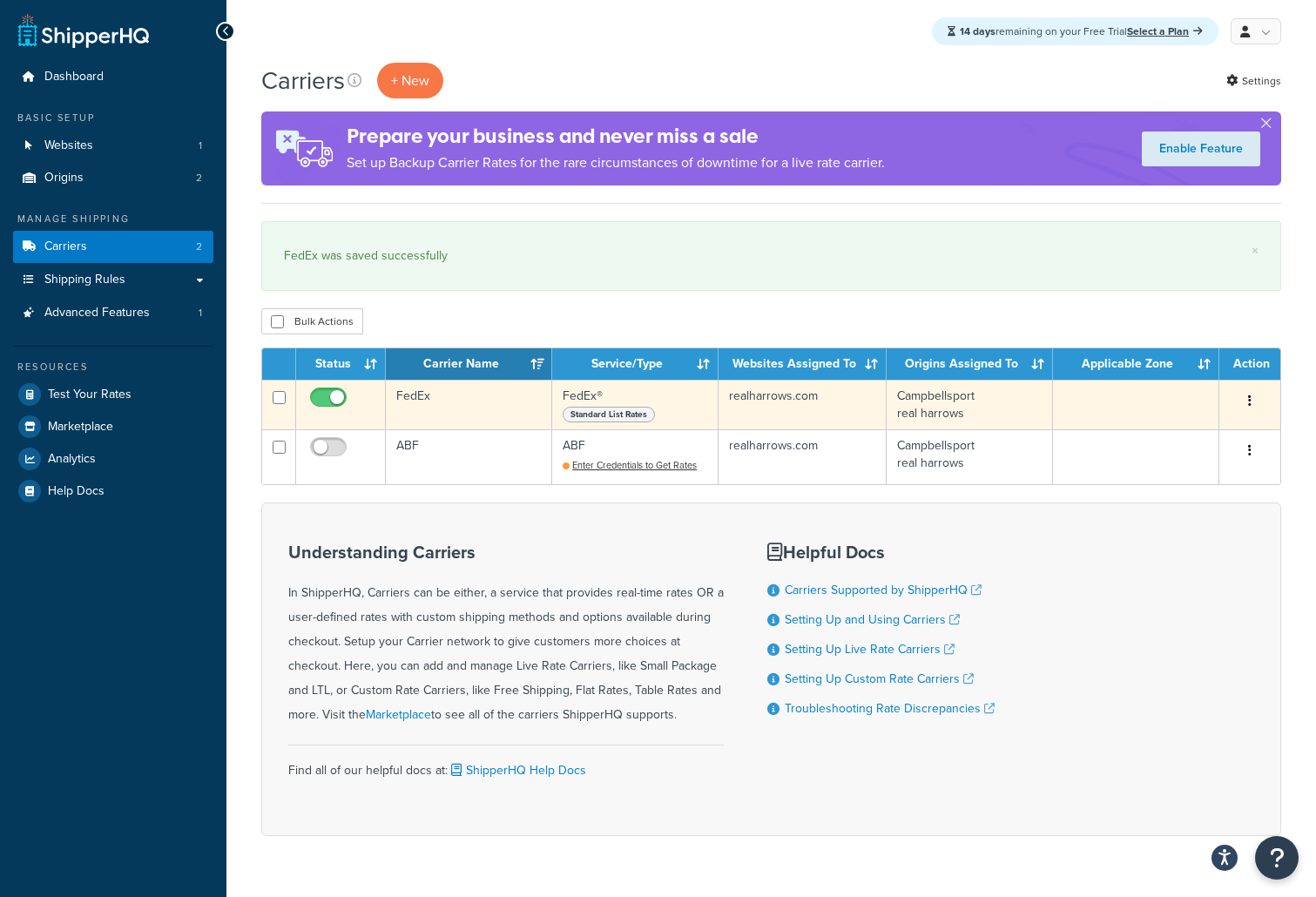 click on "realharrows.com" at bounding box center (802, 404) 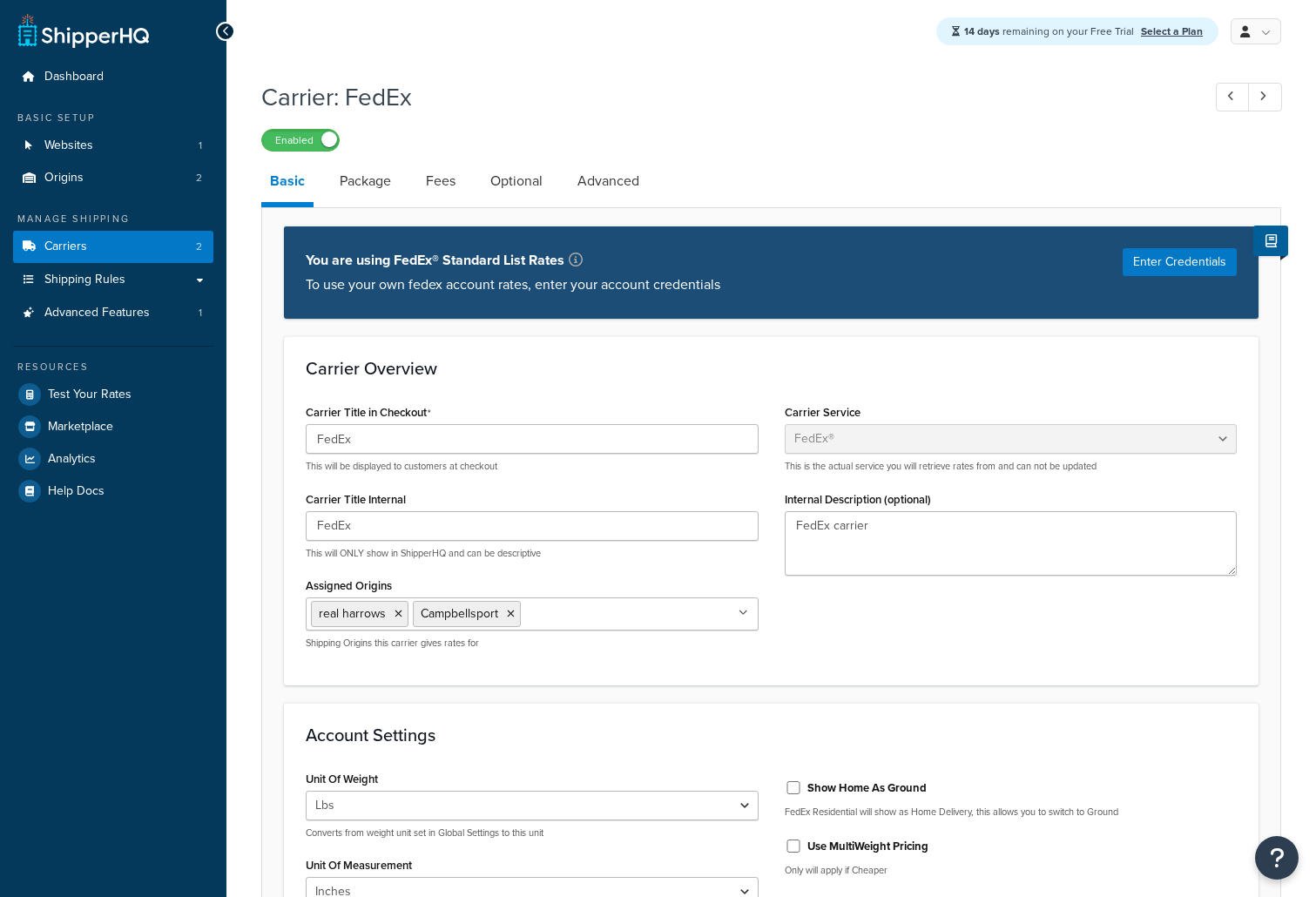 select on "fedEx" 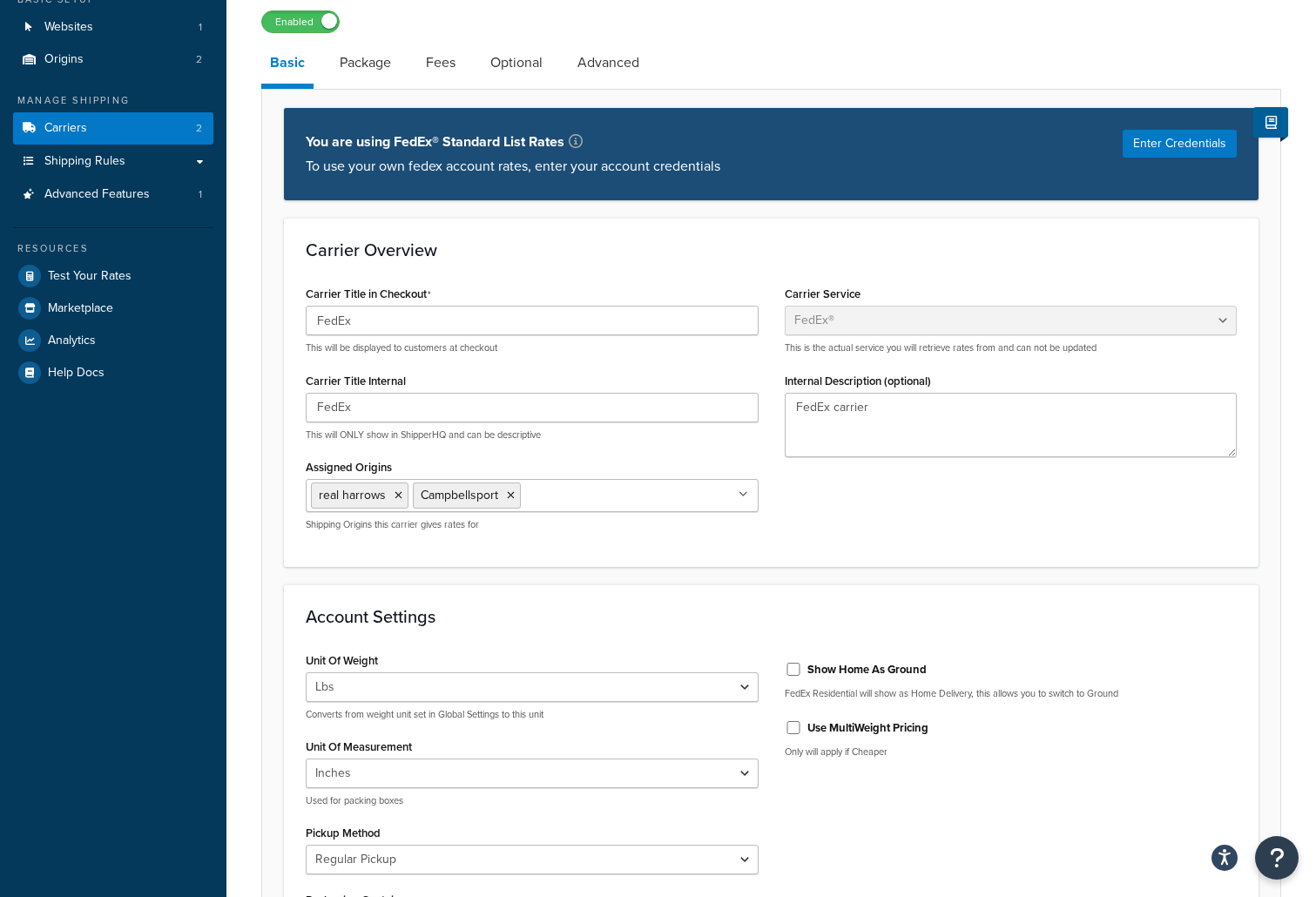 scroll, scrollTop: 0, scrollLeft: 0, axis: both 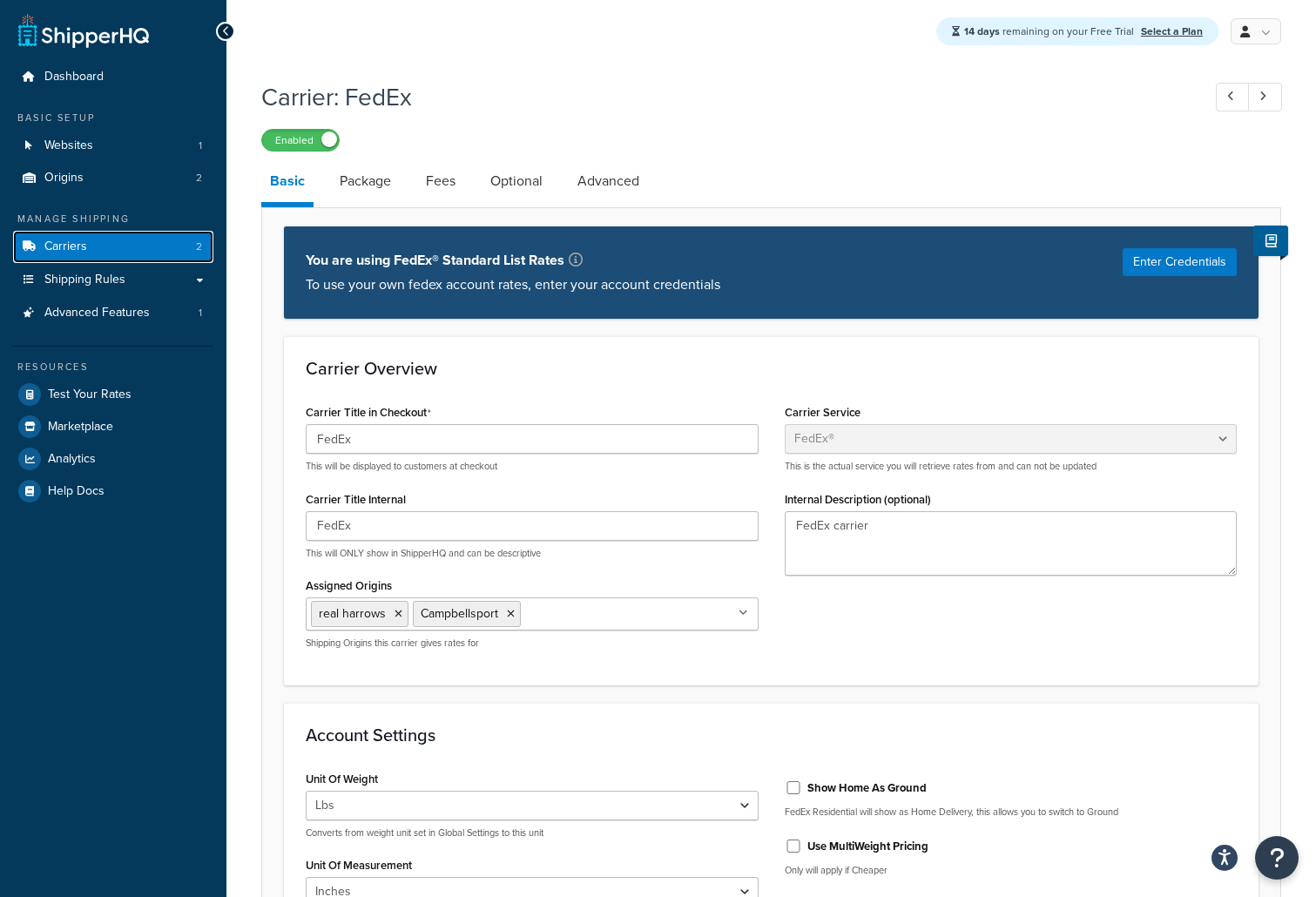 click on "Carriers 2" at bounding box center [113, 246] 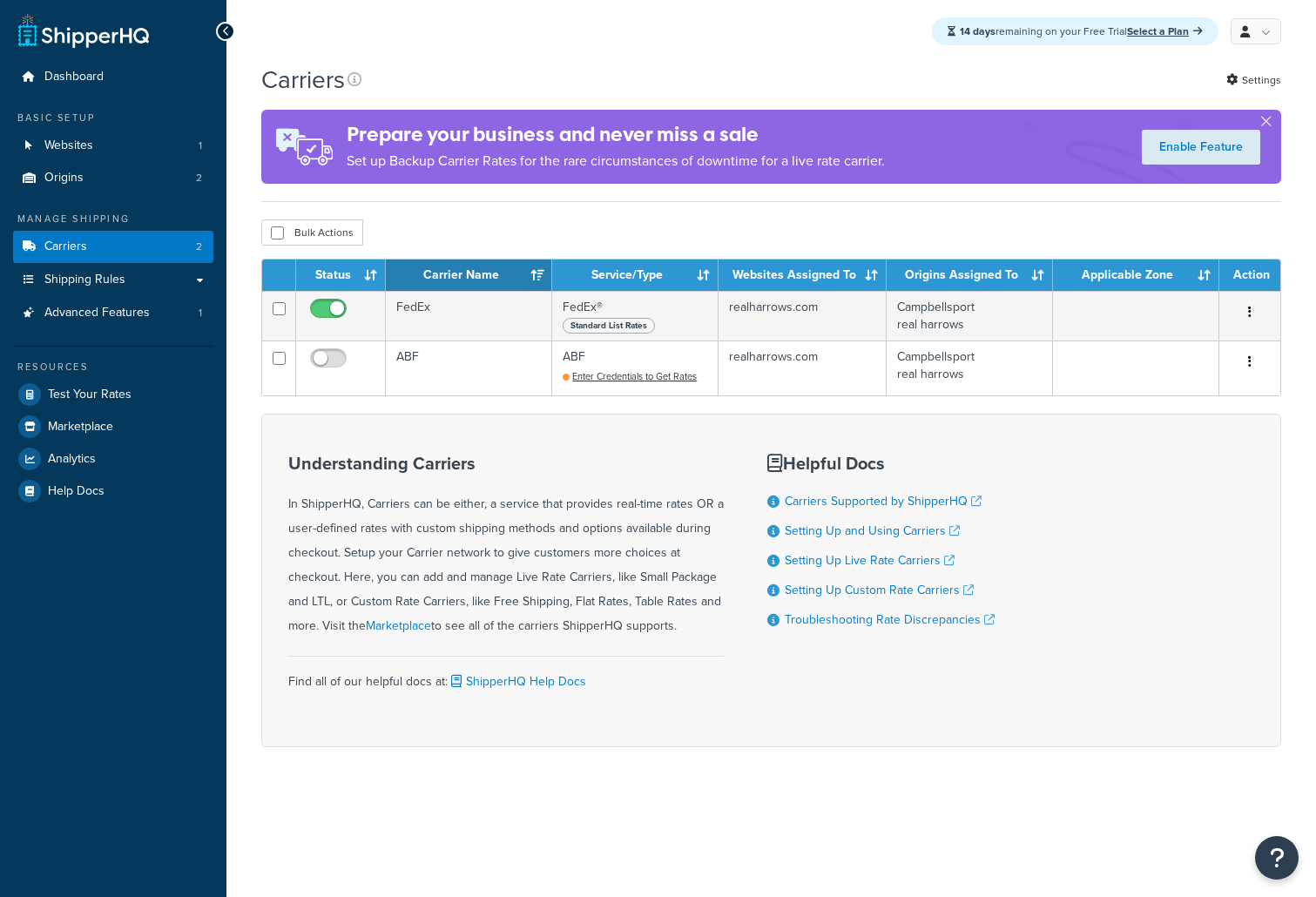 scroll, scrollTop: 0, scrollLeft: 0, axis: both 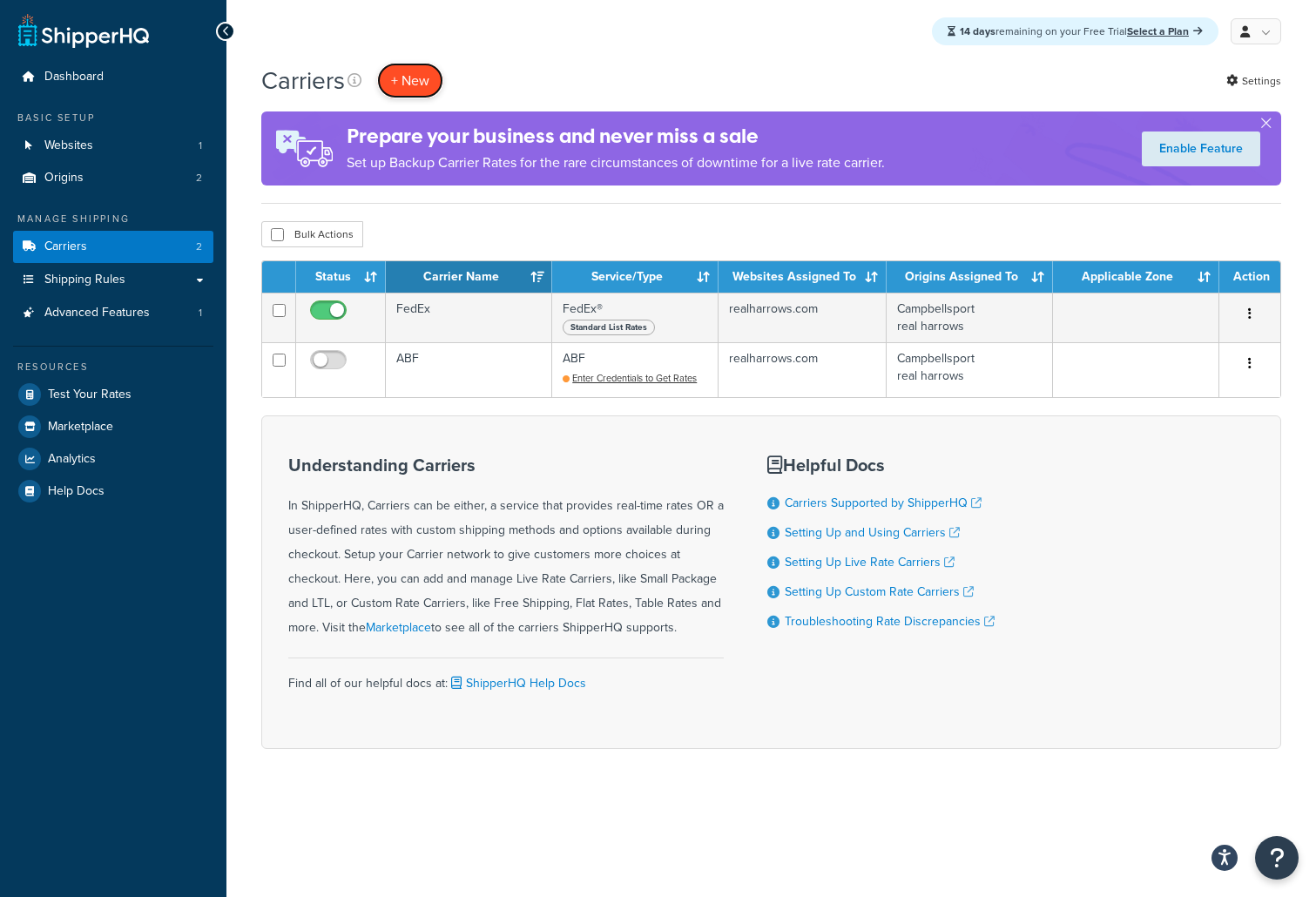 click on "+ New" at bounding box center [410, 80] 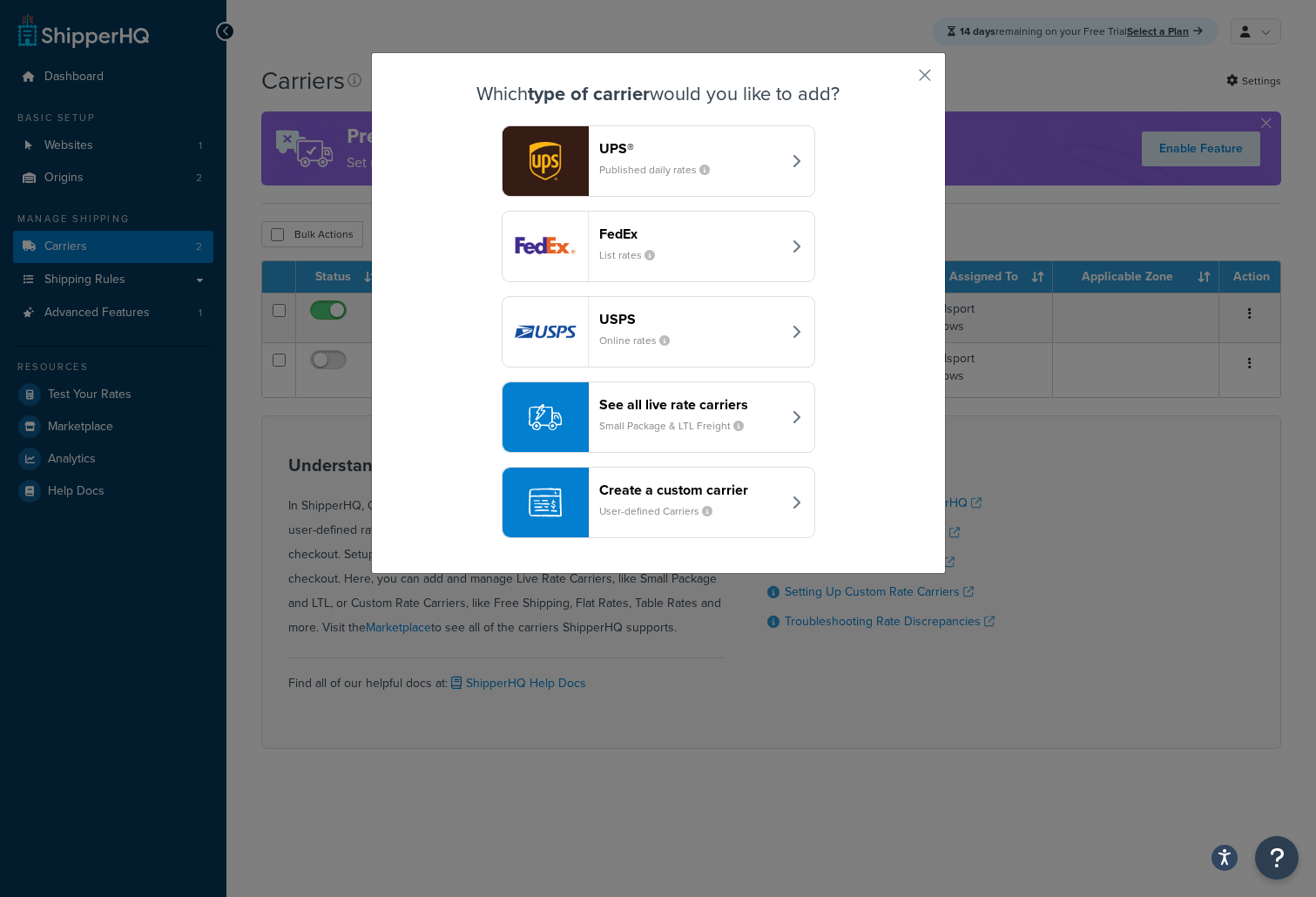 click on "Create a custom carrier" at bounding box center (690, 489) 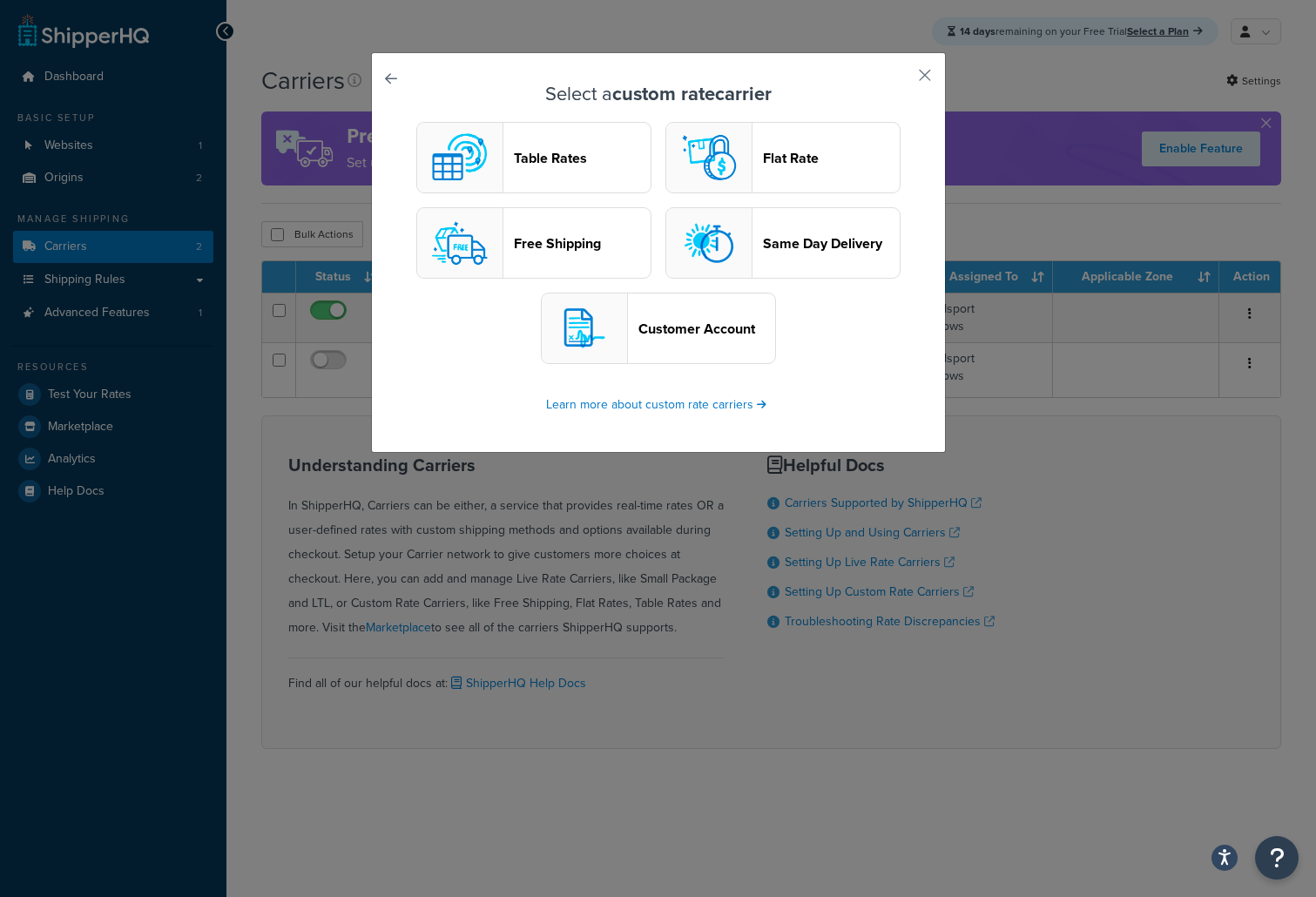 click on "Flat Rate" at bounding box center [831, 158] 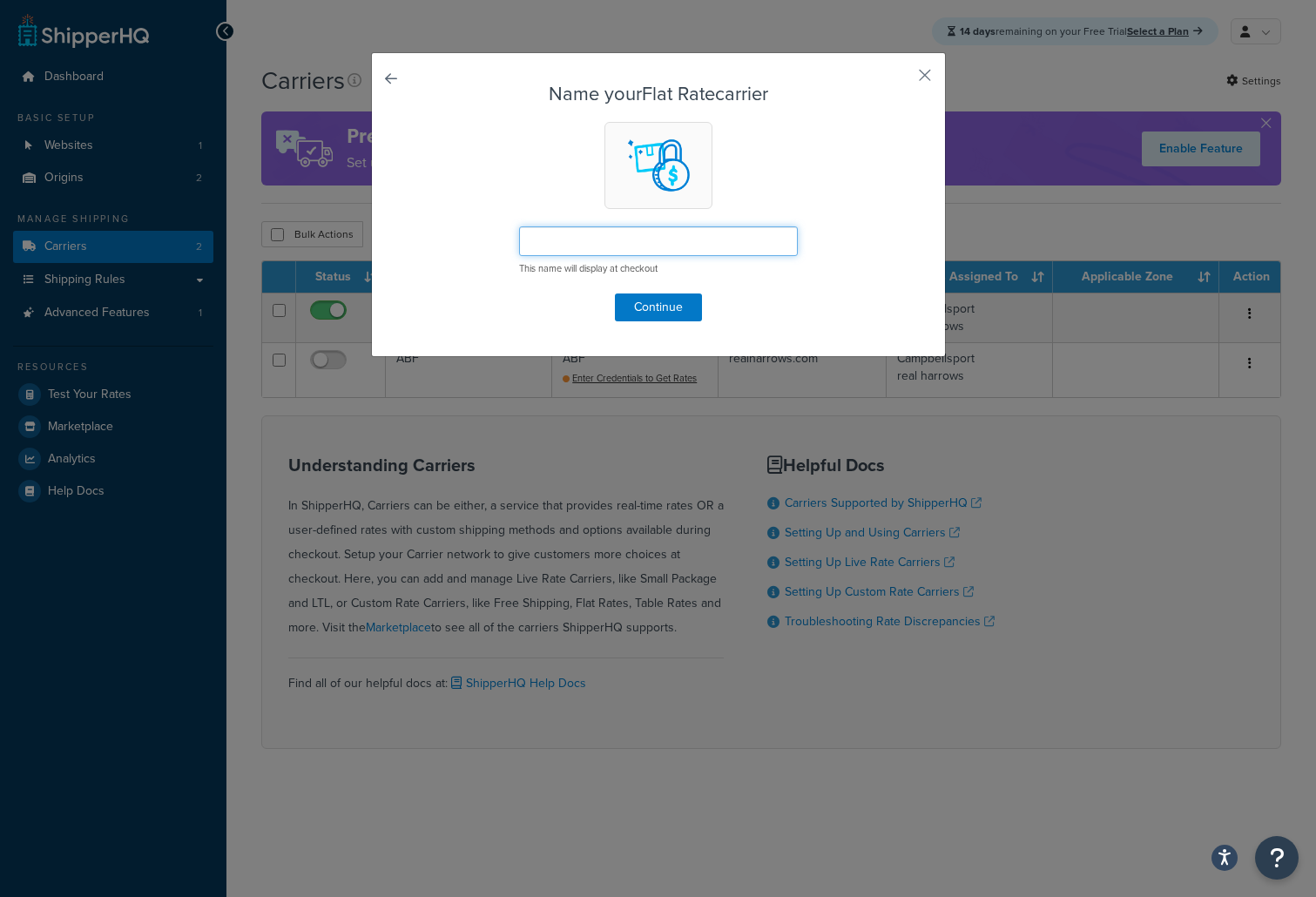 click at bounding box center (658, 241) 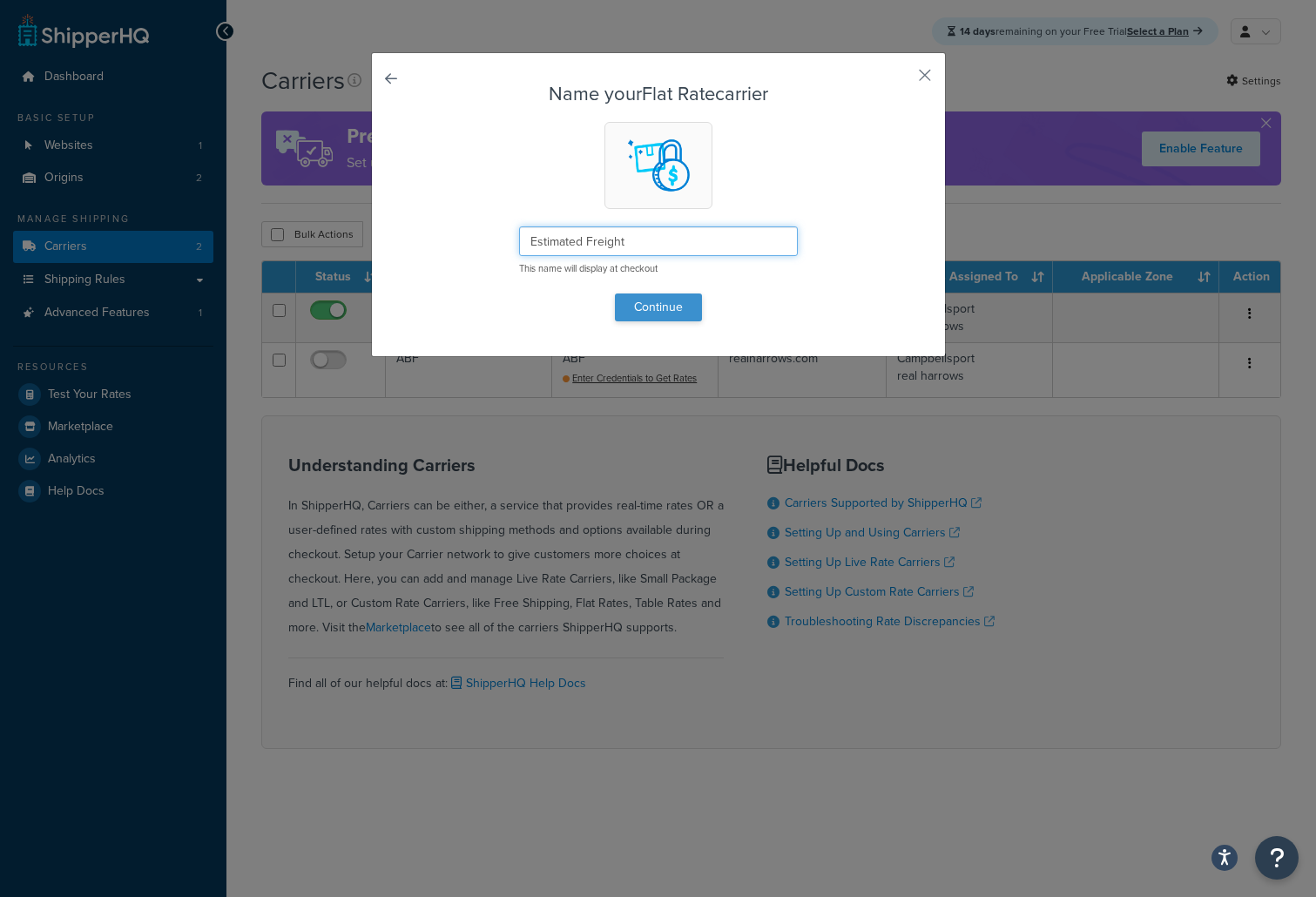 type on "Estimated Freight" 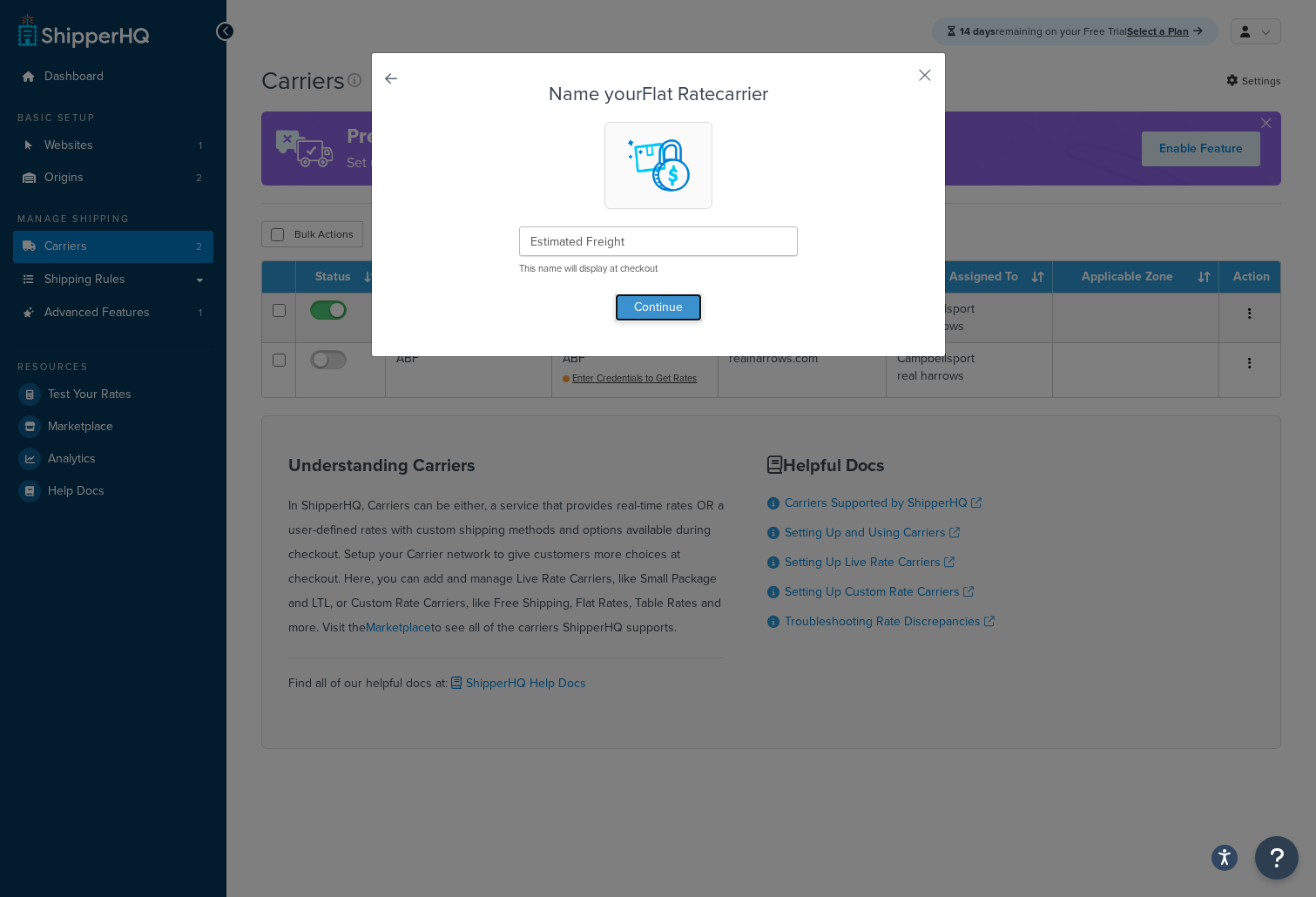 click on "Continue" at bounding box center [658, 307] 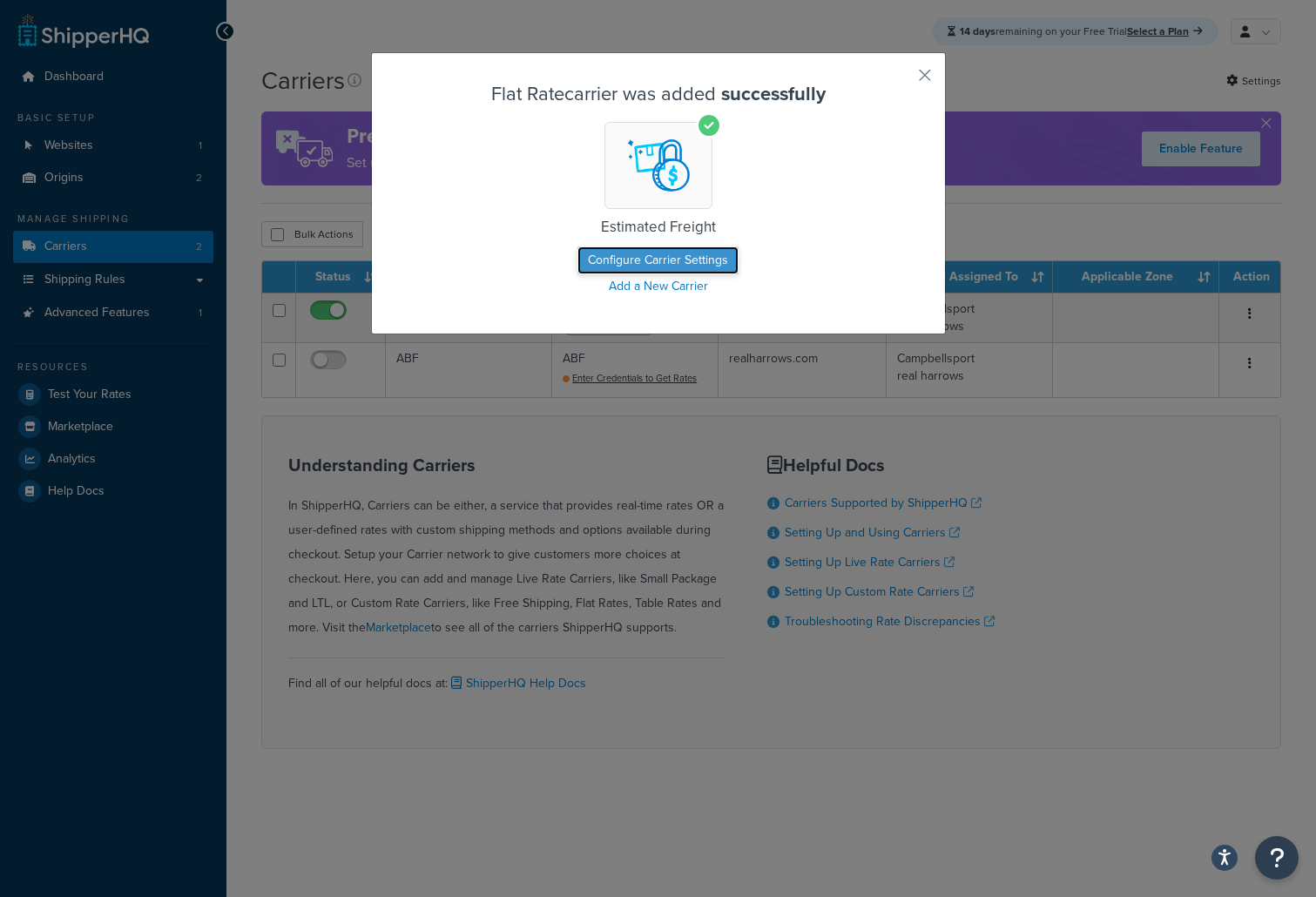 click on "Configure Carrier Settings" at bounding box center (658, 260) 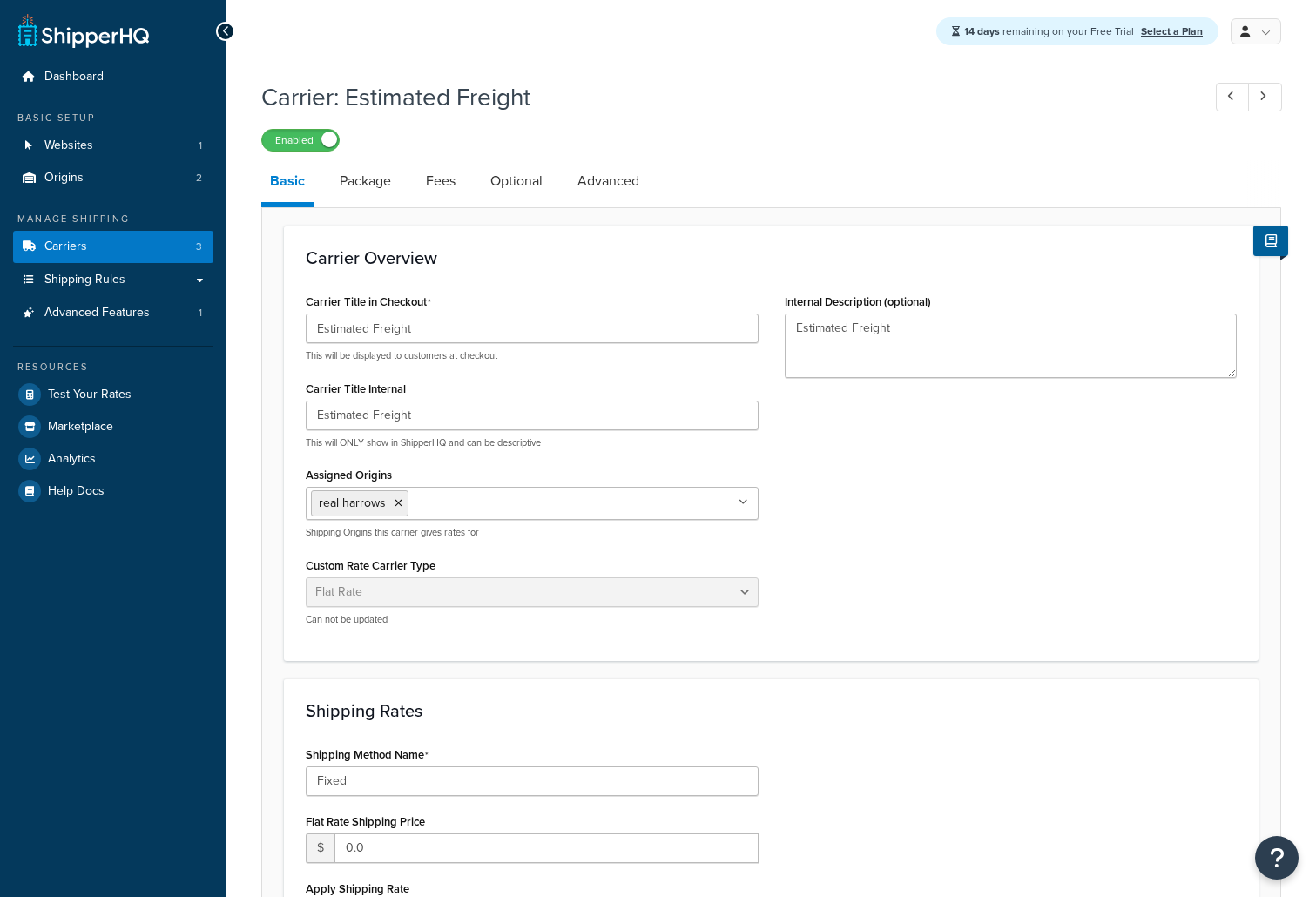 select on "flat" 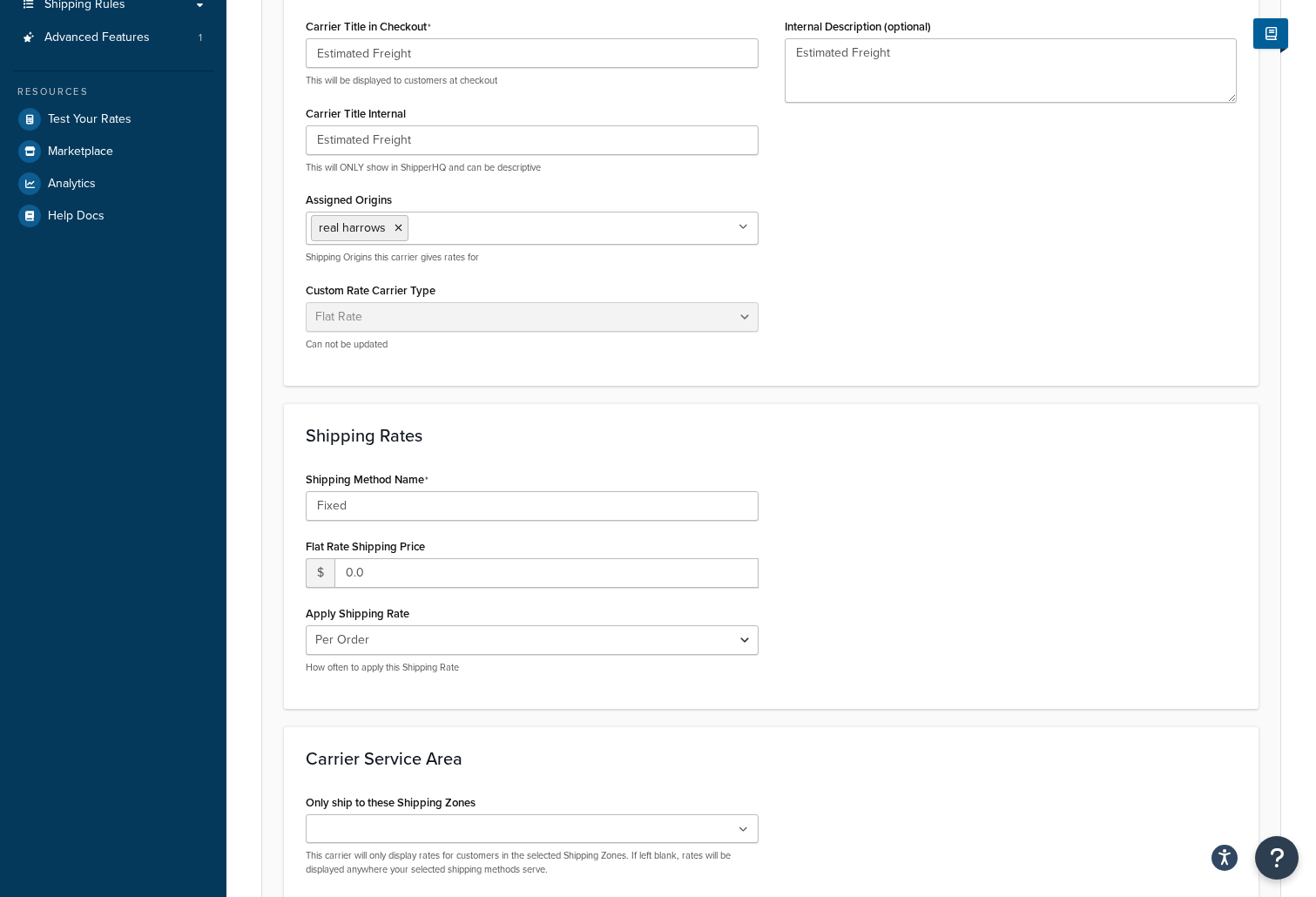 scroll, scrollTop: 281, scrollLeft: 0, axis: vertical 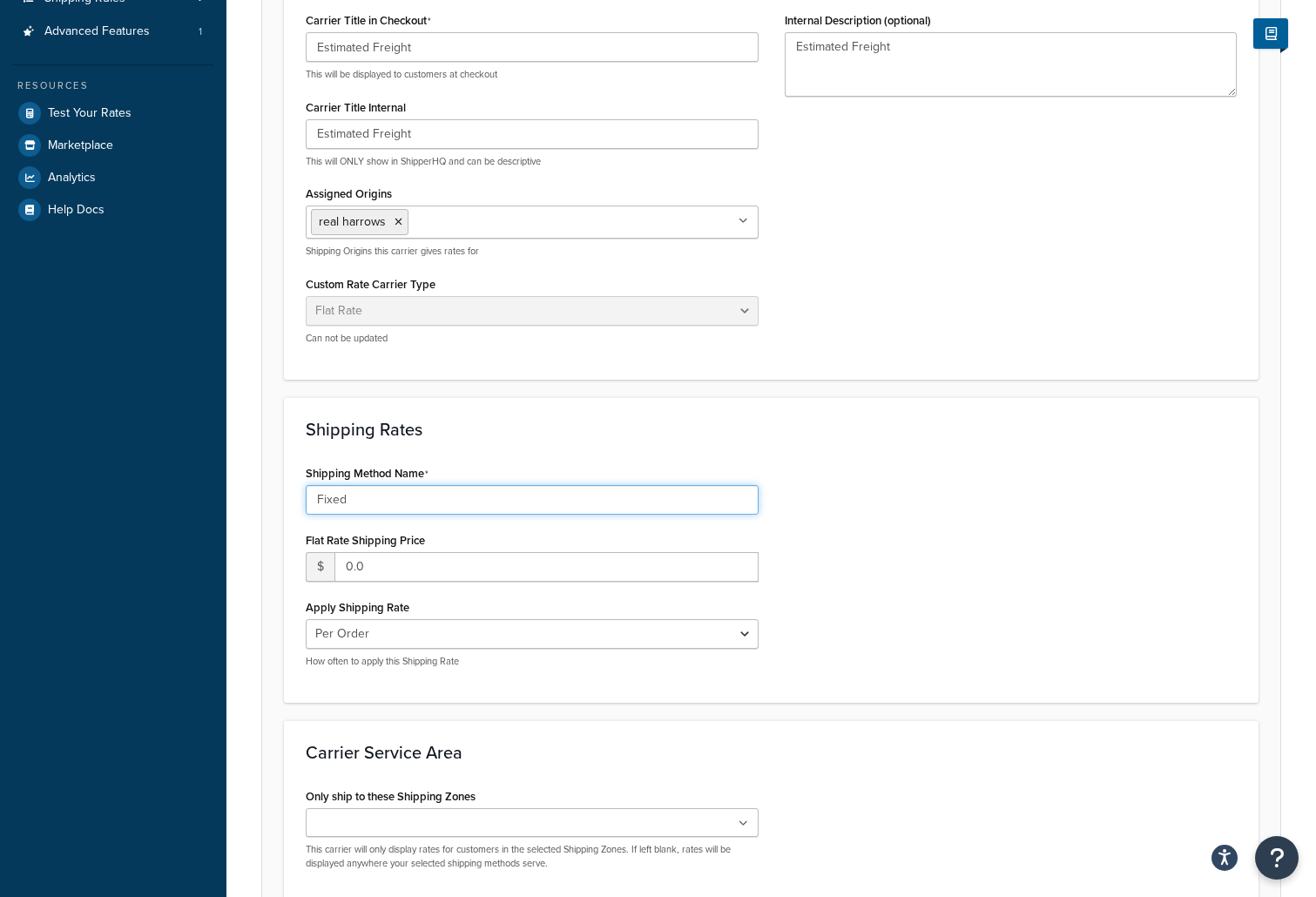 click on "Fixed" at bounding box center [532, 500] 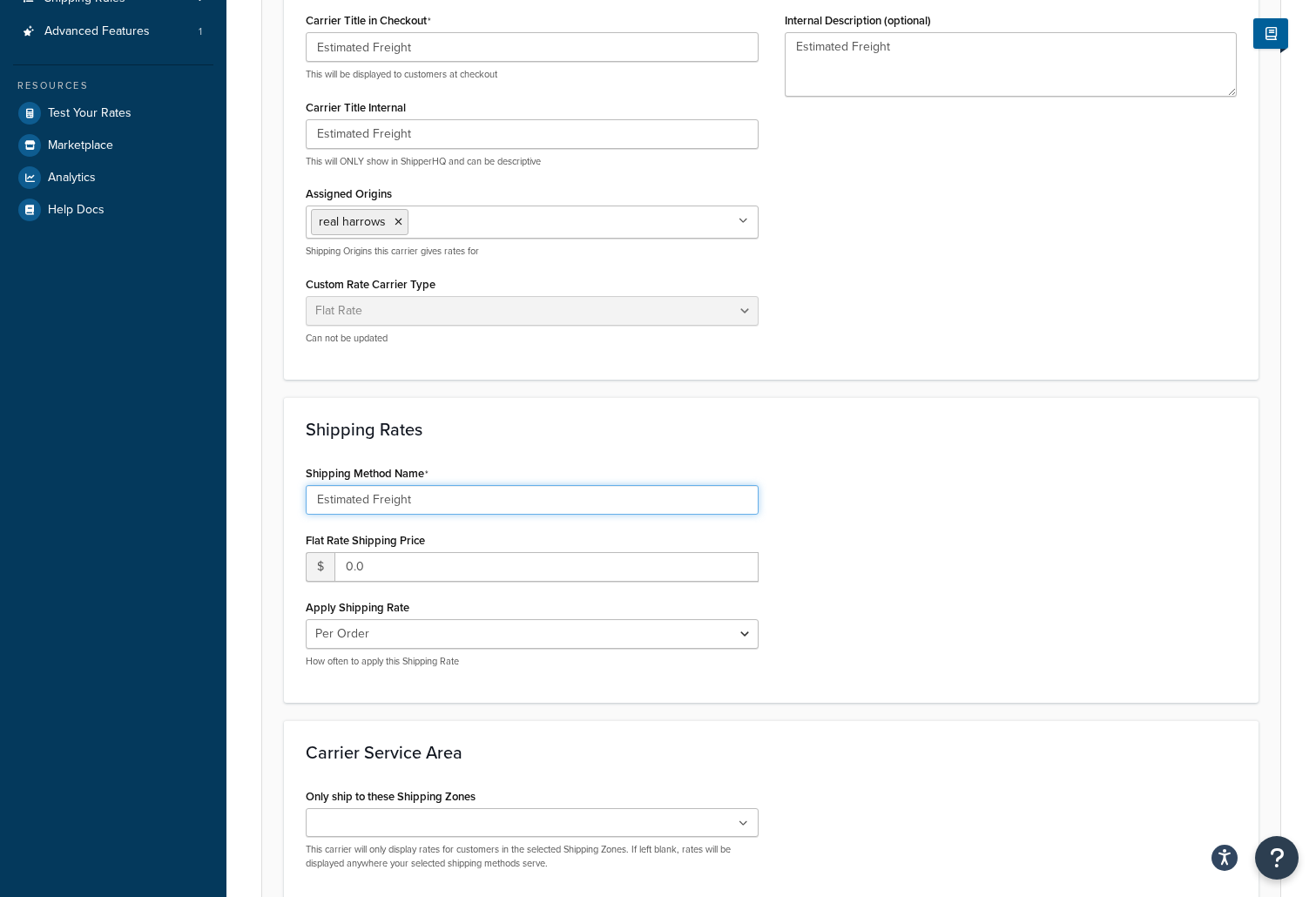 type on "Estimated Freight" 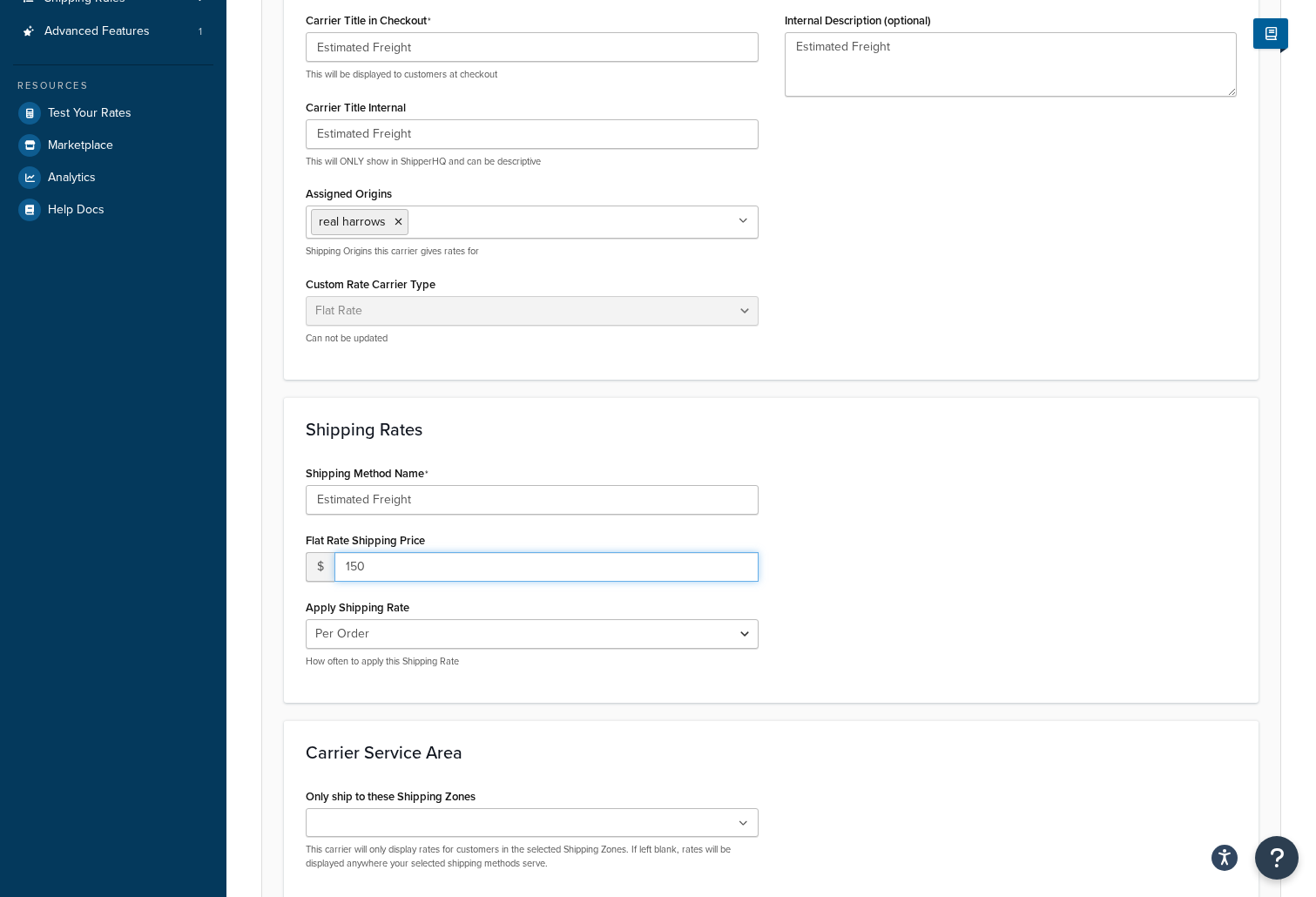 type on "150" 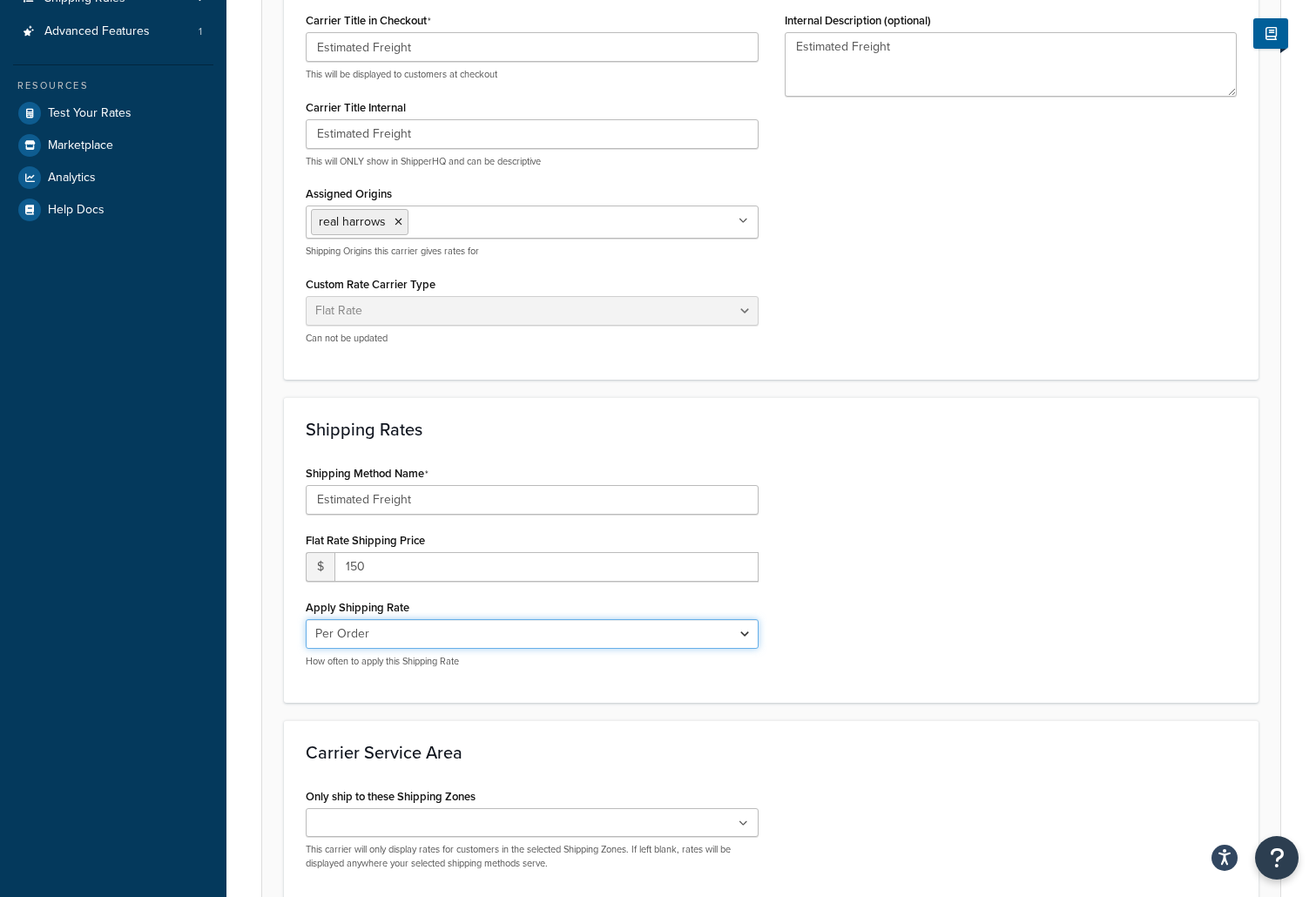 click on "Per Order  Per Item  Per Package" at bounding box center (532, 634) 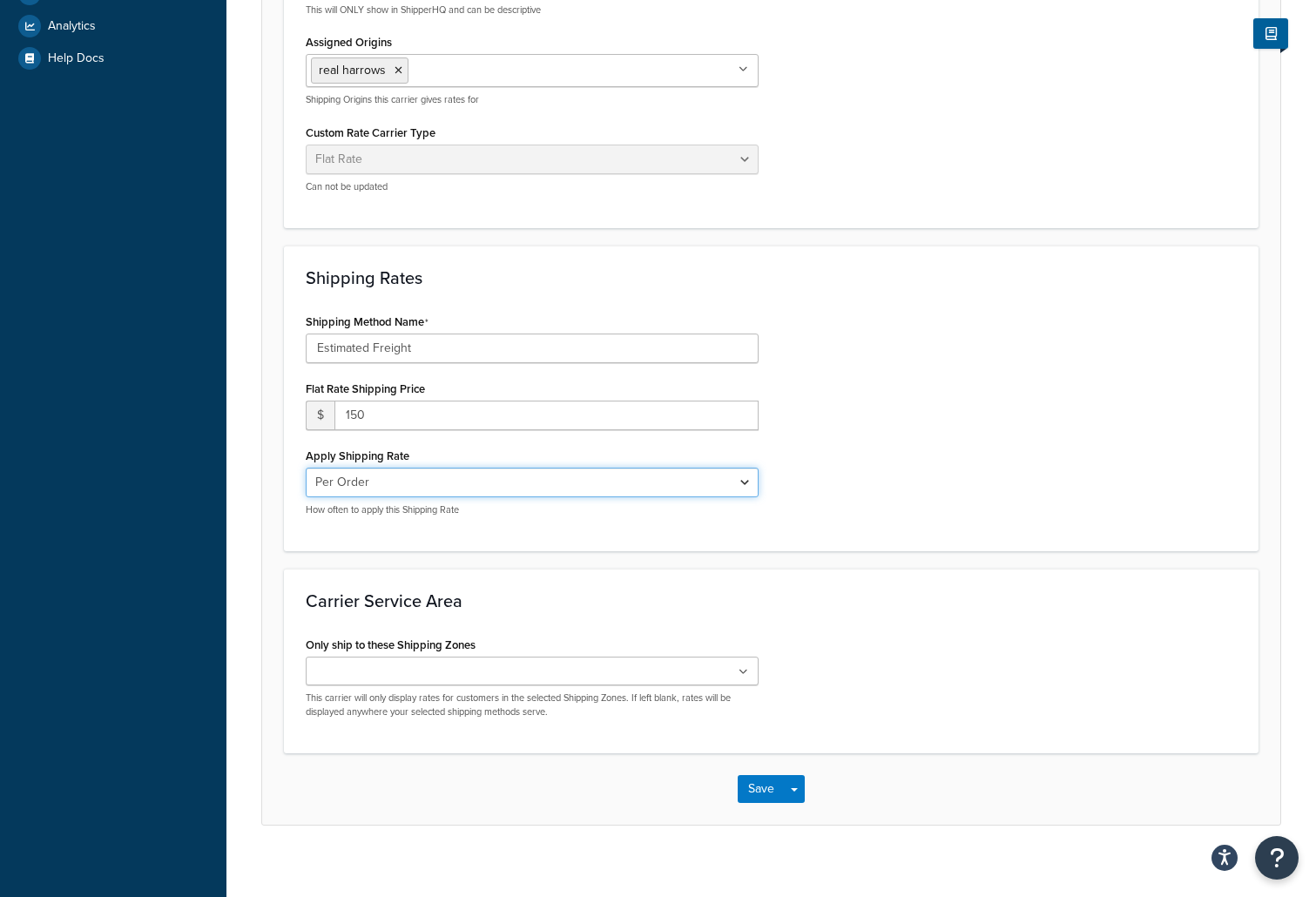 scroll, scrollTop: 450, scrollLeft: 0, axis: vertical 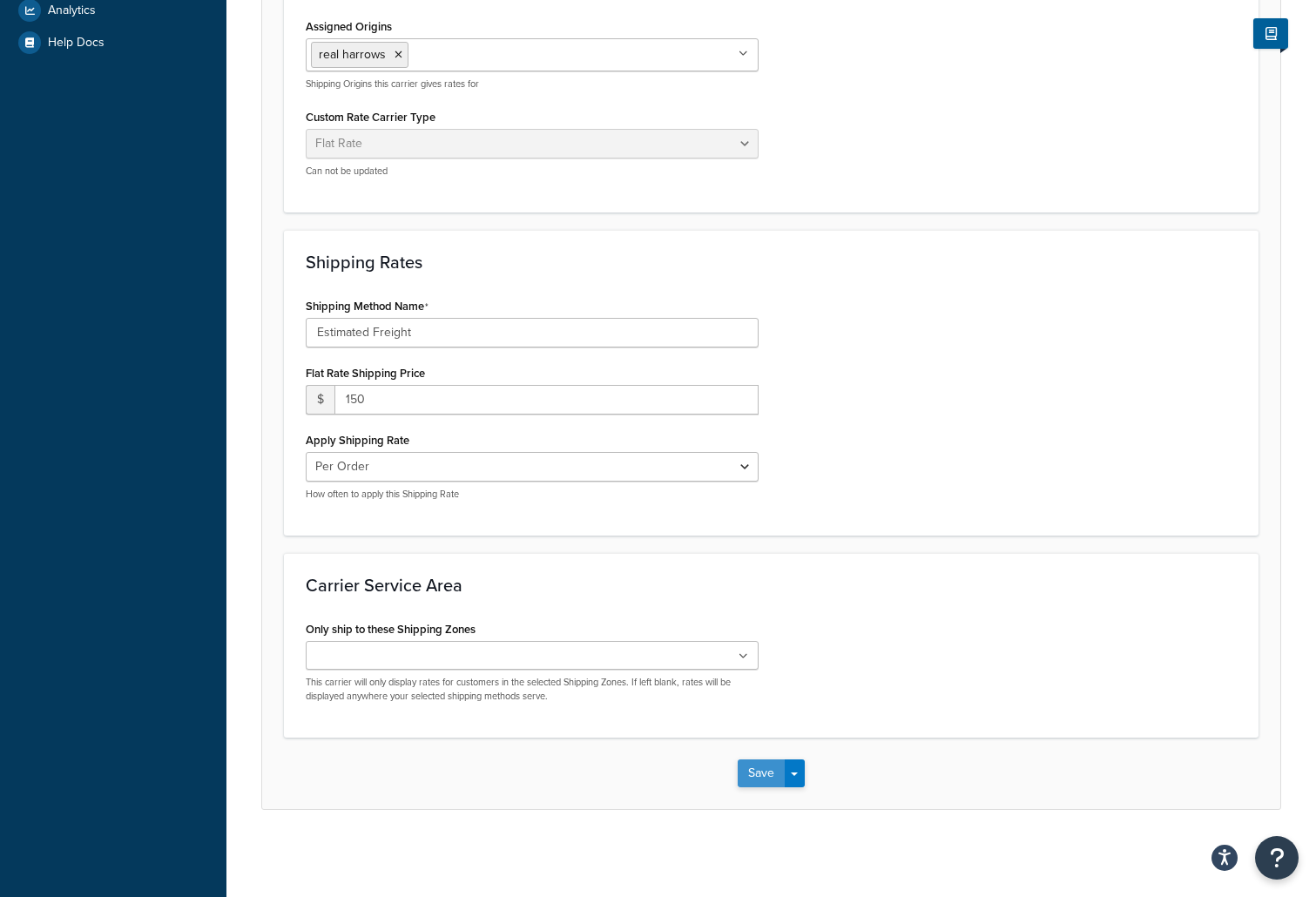 click on "Save" at bounding box center [761, 773] 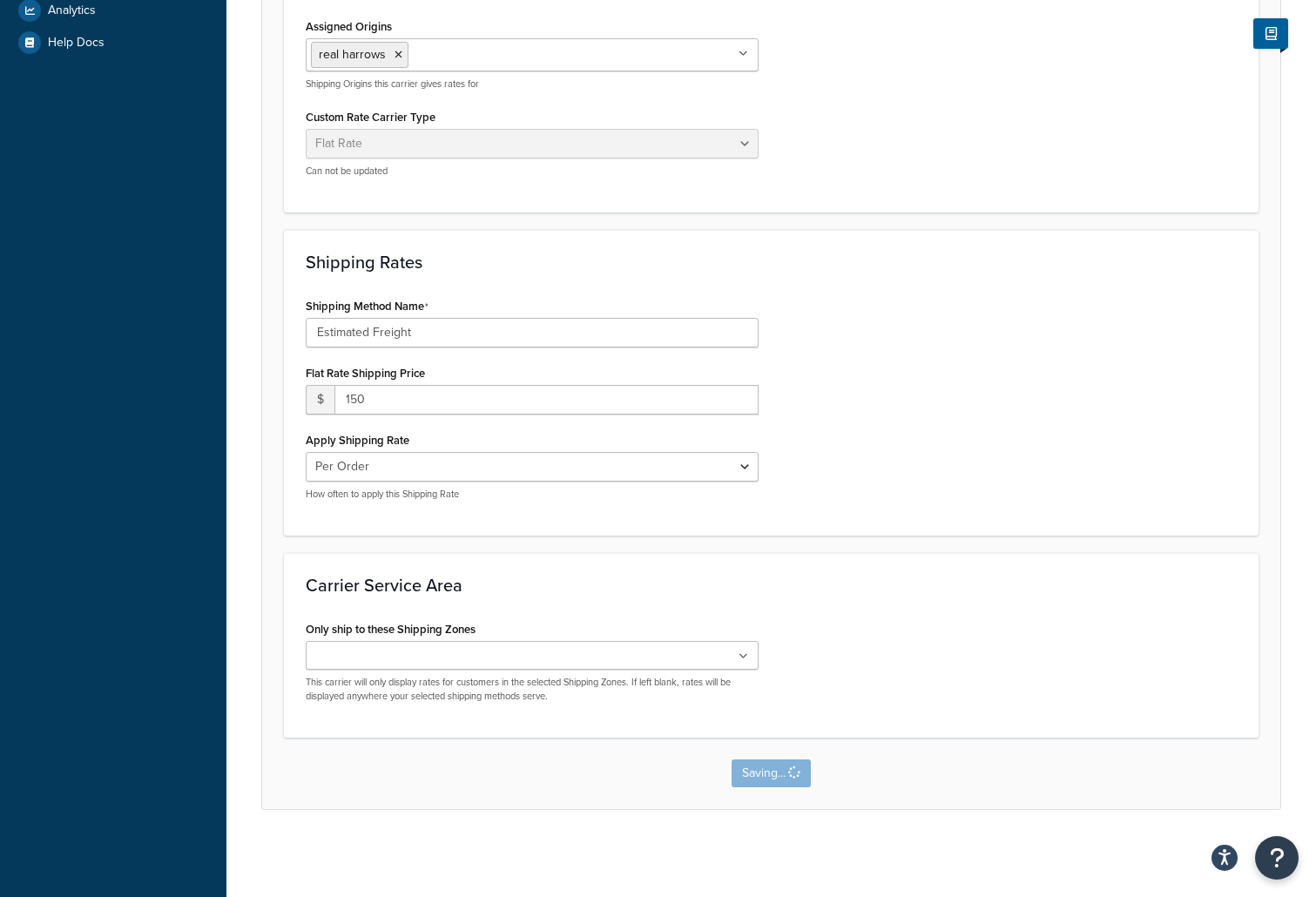 scroll, scrollTop: 0, scrollLeft: 0, axis: both 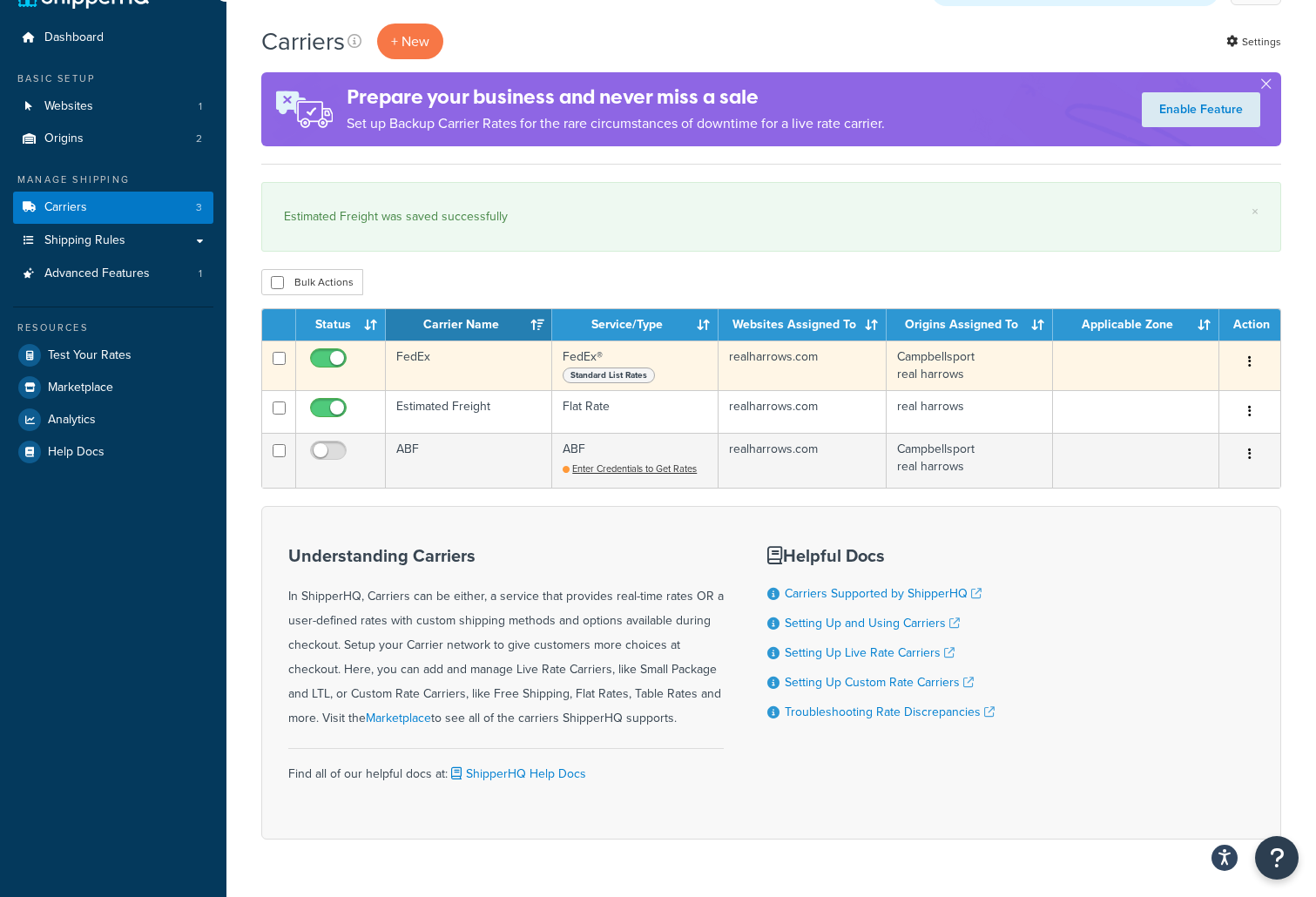click at bounding box center (330, 362) 